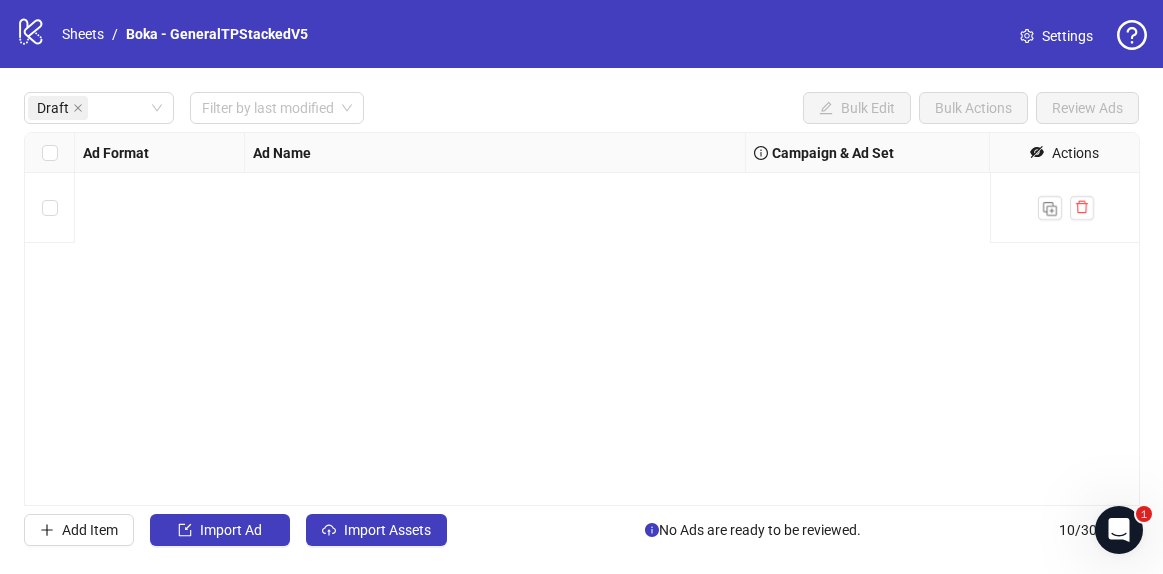 scroll, scrollTop: 0, scrollLeft: 0, axis: both 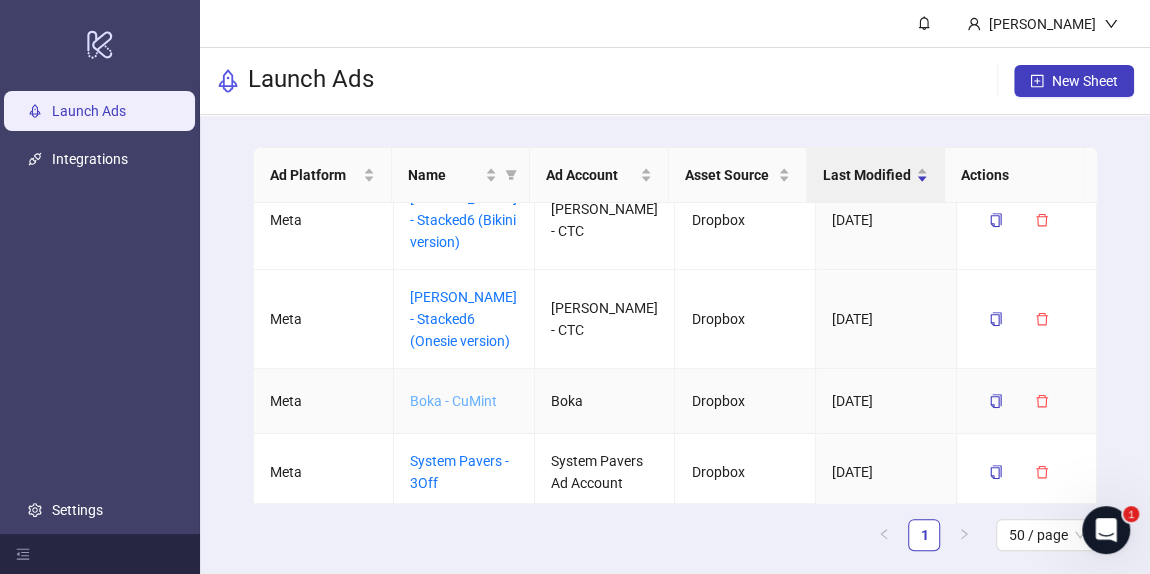 click on "Boka - CuMint" at bounding box center [453, 401] 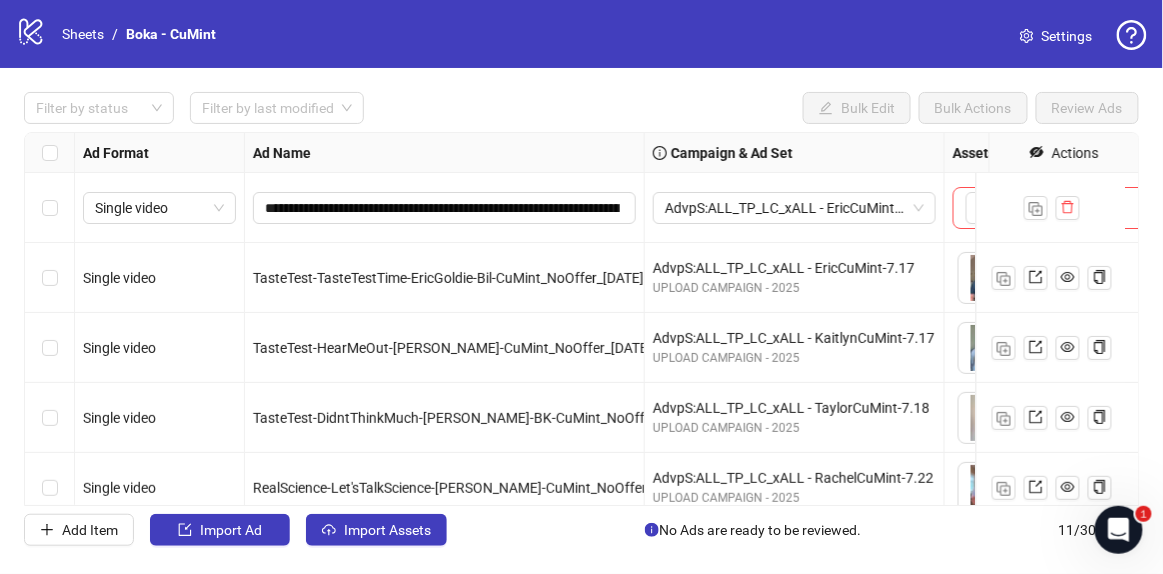 click on "**********" at bounding box center [581, 319] 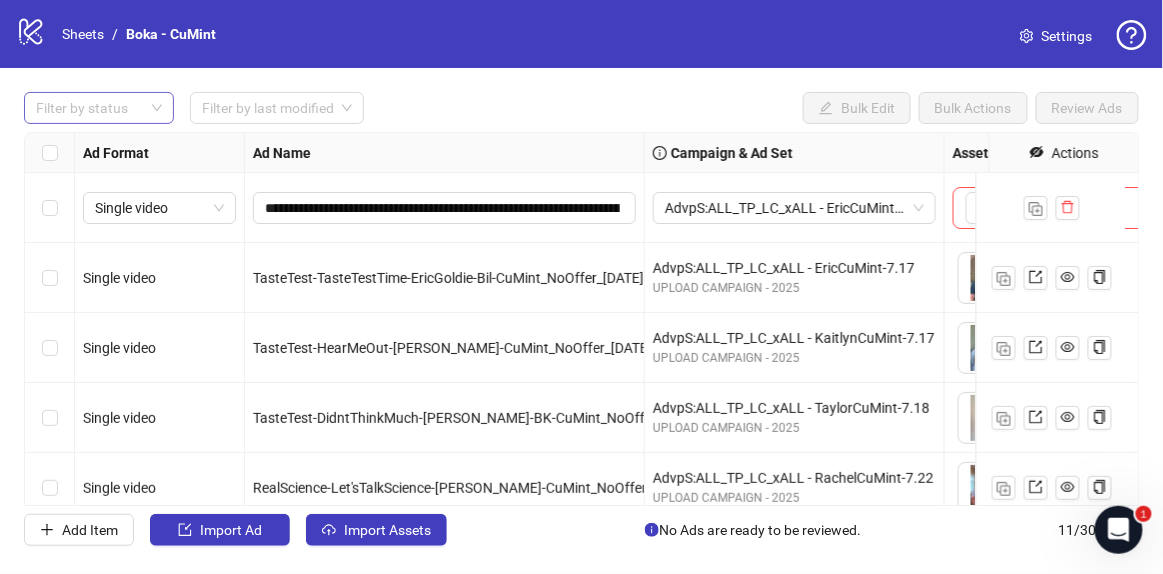 click at bounding box center (88, 108) 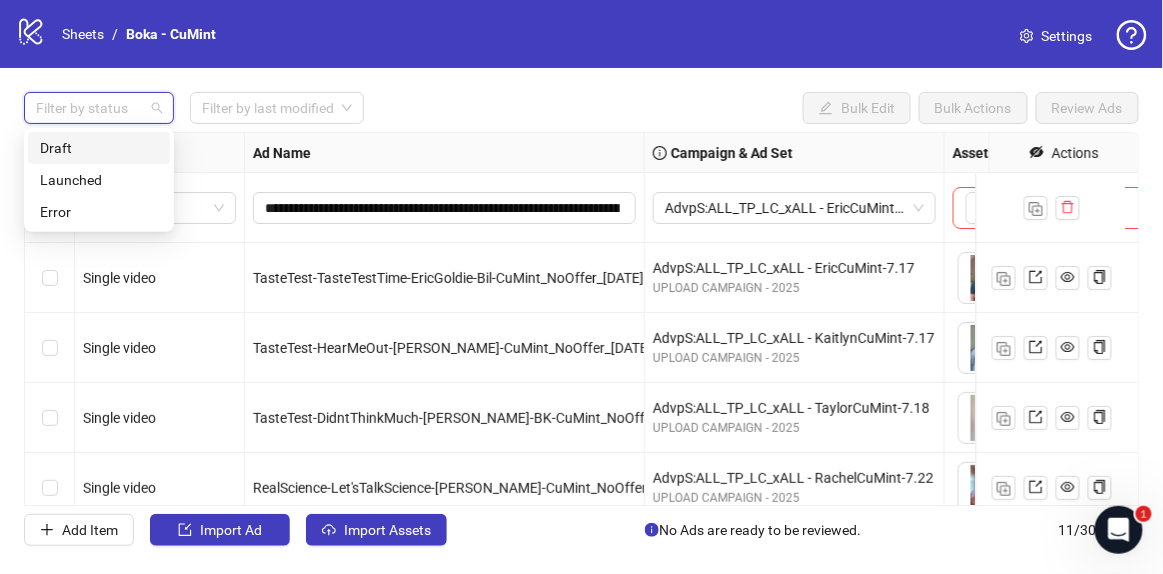 click on "Draft" at bounding box center (99, 148) 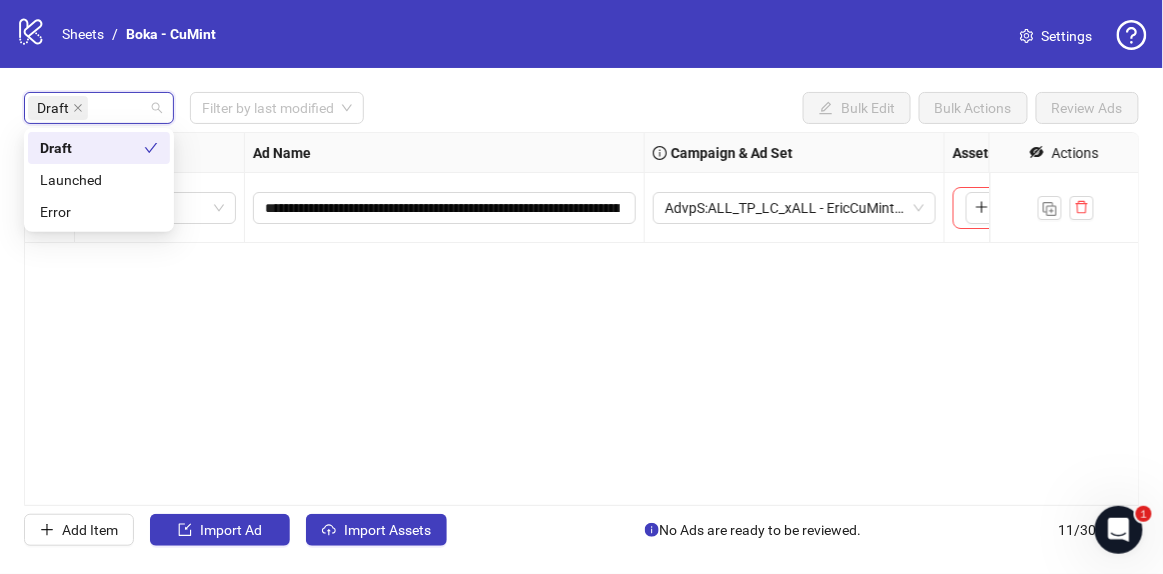 click on "Draft   Filter by last modified Bulk Edit Bulk Actions Review Ads" at bounding box center [581, 108] 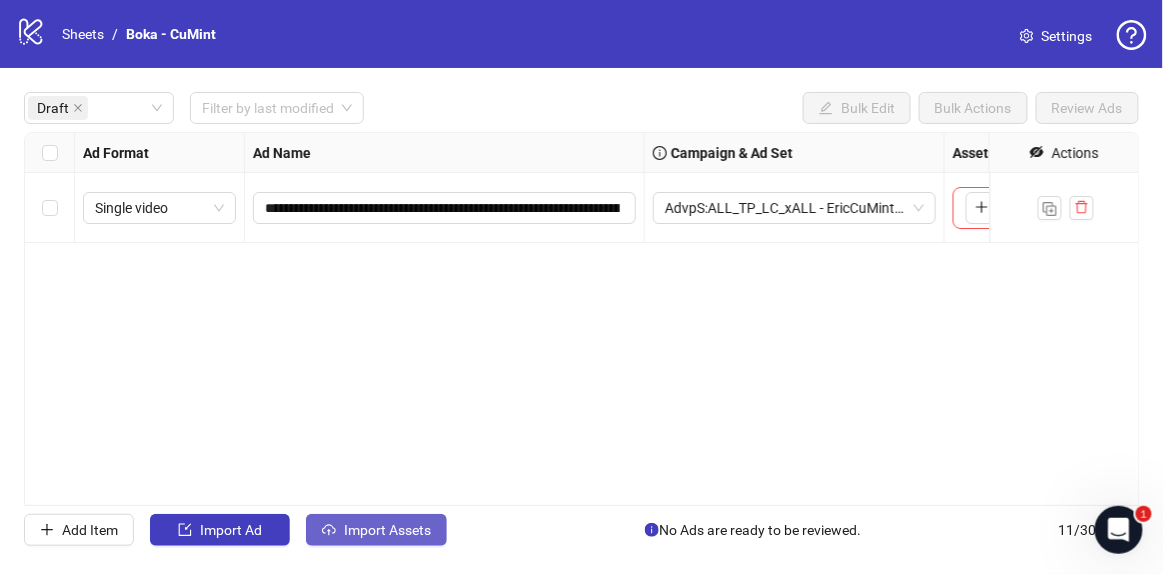 click on "Import Assets" at bounding box center [387, 530] 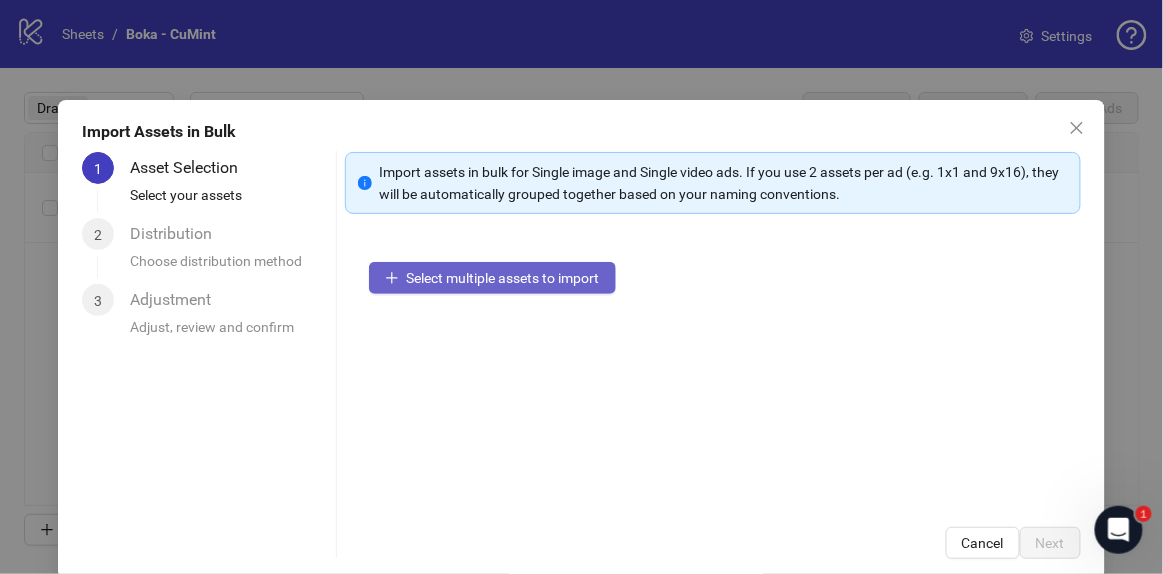 click on "Select multiple assets to import" at bounding box center (503, 278) 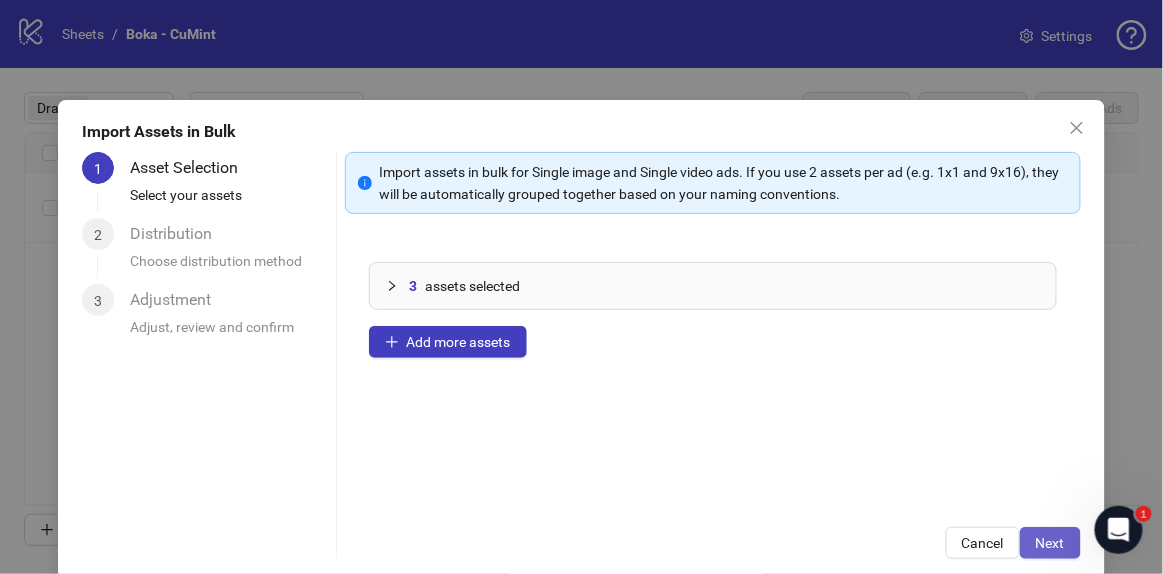 click on "Next" at bounding box center (1050, 543) 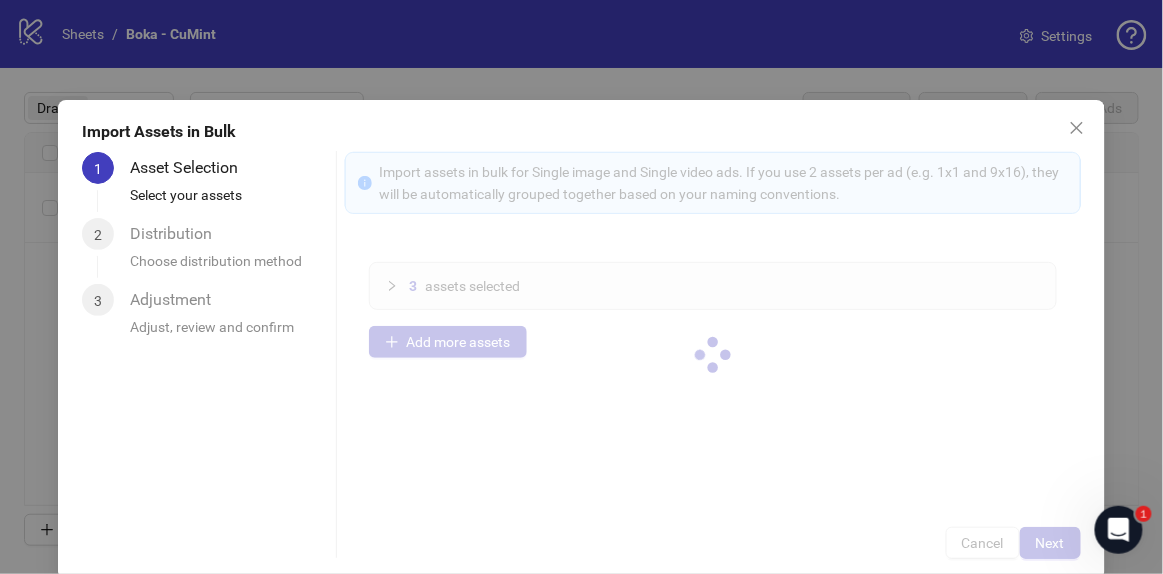 click at bounding box center [713, 355] 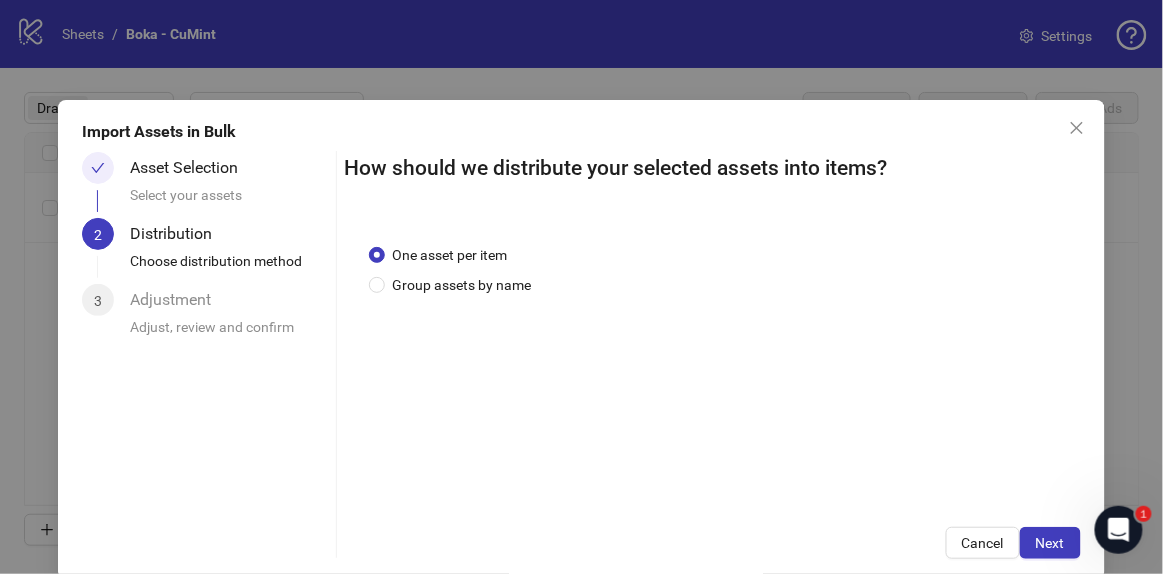 click on "Next" at bounding box center (1050, 543) 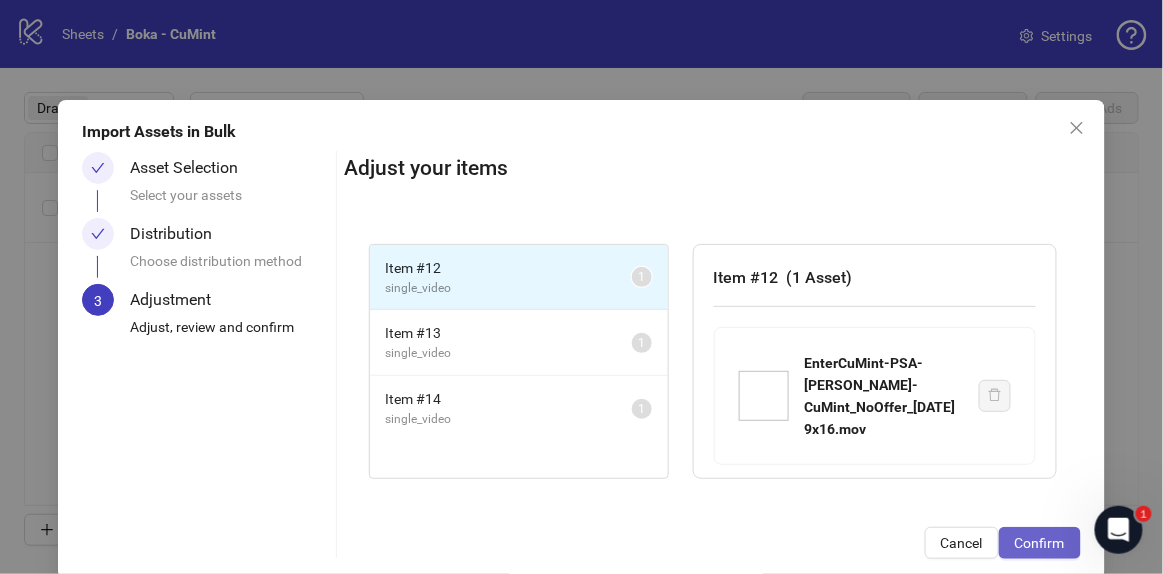 click on "Confirm" at bounding box center [1040, 543] 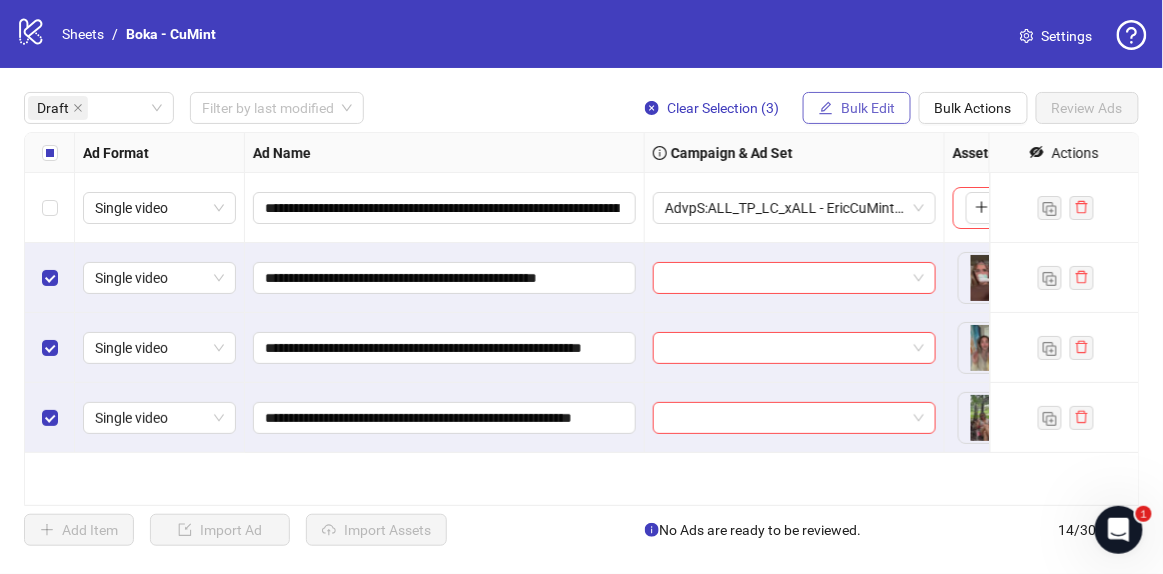 click on "Bulk Edit" at bounding box center [868, 108] 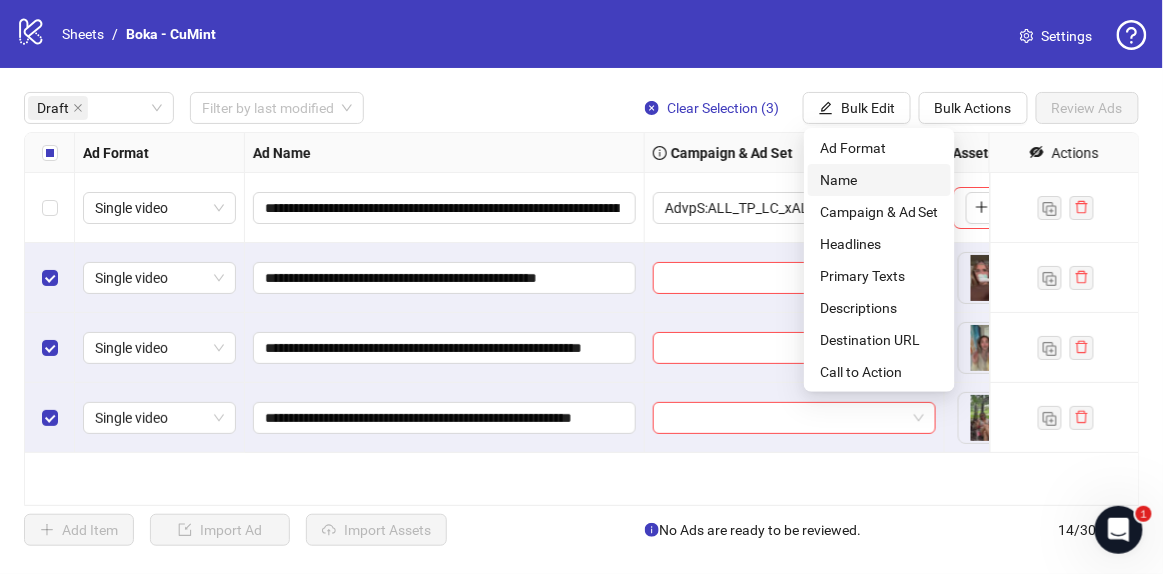 click on "Name" at bounding box center [879, 180] 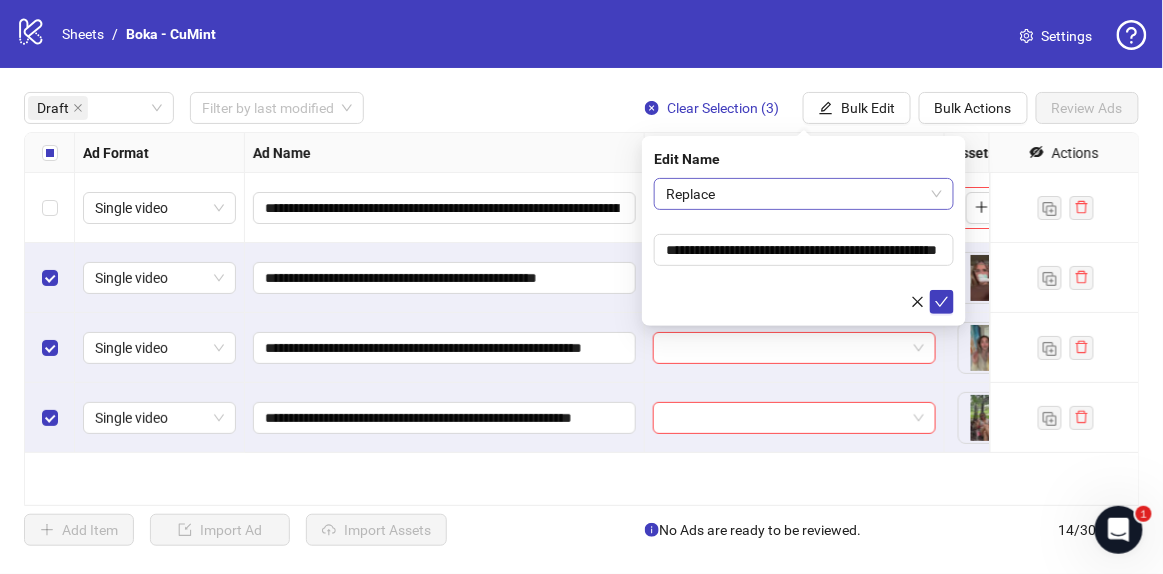 drag, startPoint x: 786, startPoint y: 193, endPoint x: 799, endPoint y: 209, distance: 20.615528 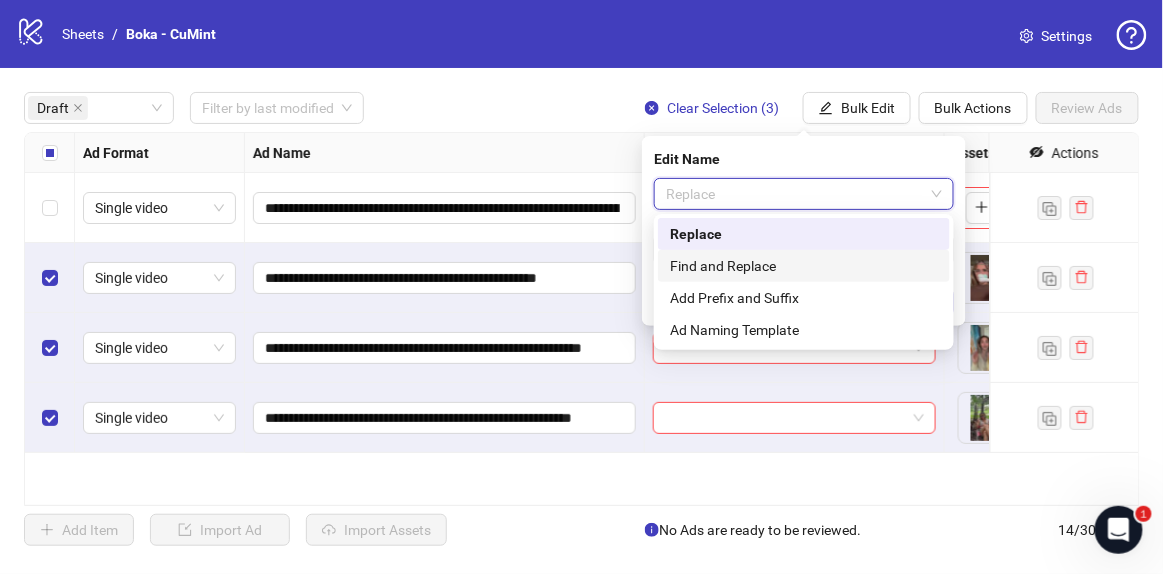 click on "Find and Replace" at bounding box center (804, 266) 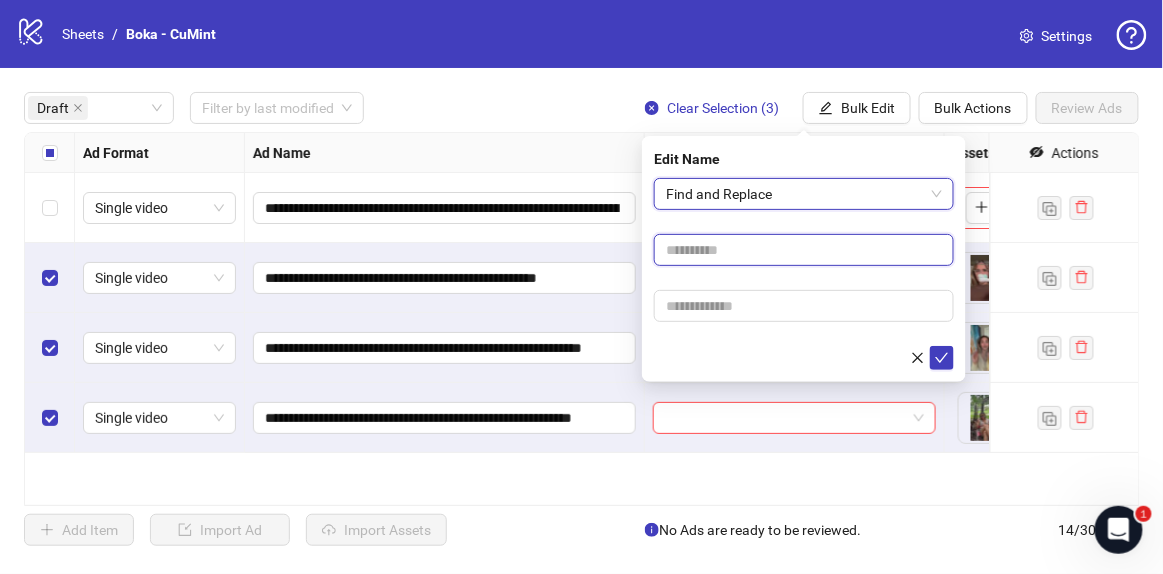 click at bounding box center (804, 250) 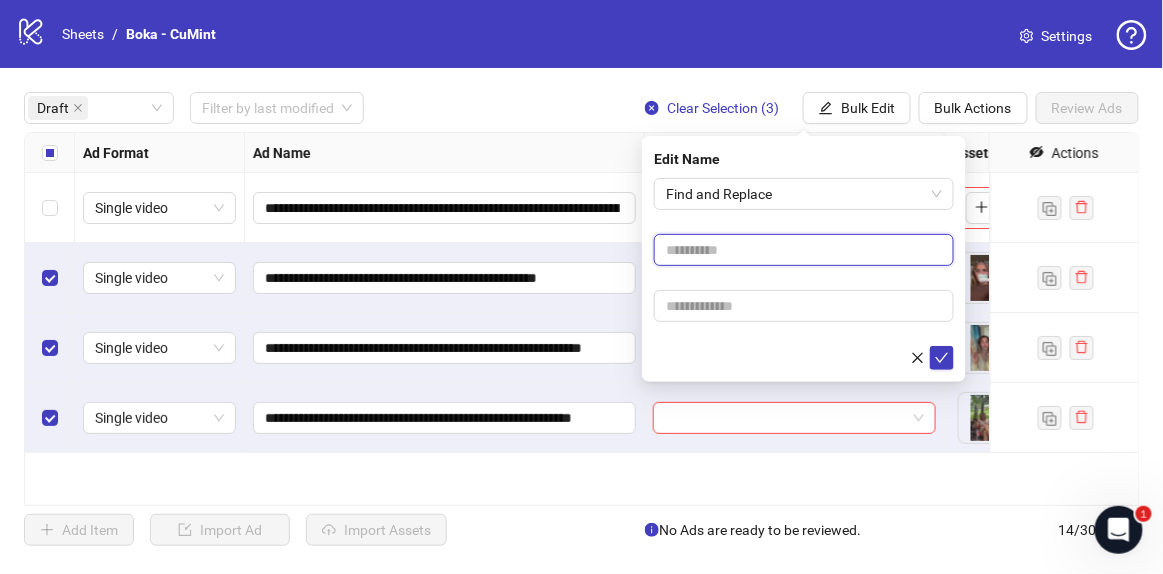 type on "****" 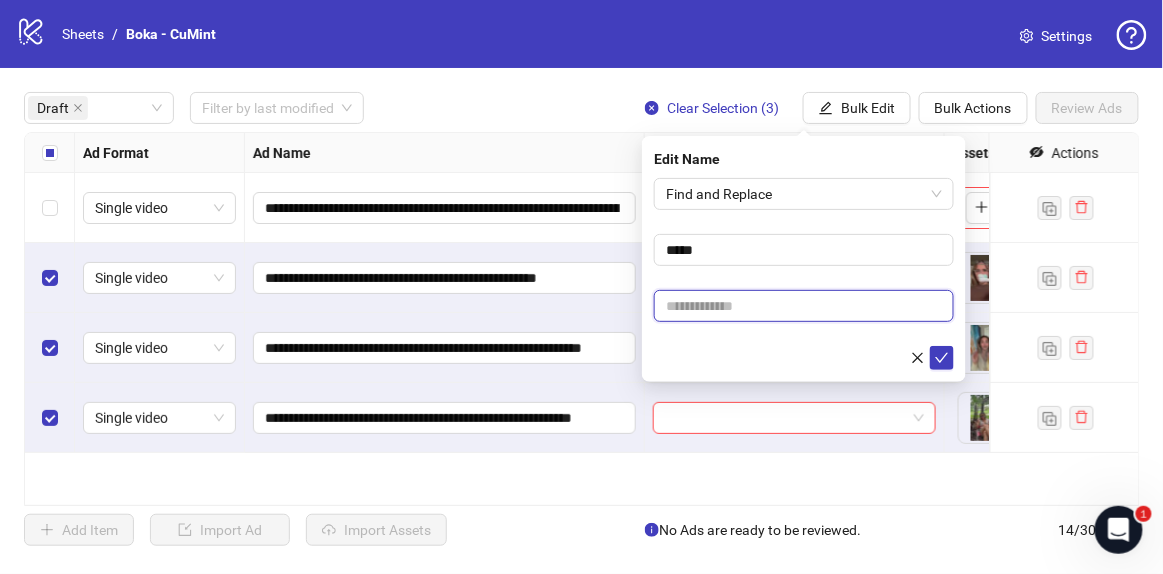 drag, startPoint x: 721, startPoint y: 310, endPoint x: 699, endPoint y: 267, distance: 48.30114 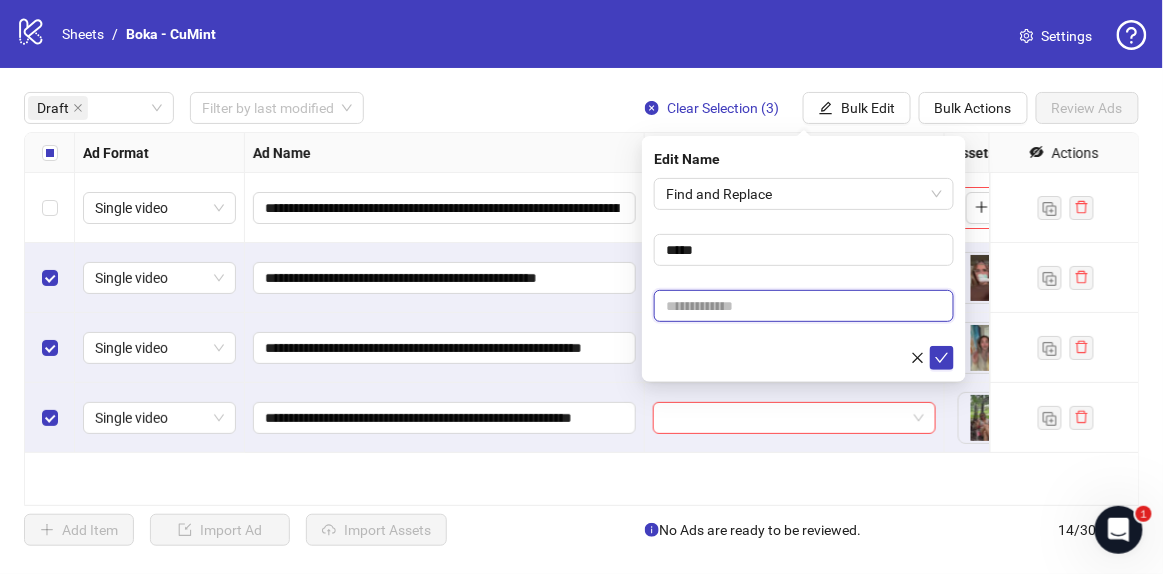 paste on "**********" 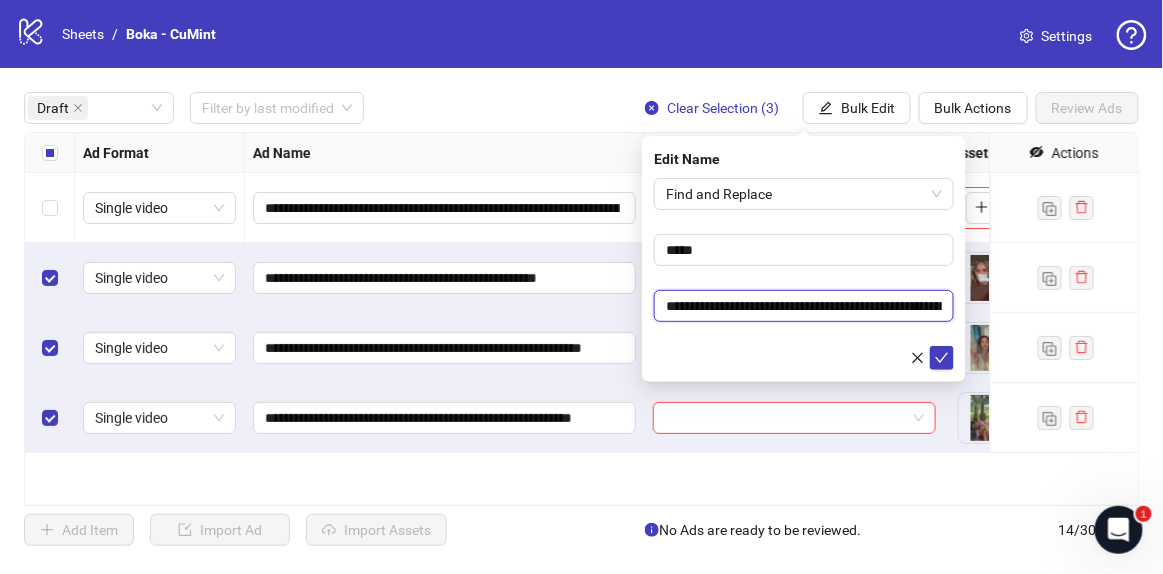 scroll, scrollTop: 0, scrollLeft: 229, axis: horizontal 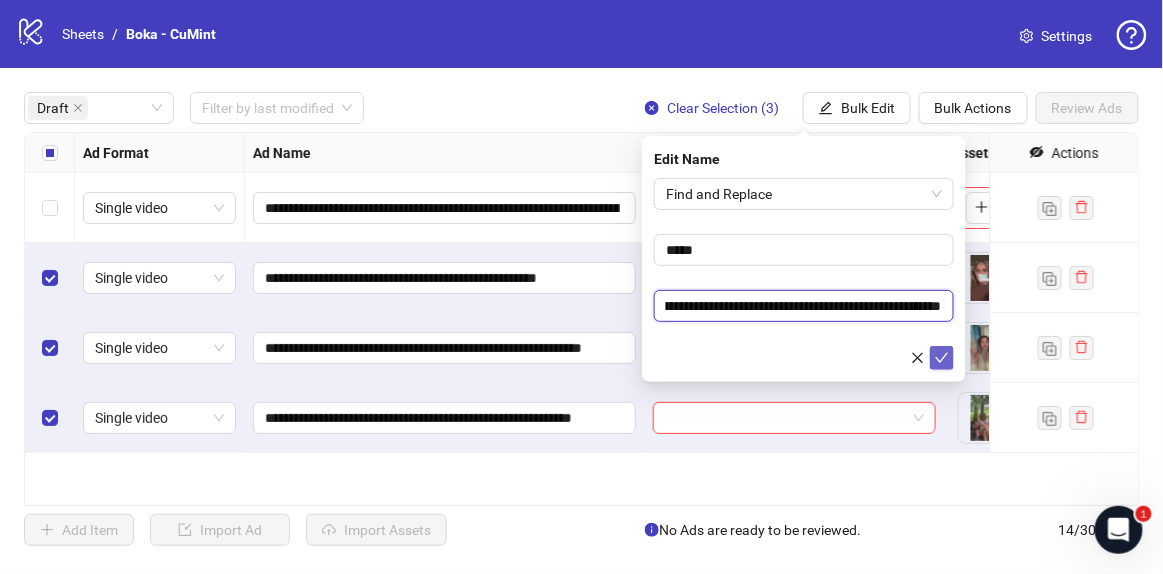type on "**********" 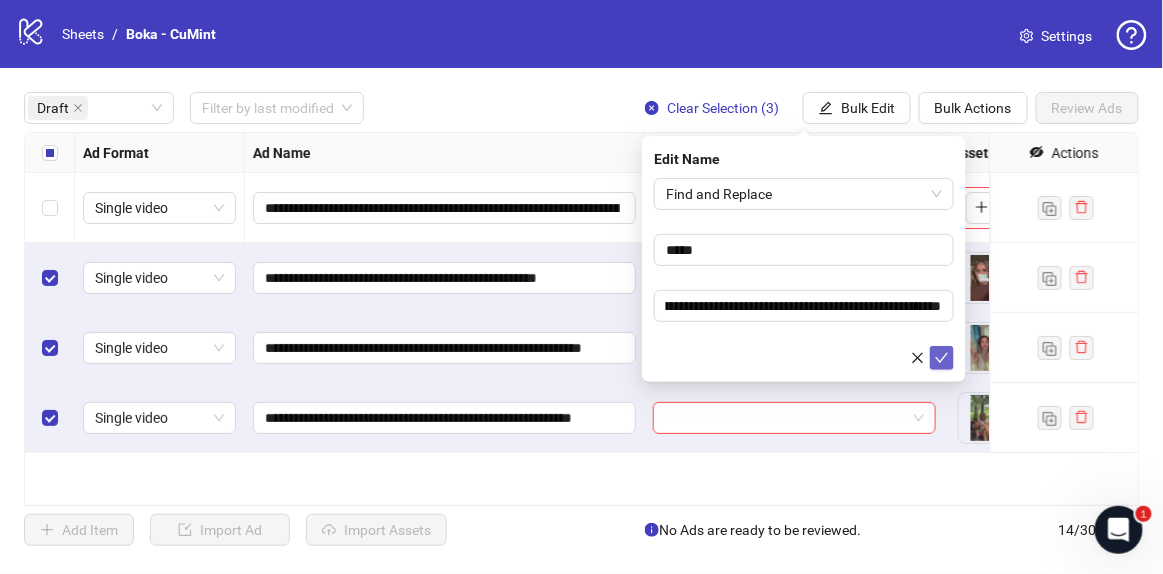 click at bounding box center (942, 358) 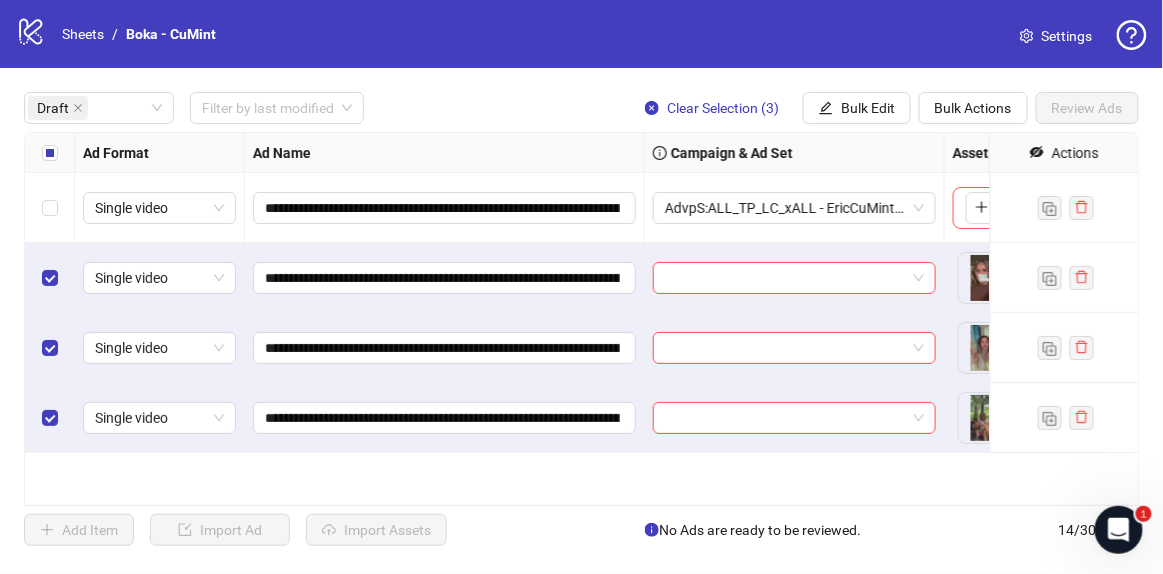 click at bounding box center [50, 153] 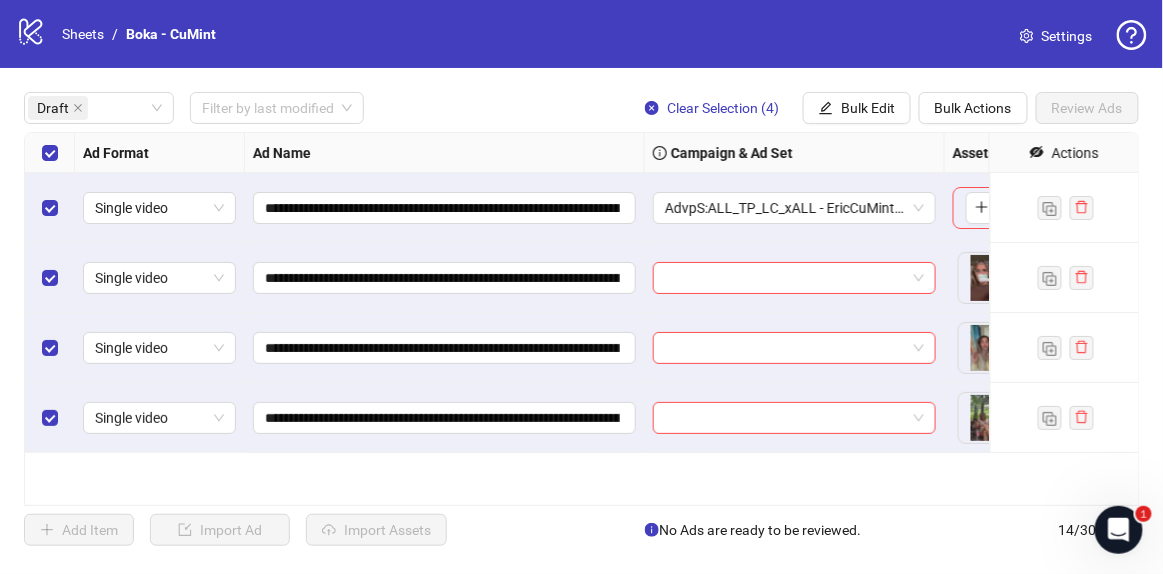 click at bounding box center (50, 153) 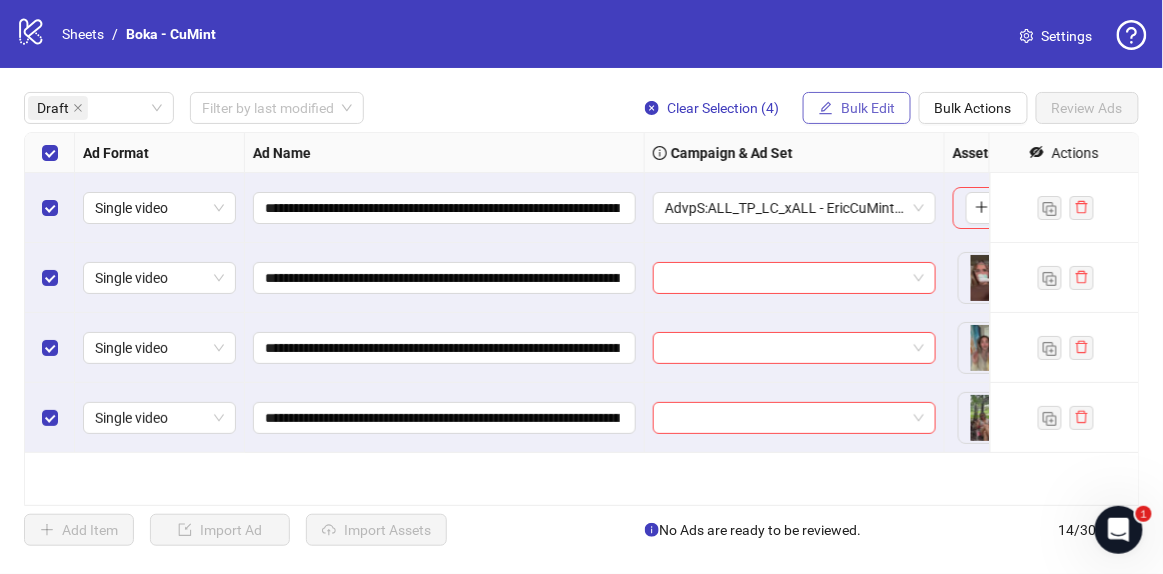 click on "Bulk Edit" at bounding box center (868, 108) 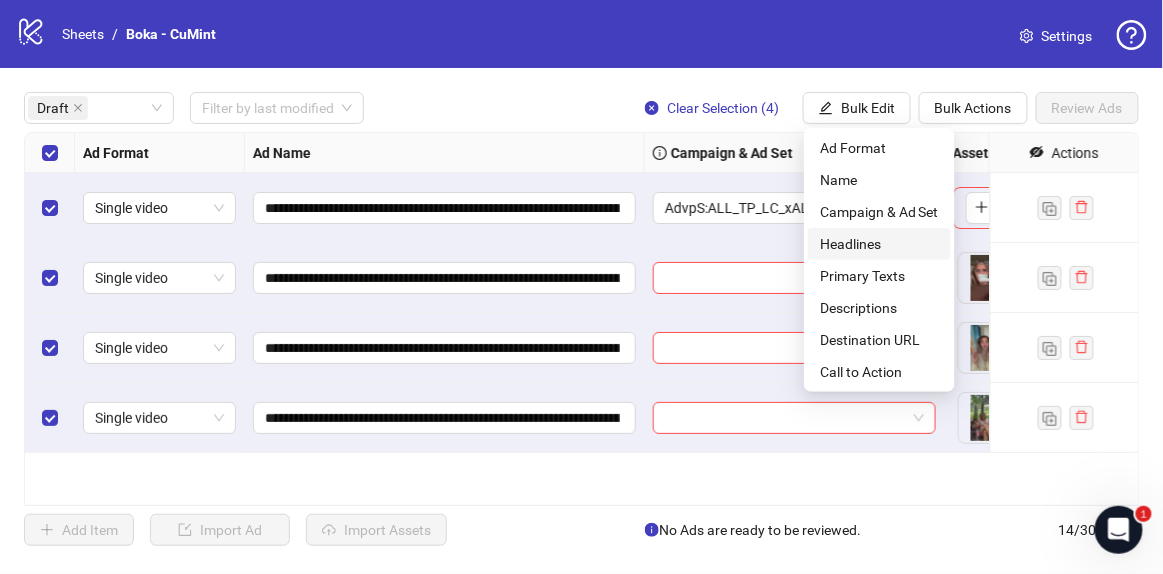 click on "Headlines" at bounding box center (879, 244) 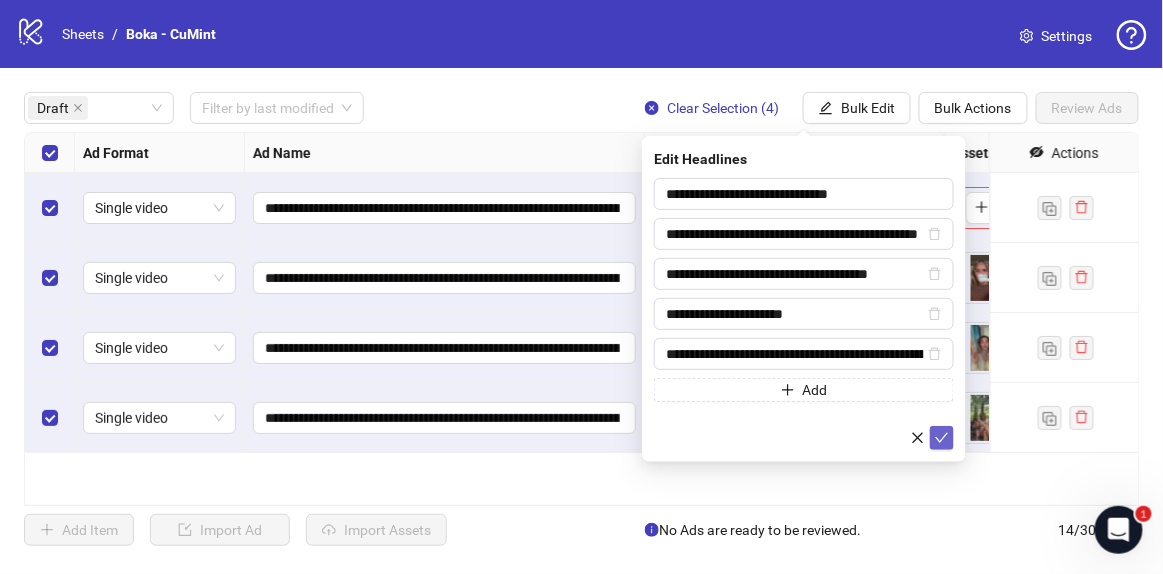 click 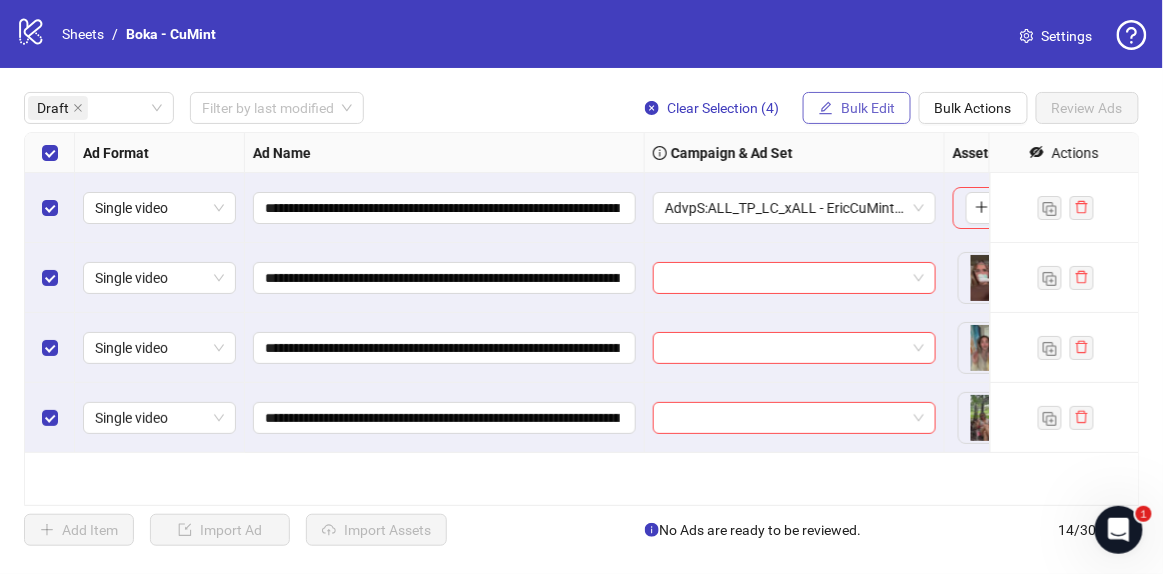 click on "Bulk Edit" at bounding box center (868, 108) 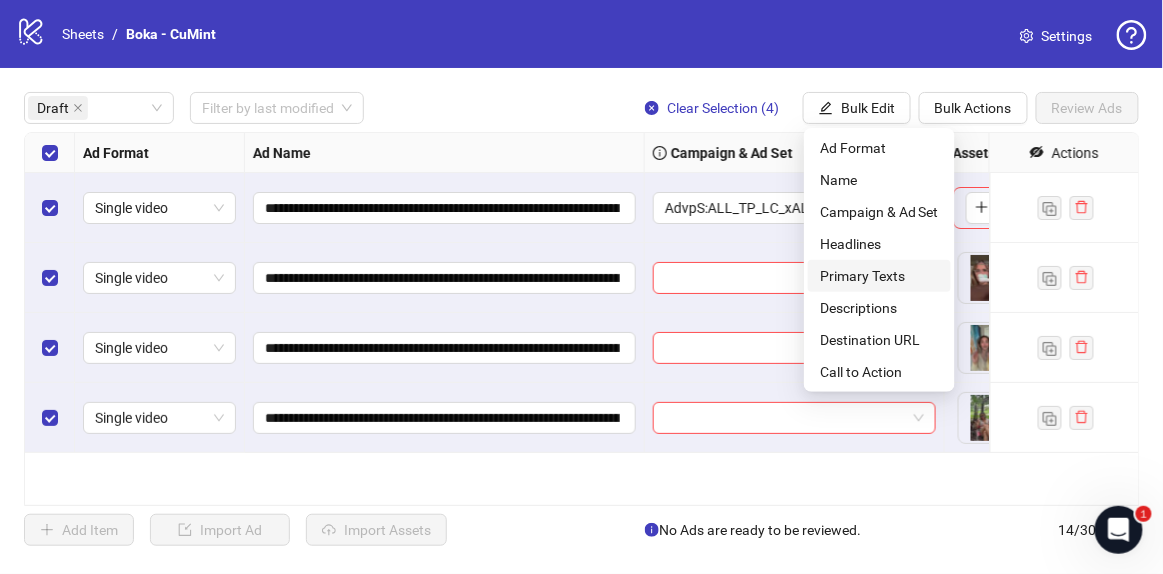 click on "Primary Texts" at bounding box center (879, 276) 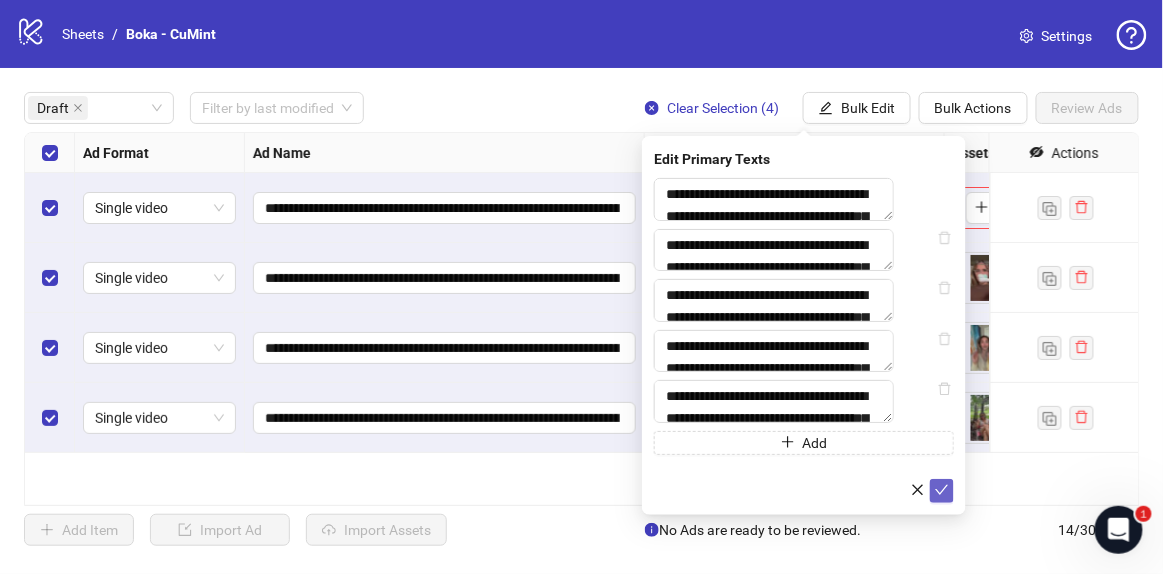 click 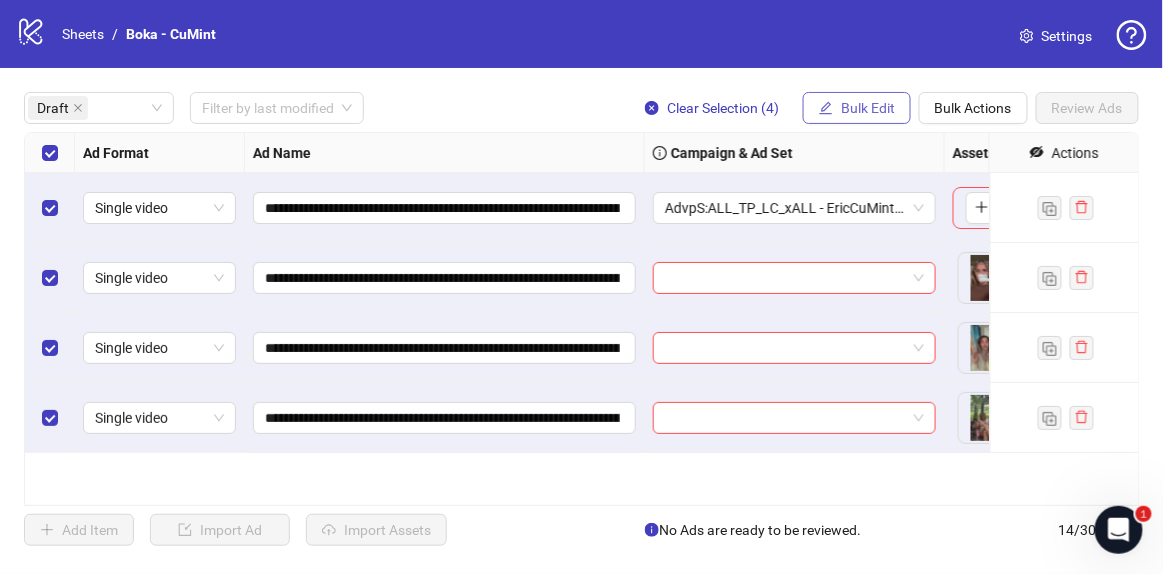 click on "Bulk Edit" at bounding box center [868, 108] 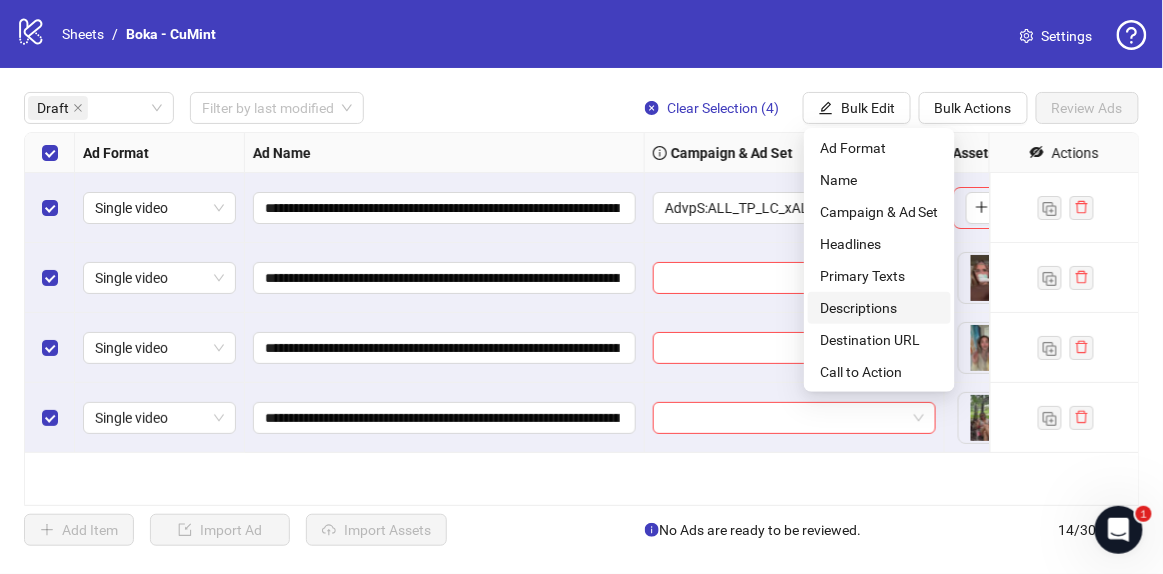 click on "Descriptions" at bounding box center (879, 308) 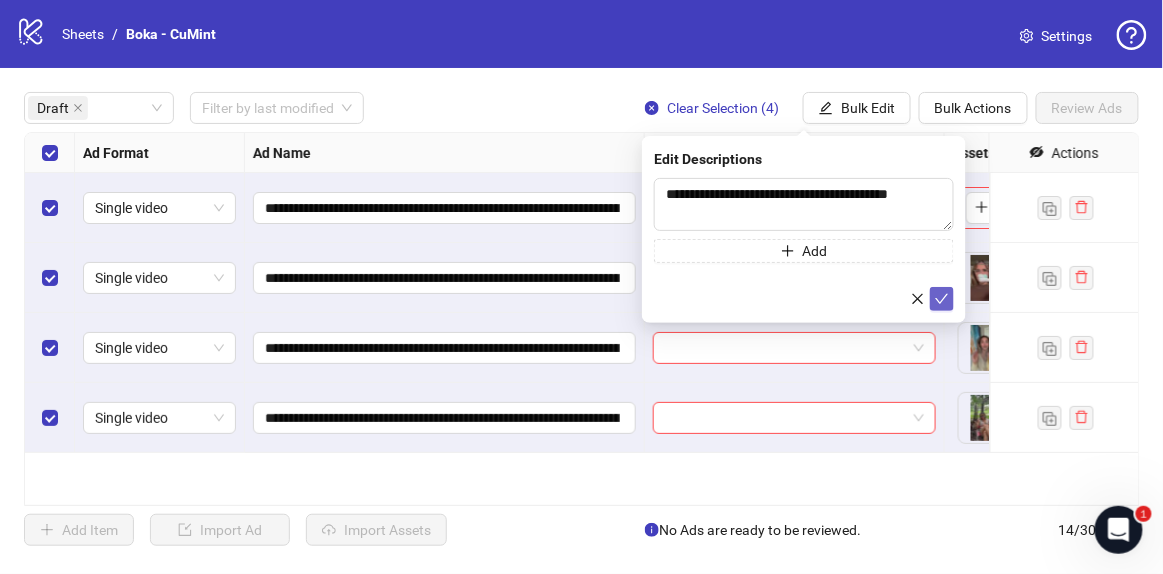 click 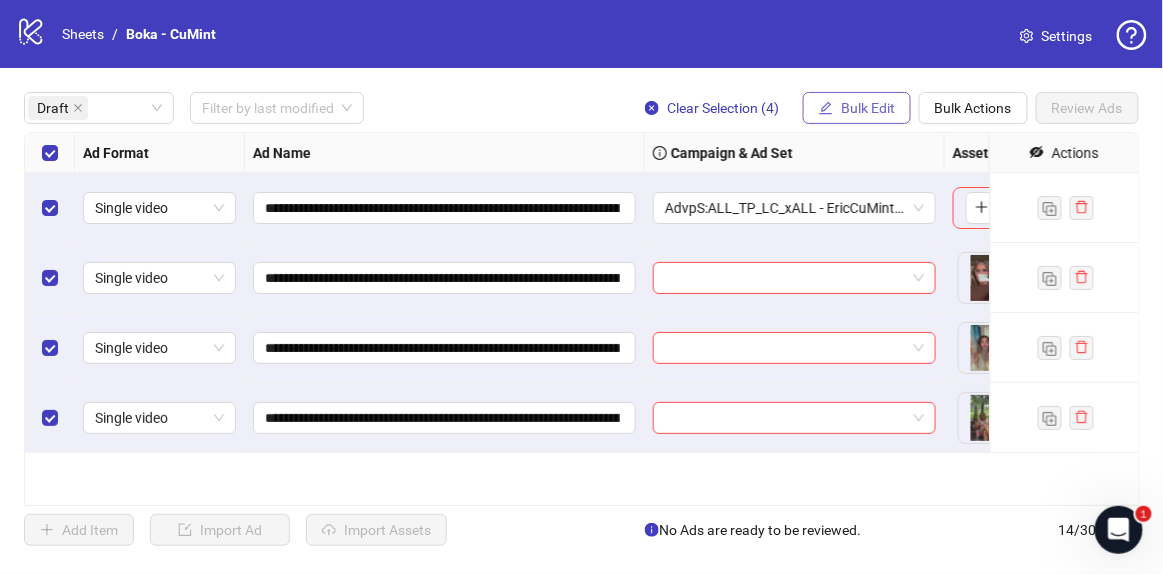 click on "Bulk Edit" at bounding box center [857, 108] 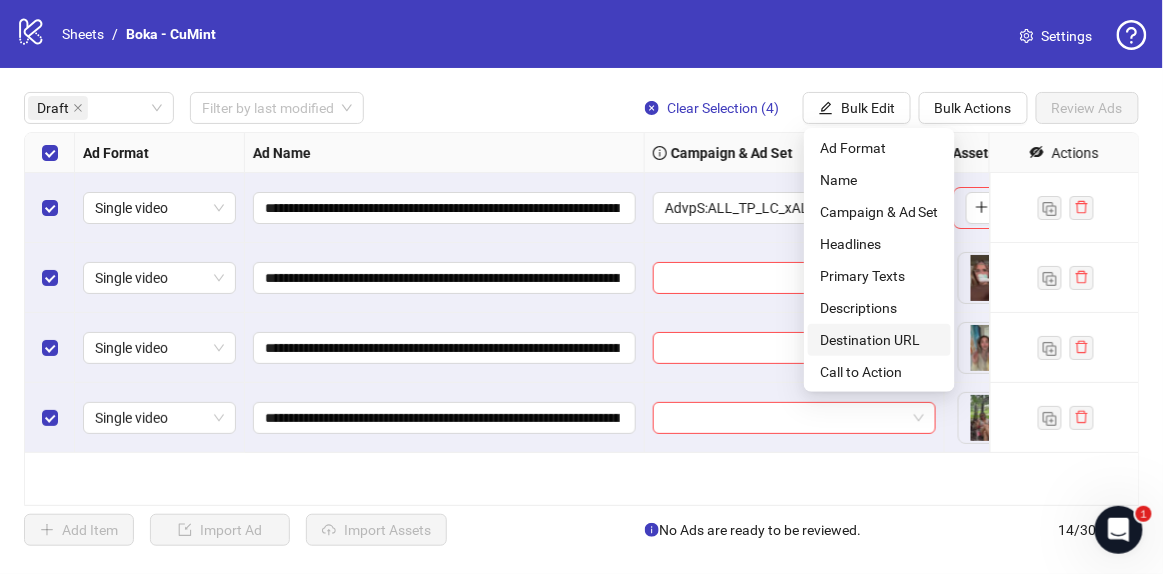 click on "Destination URL" at bounding box center (879, 340) 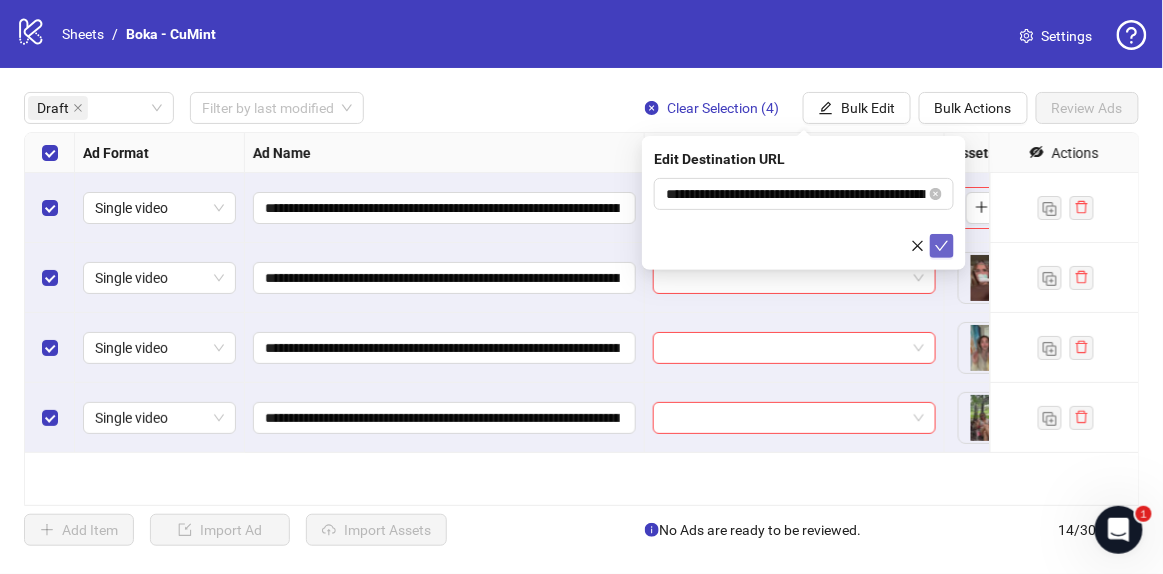 click 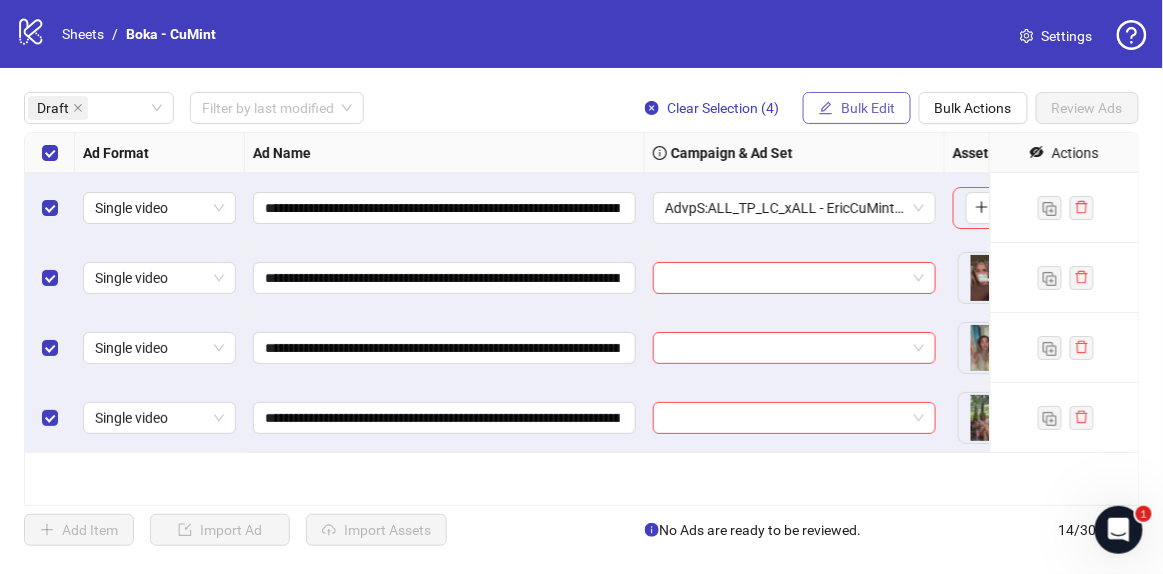 click on "Bulk Edit" at bounding box center (868, 108) 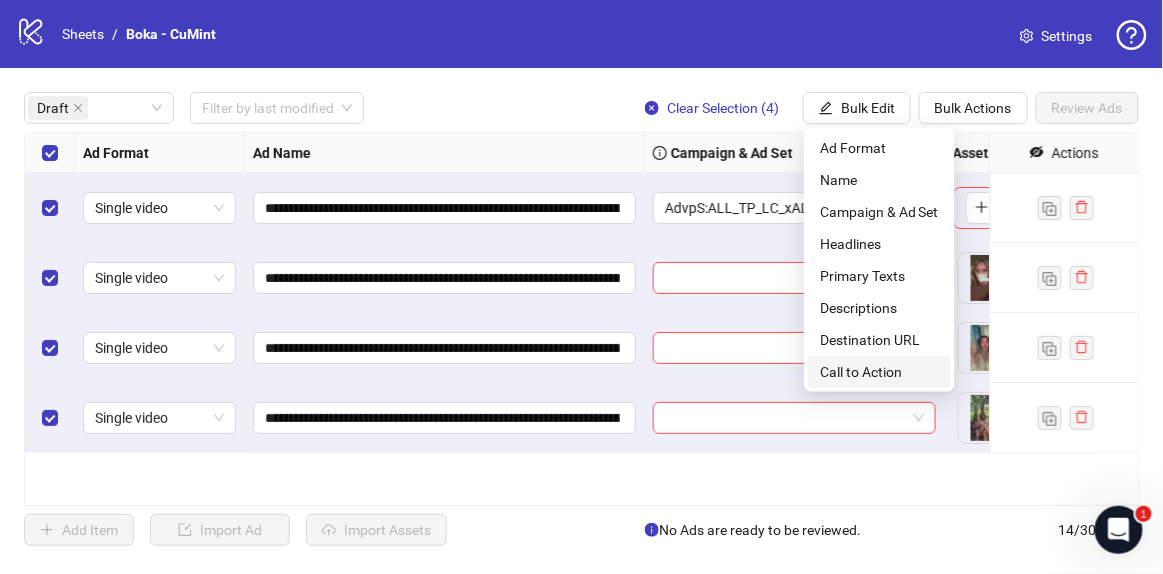 click on "Call to Action" at bounding box center [879, 372] 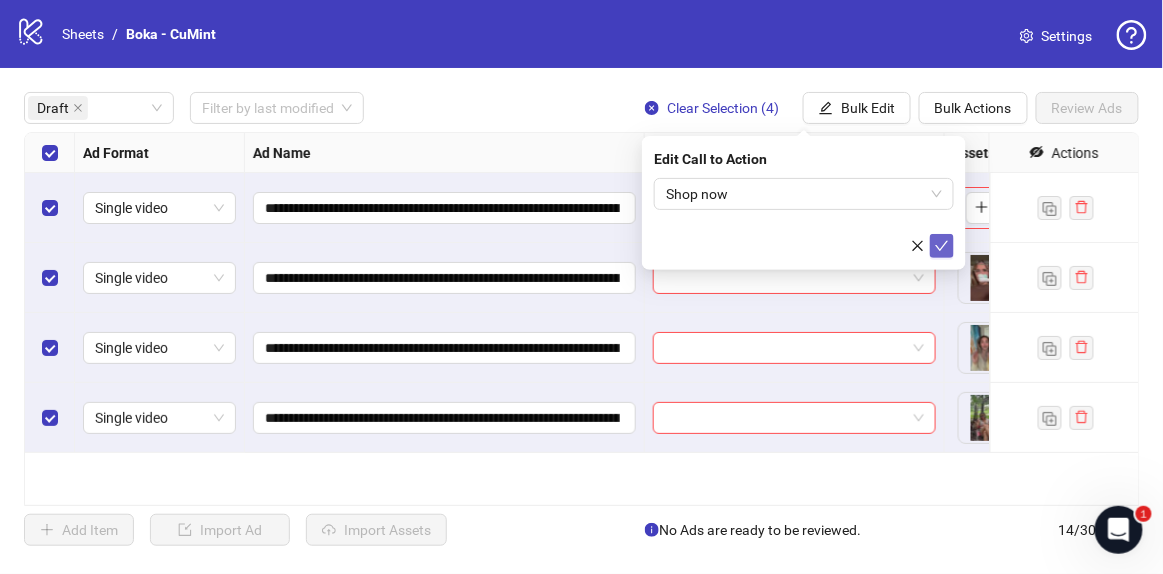 click 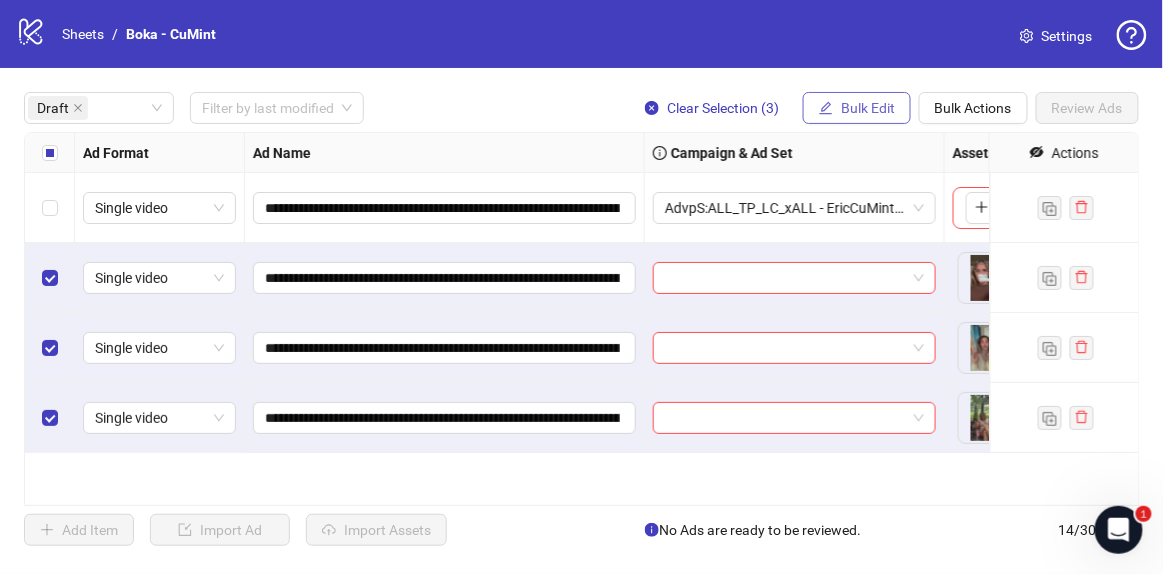 click on "Bulk Edit" at bounding box center [868, 108] 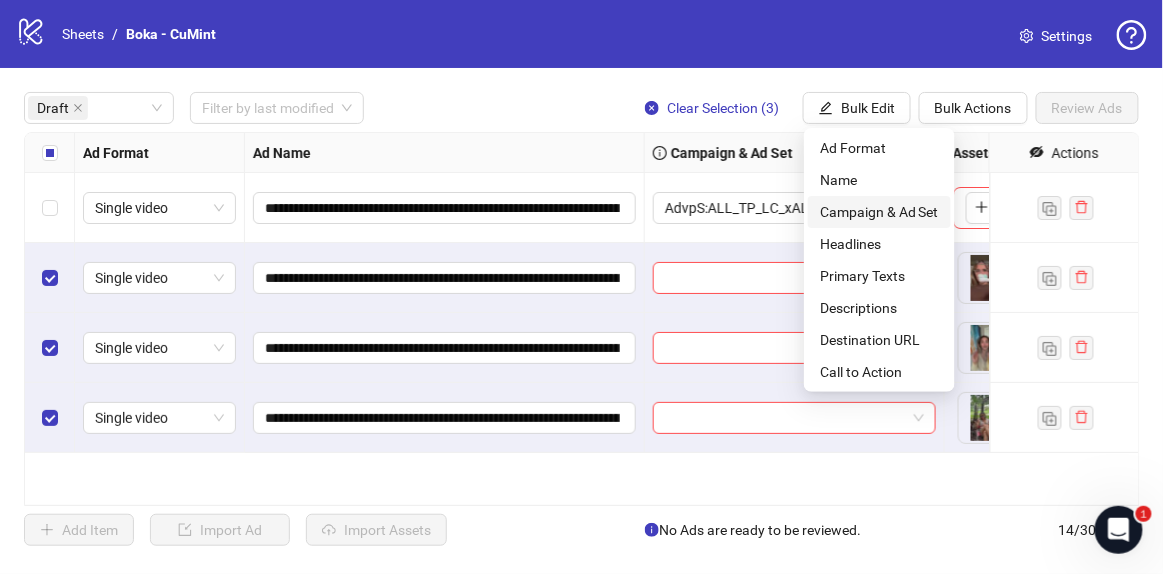 click on "Campaign & Ad Set" at bounding box center (879, 212) 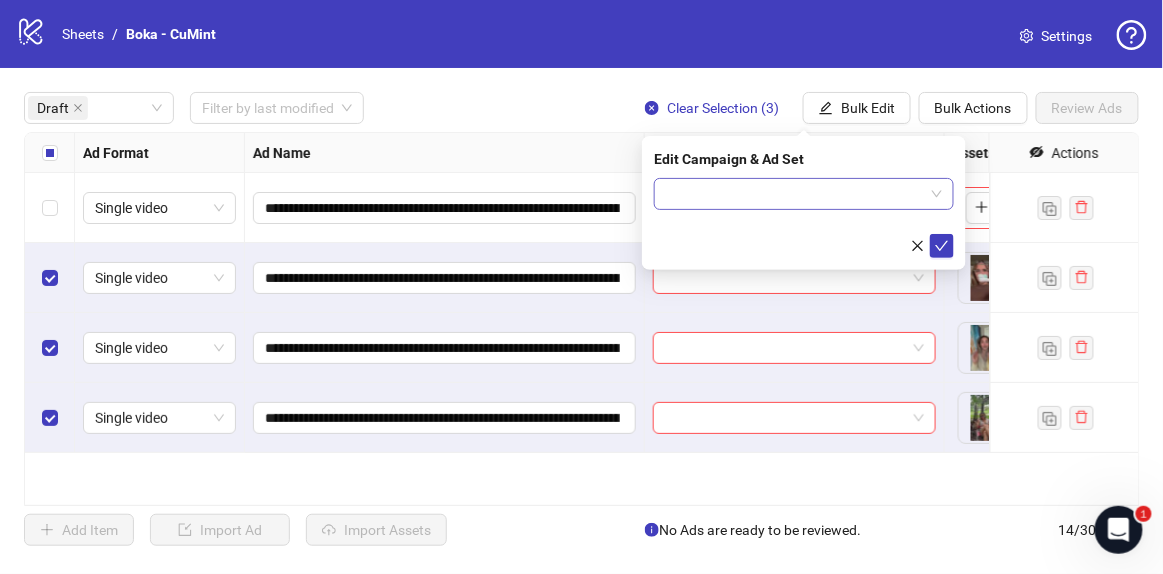 click at bounding box center (795, 194) 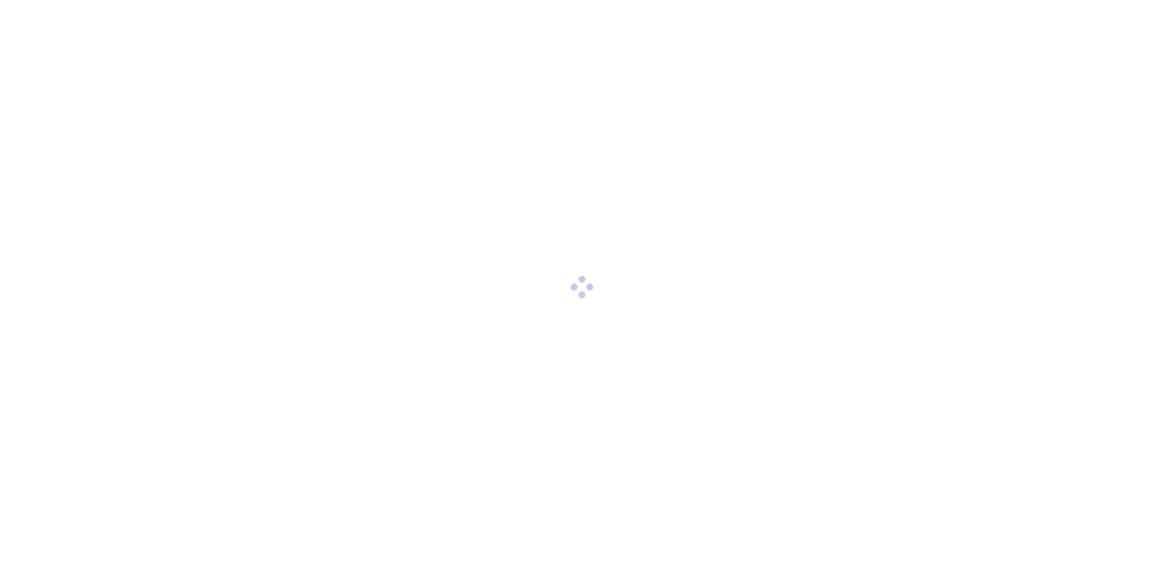 scroll, scrollTop: 0, scrollLeft: 0, axis: both 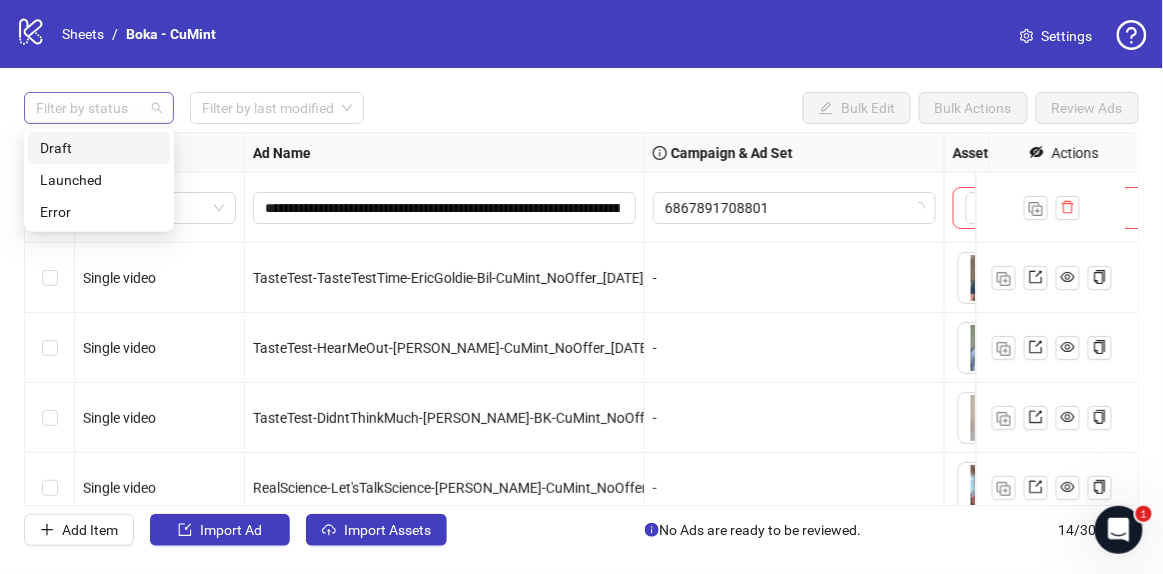 drag, startPoint x: 52, startPoint y: 99, endPoint x: 64, endPoint y: 113, distance: 18.439089 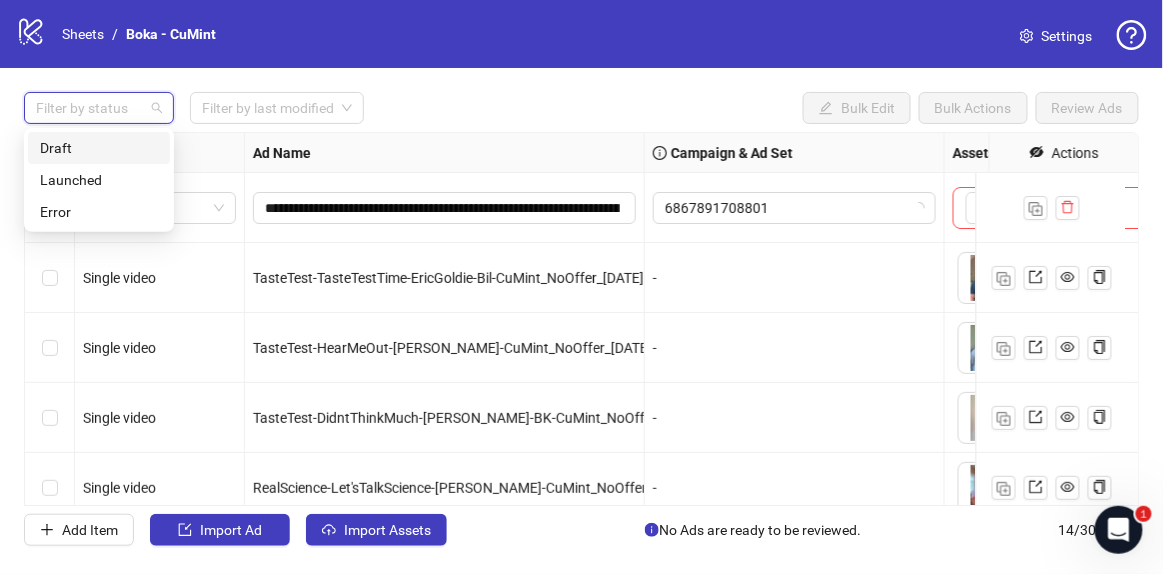 click on "Draft" at bounding box center [99, 148] 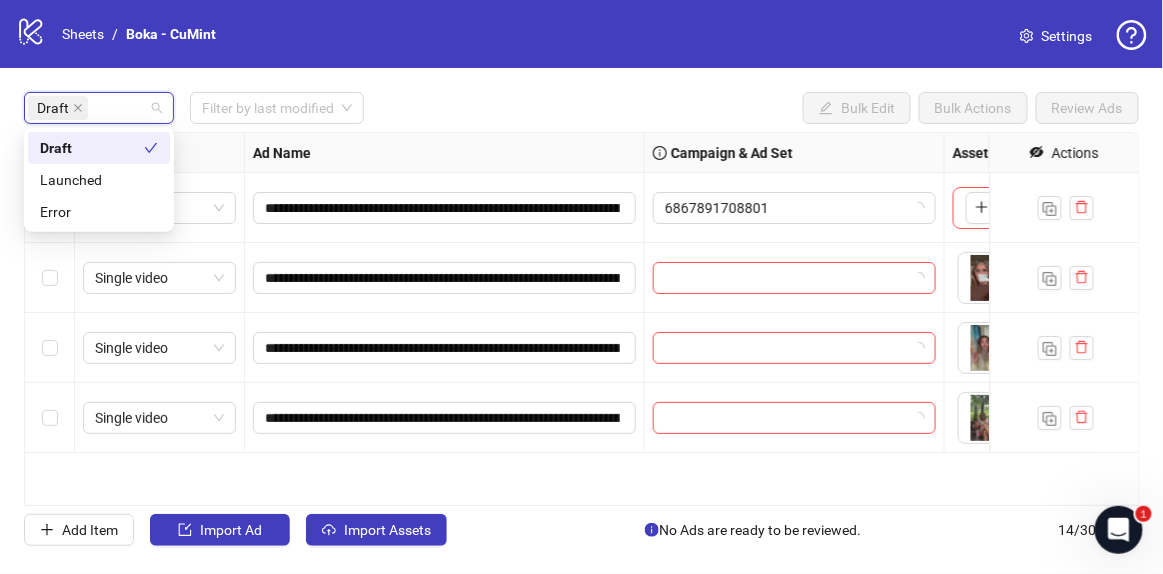 click on "**********" at bounding box center [581, 319] 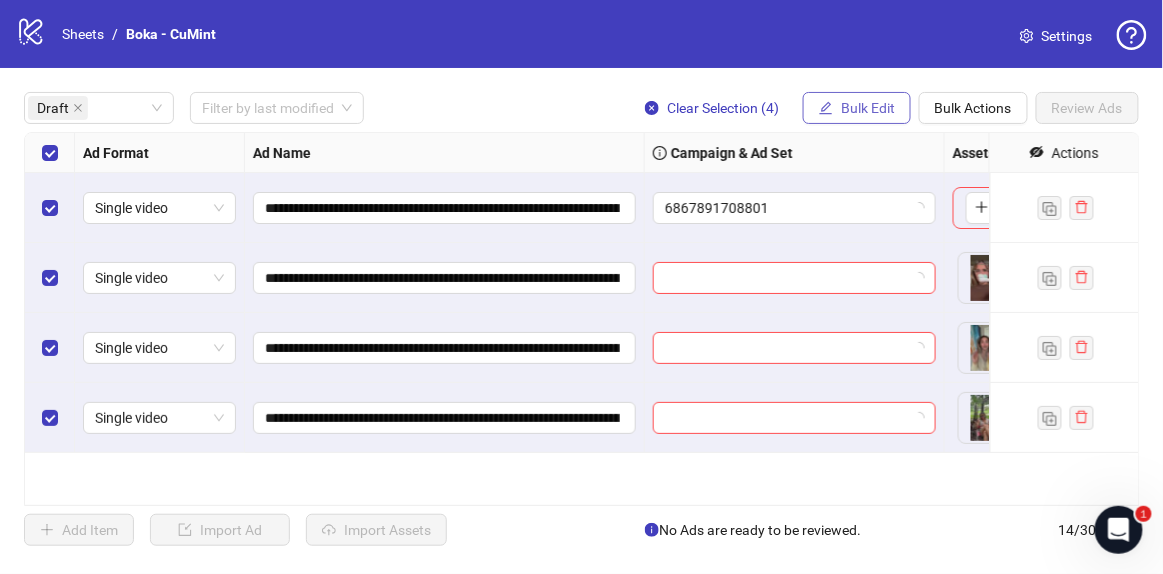 click on "Bulk Edit" at bounding box center (857, 108) 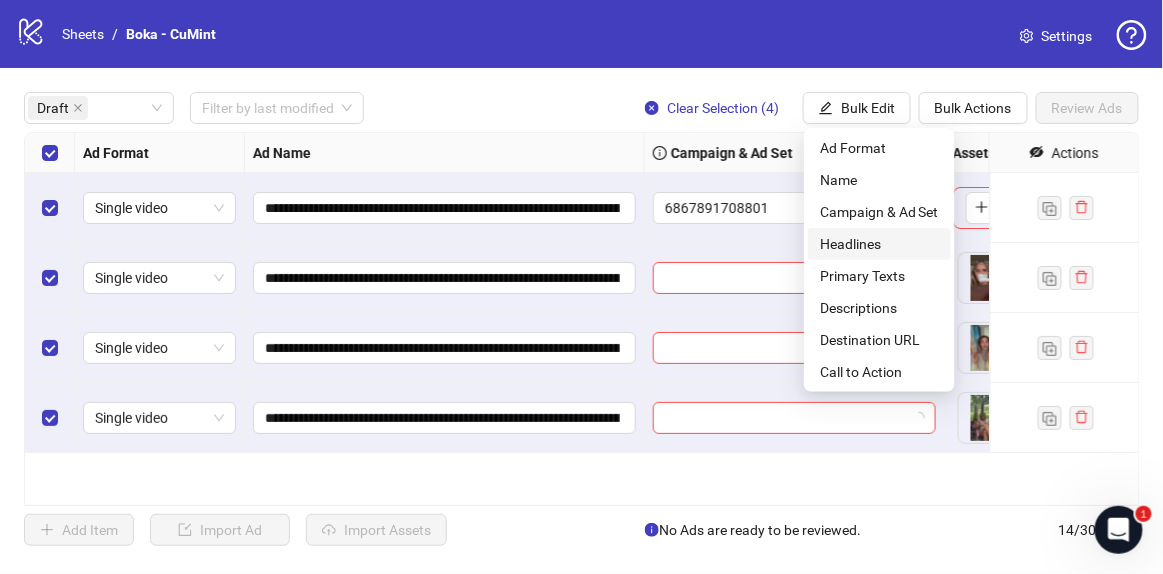 click on "Headlines" at bounding box center (879, 244) 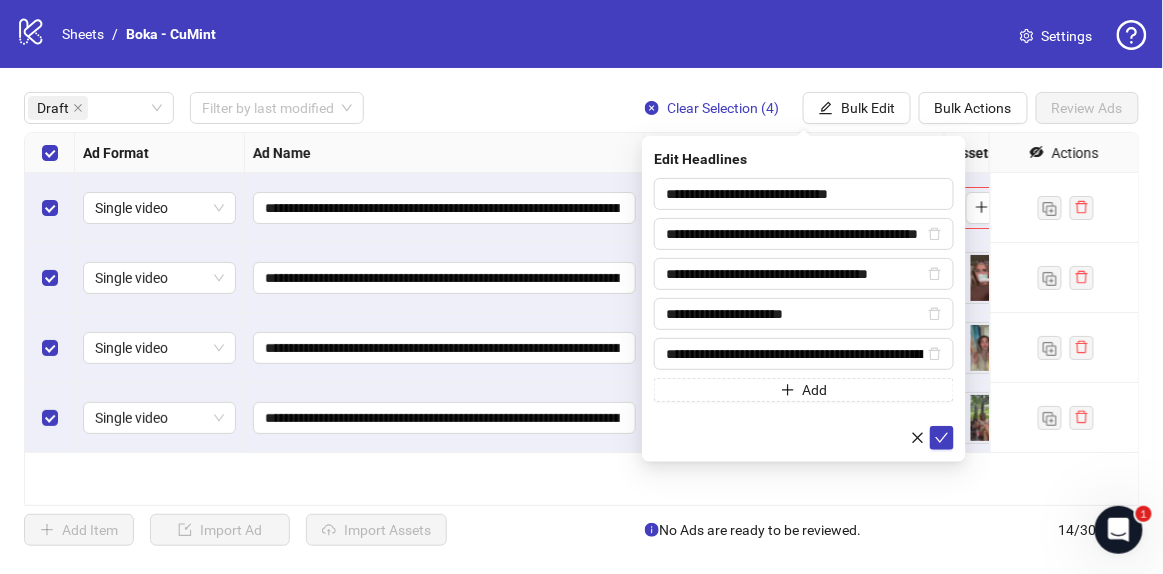 click on "**********" at bounding box center (804, 299) 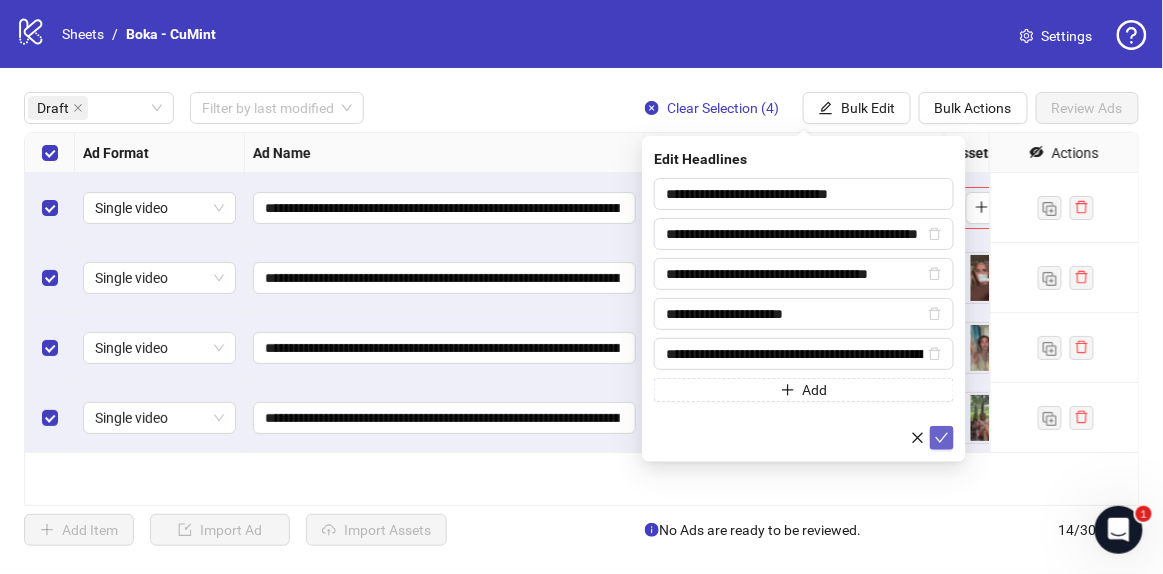 click at bounding box center (942, 438) 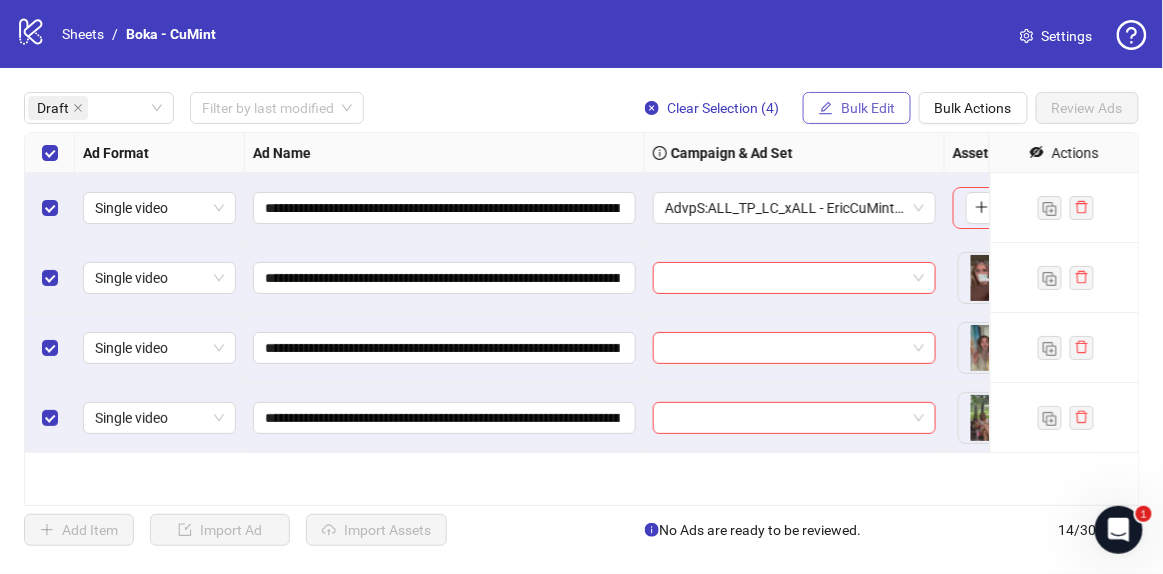 click 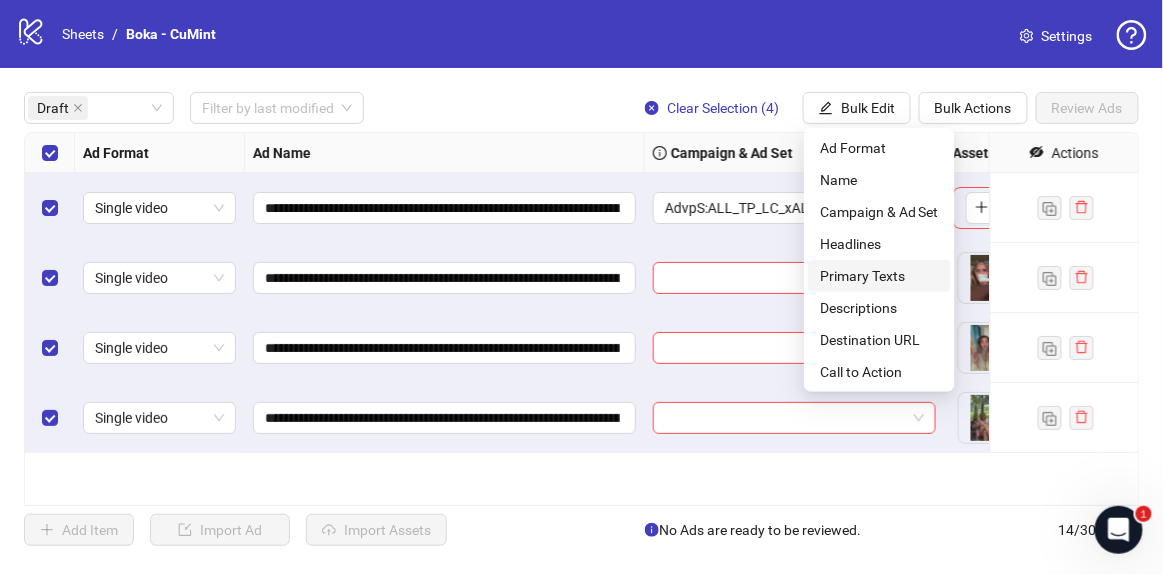 click on "Primary Texts" at bounding box center [879, 276] 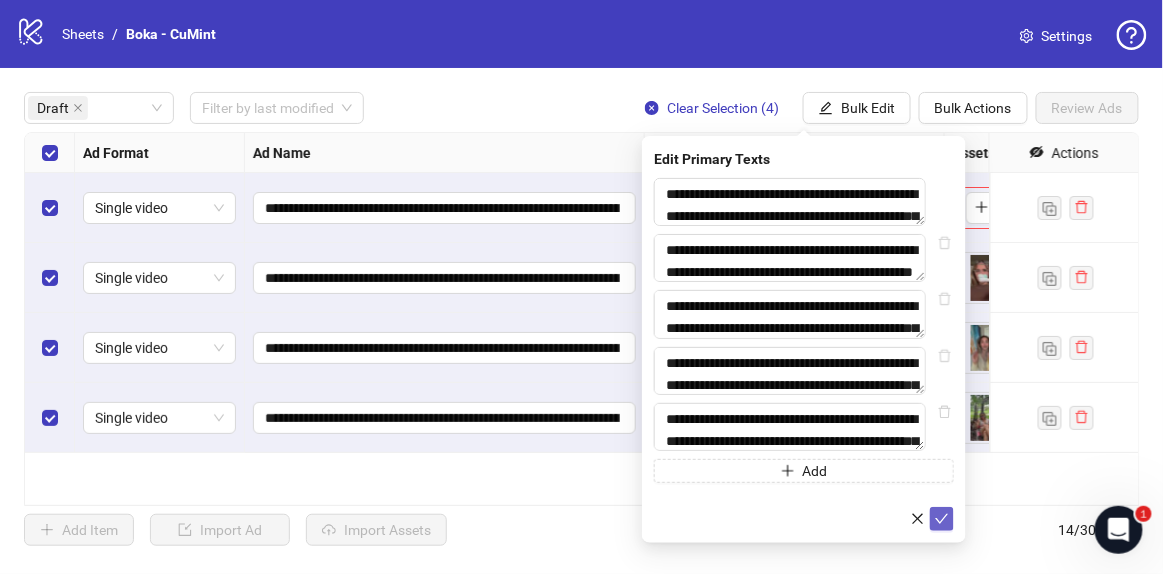 click 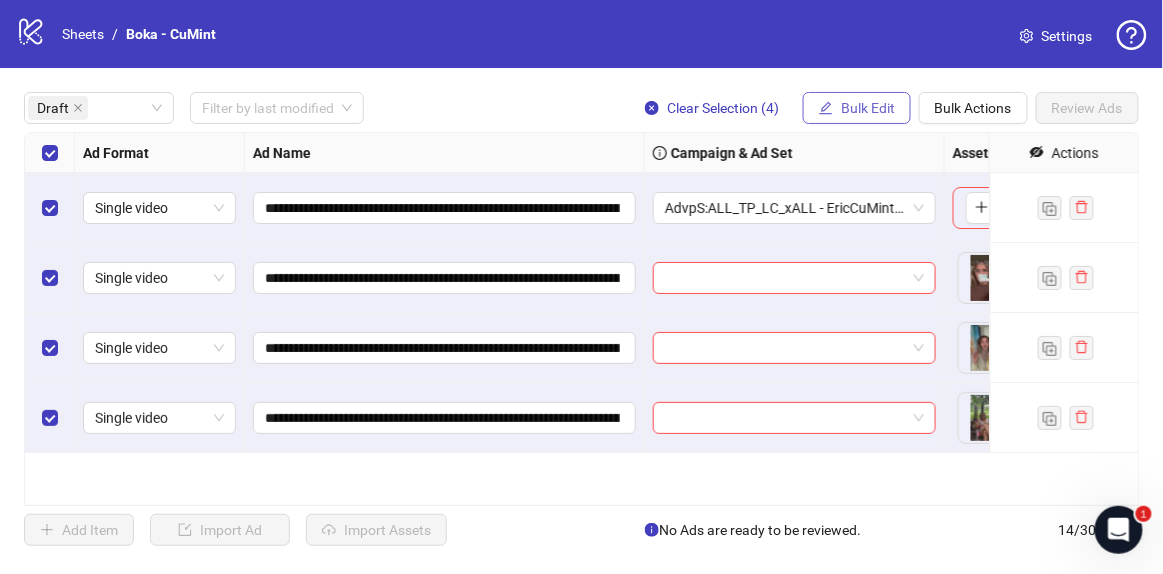 click on "Bulk Edit" at bounding box center (868, 108) 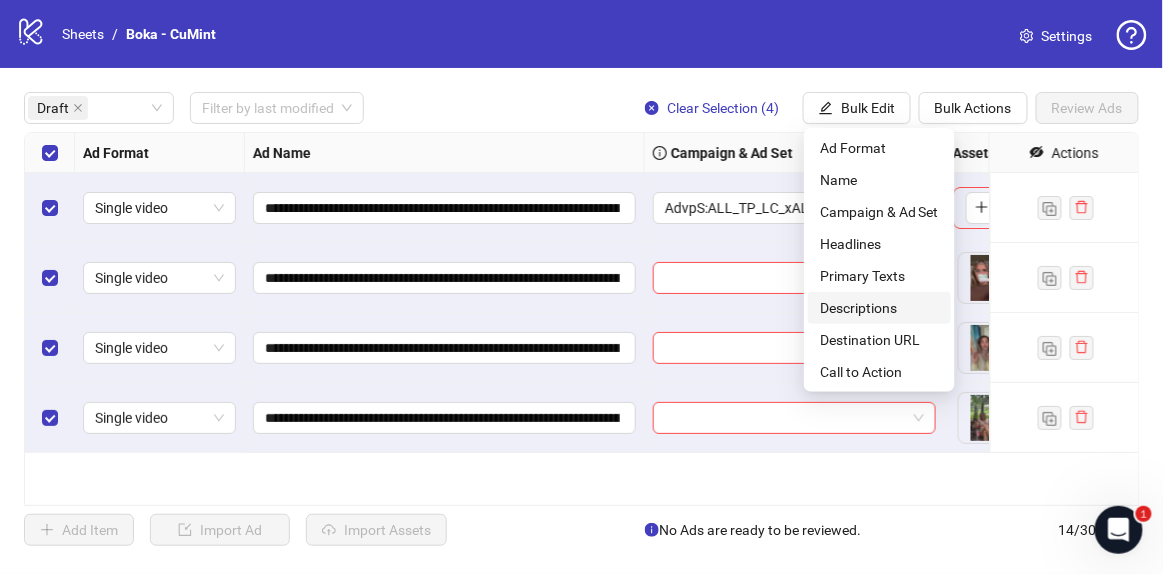 click on "Descriptions" at bounding box center (879, 308) 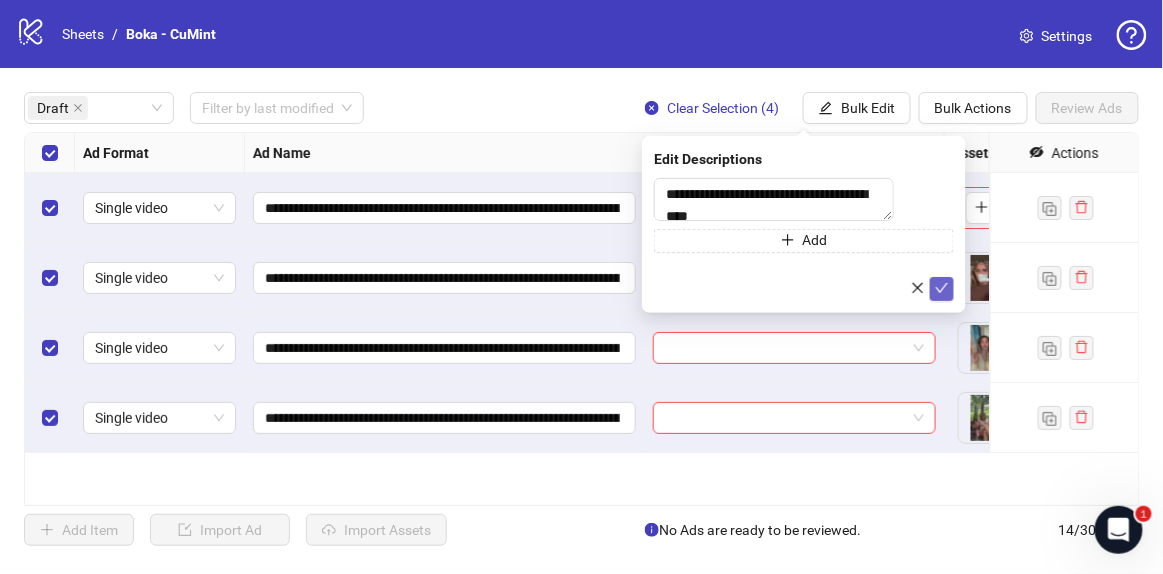 click 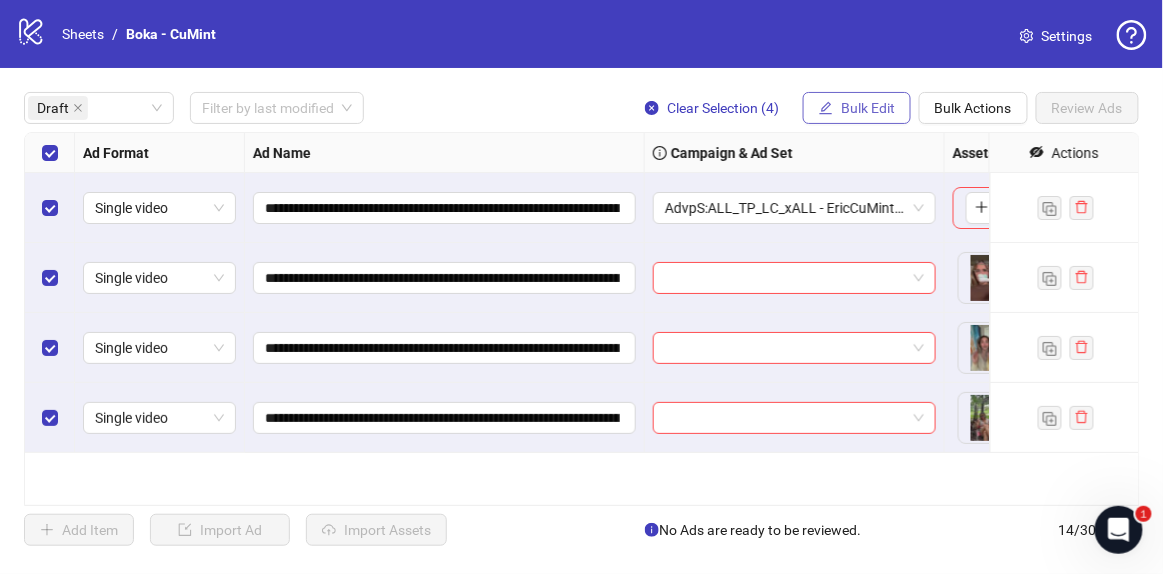 click on "Bulk Edit" at bounding box center [868, 108] 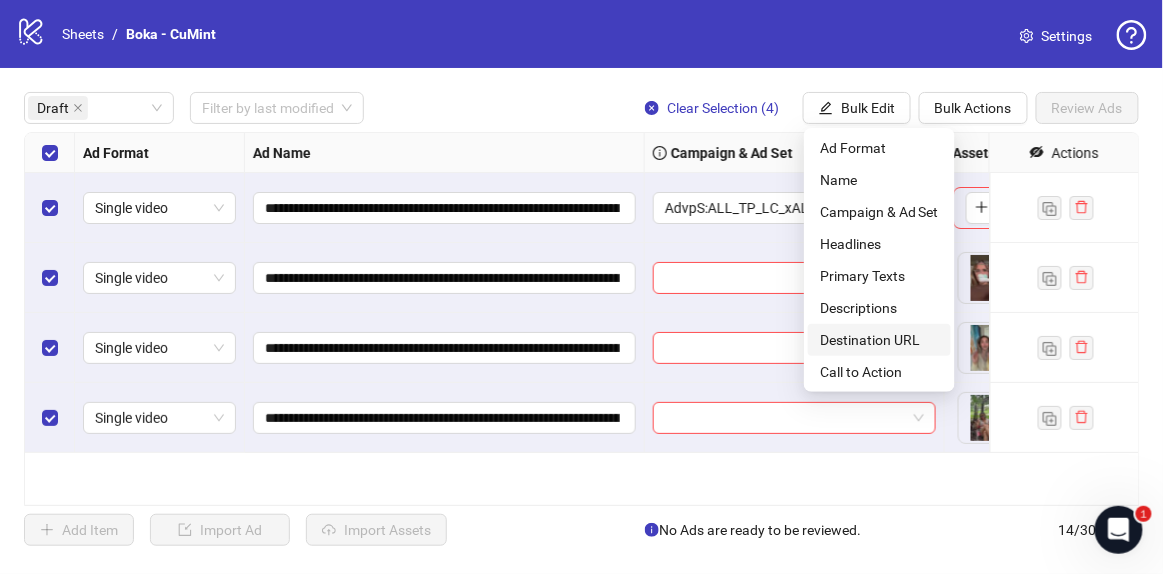 click on "Destination URL" at bounding box center (879, 340) 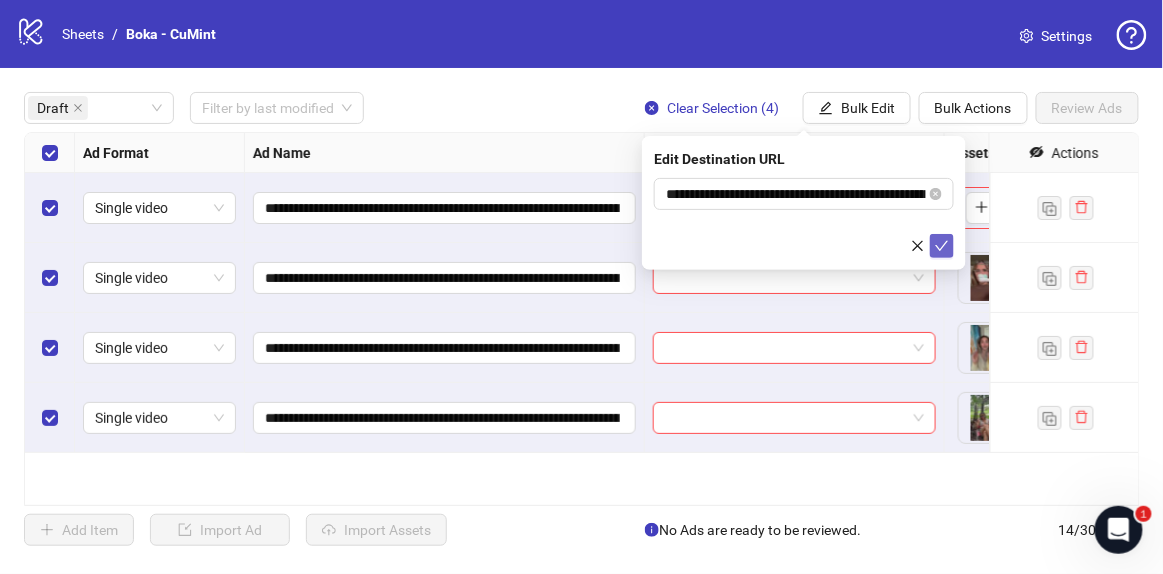 click 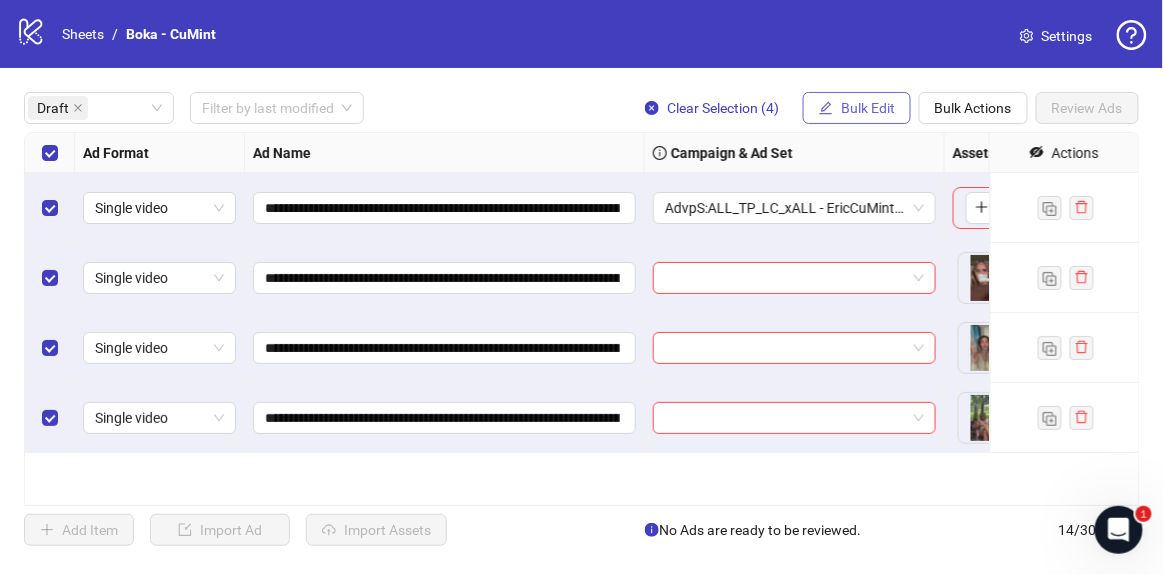 click on "Bulk Edit" at bounding box center (868, 108) 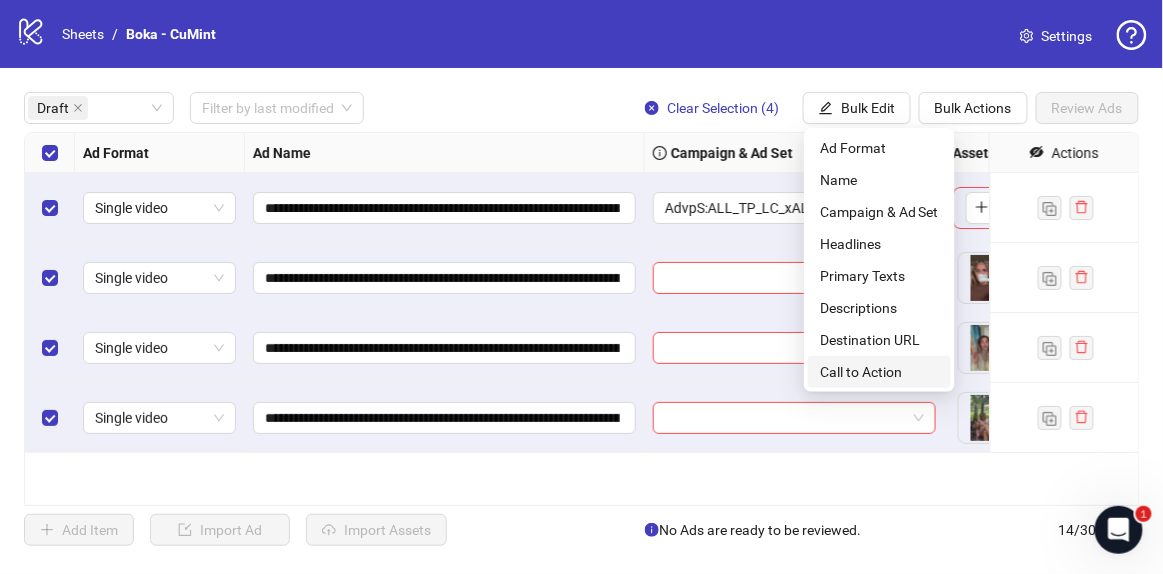 click on "Call to Action" at bounding box center (879, 372) 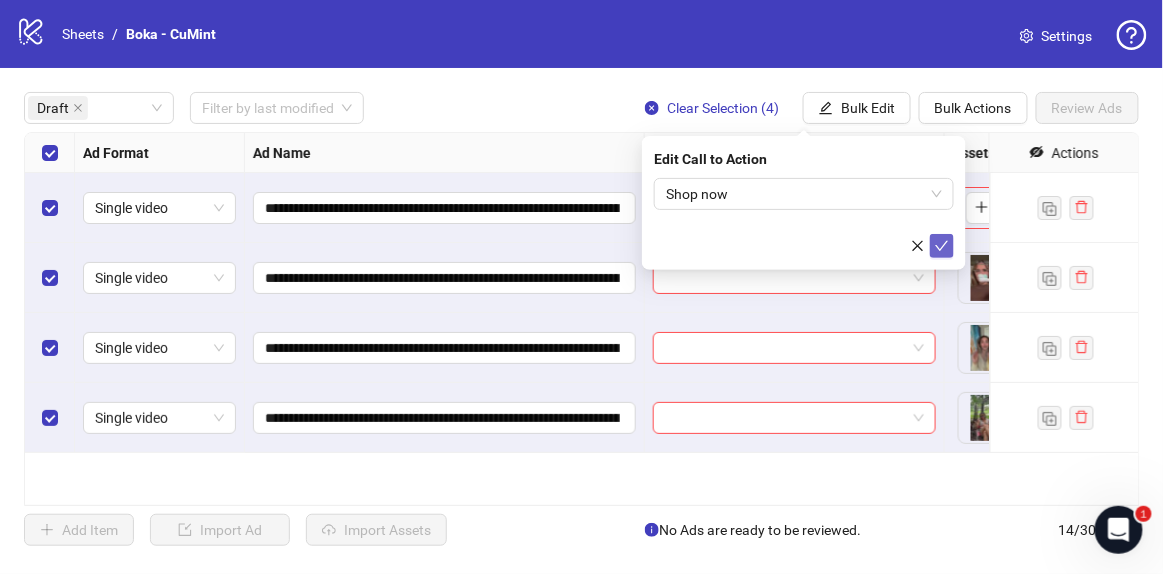 click 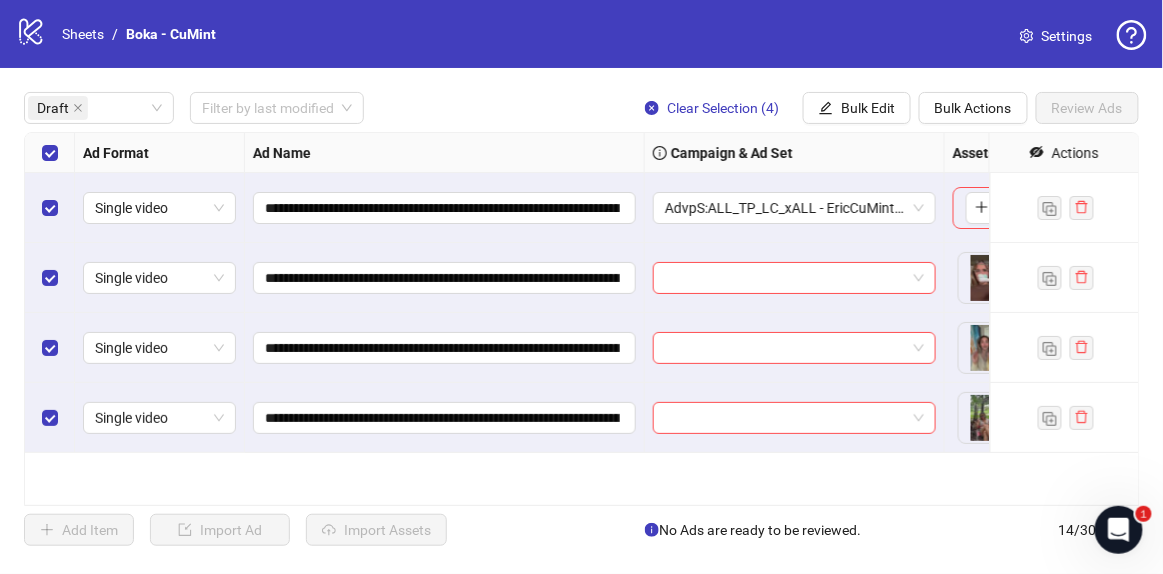 click on "**********" at bounding box center [880, 293] 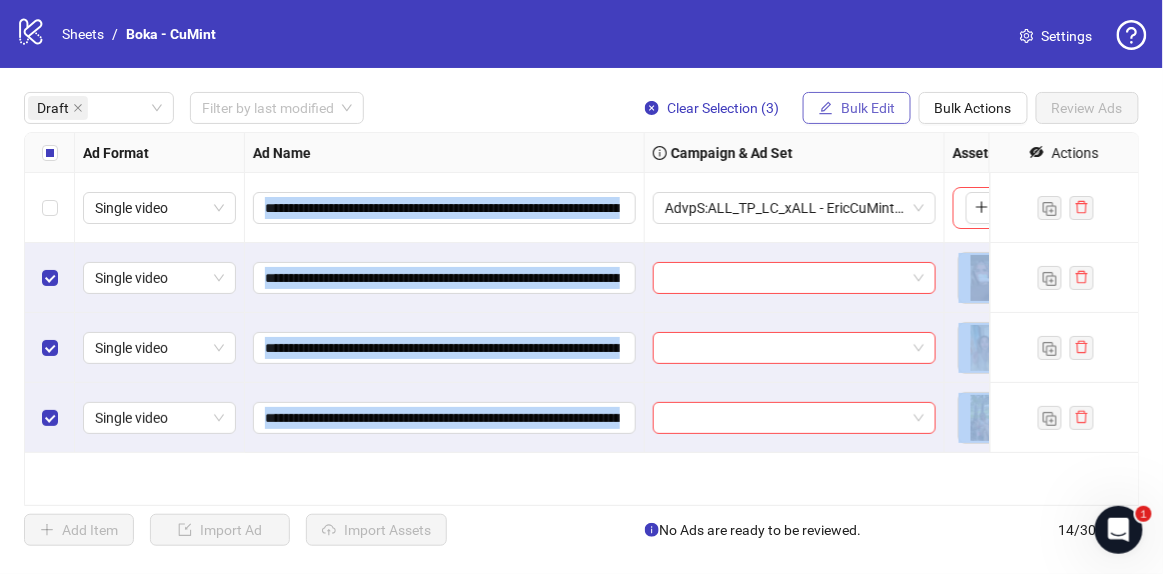 click on "Bulk Edit" at bounding box center (857, 108) 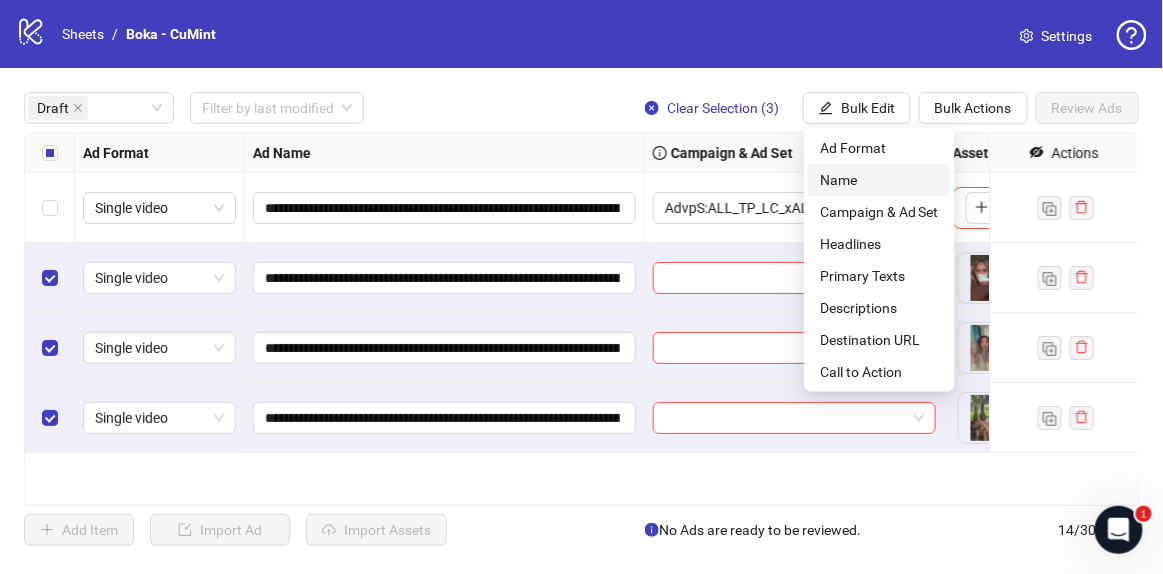 click on "Name" at bounding box center [879, 180] 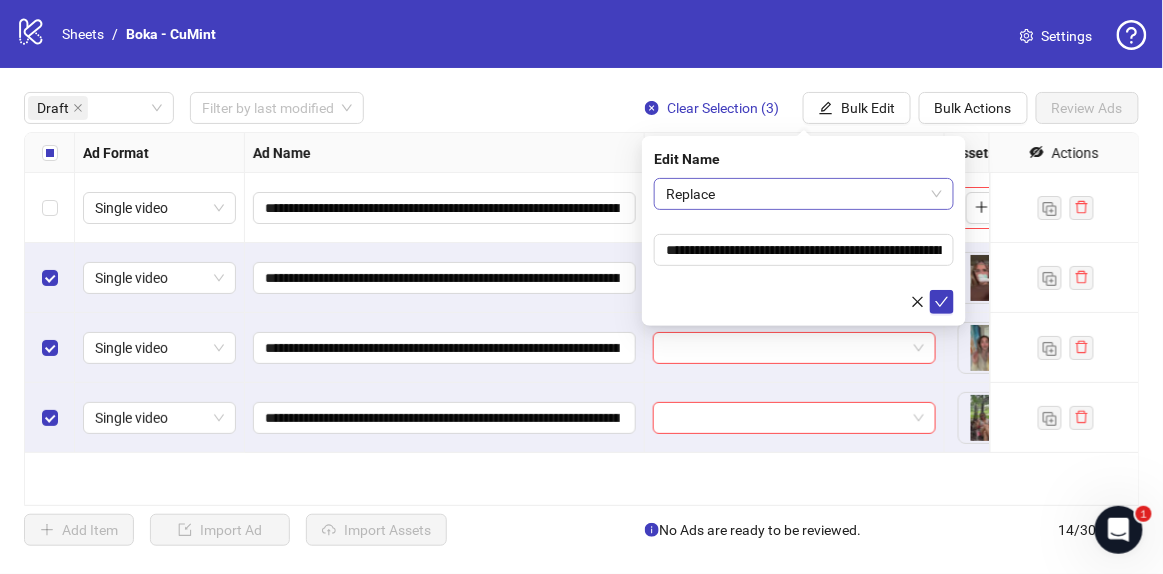 click on "Replace" at bounding box center [804, 194] 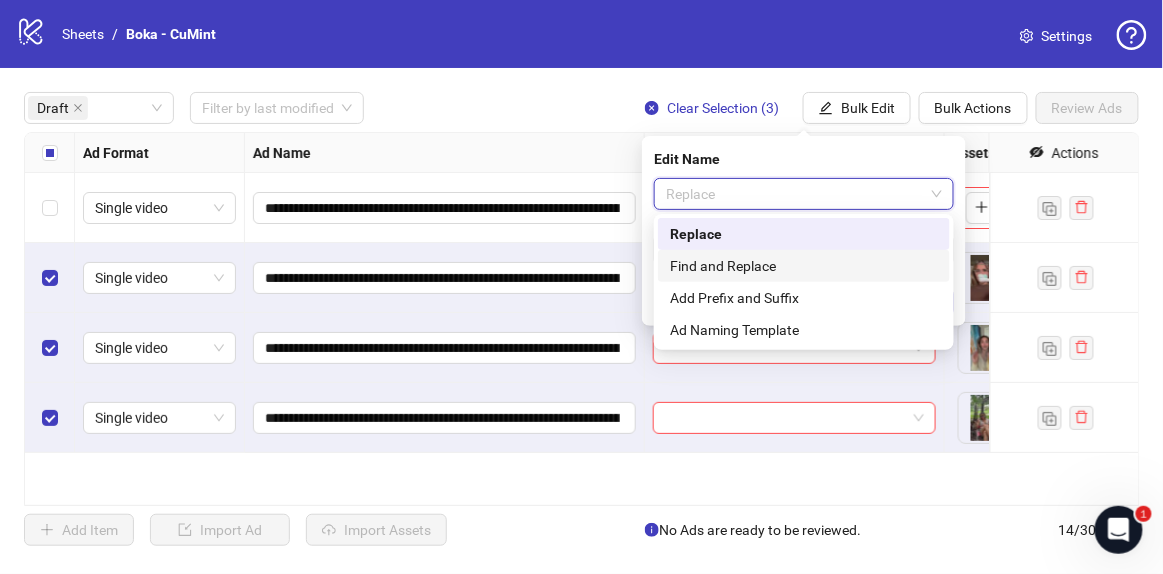 click on "Find and Replace" at bounding box center (804, 266) 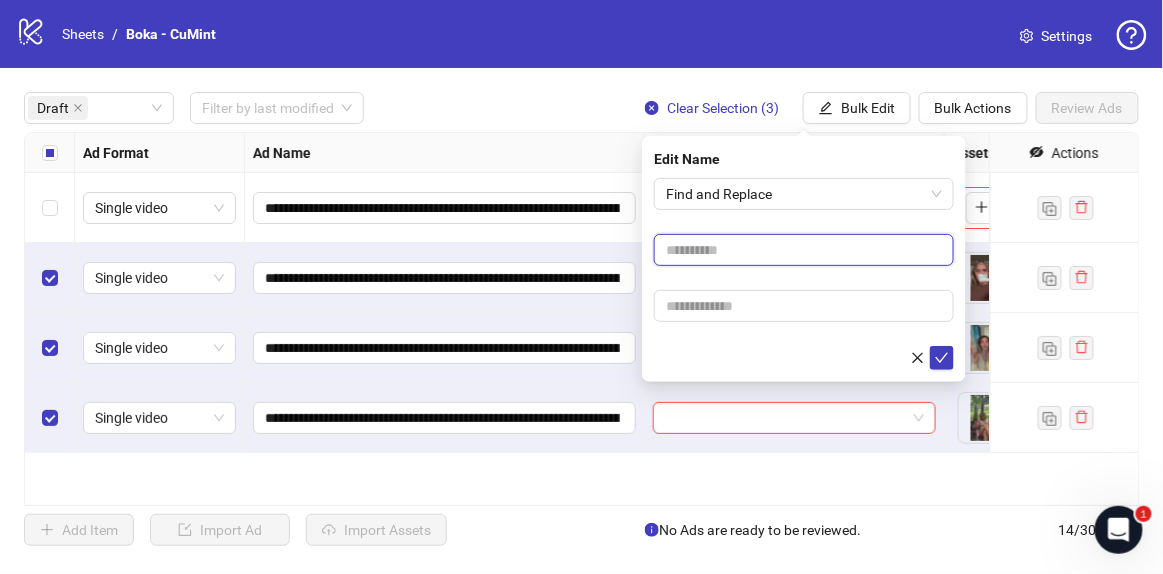click at bounding box center [804, 250] 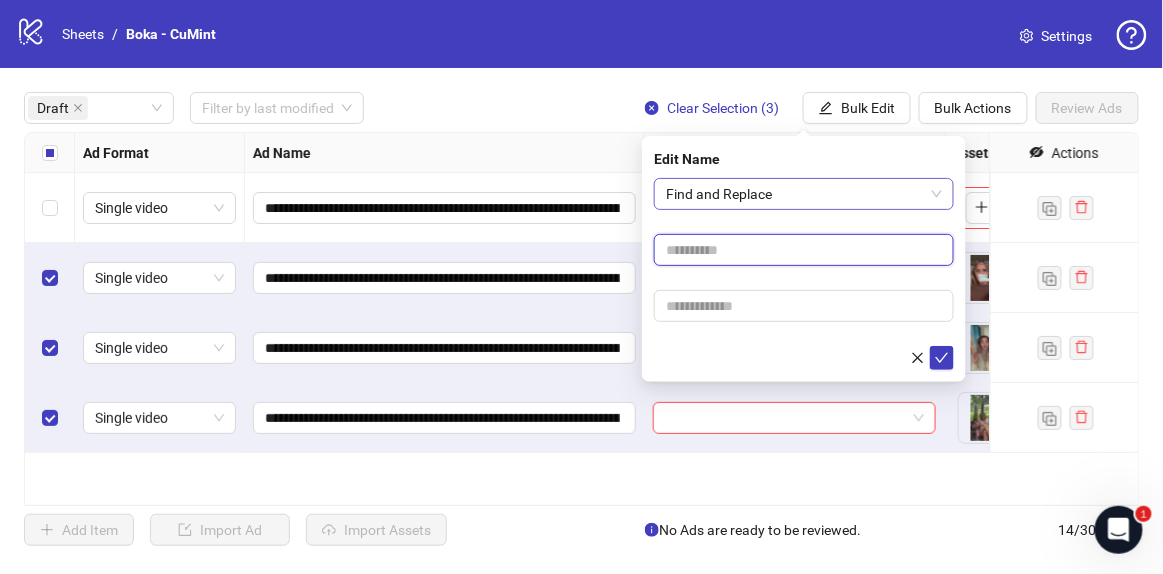 click on "Find and Replace" at bounding box center [804, 194] 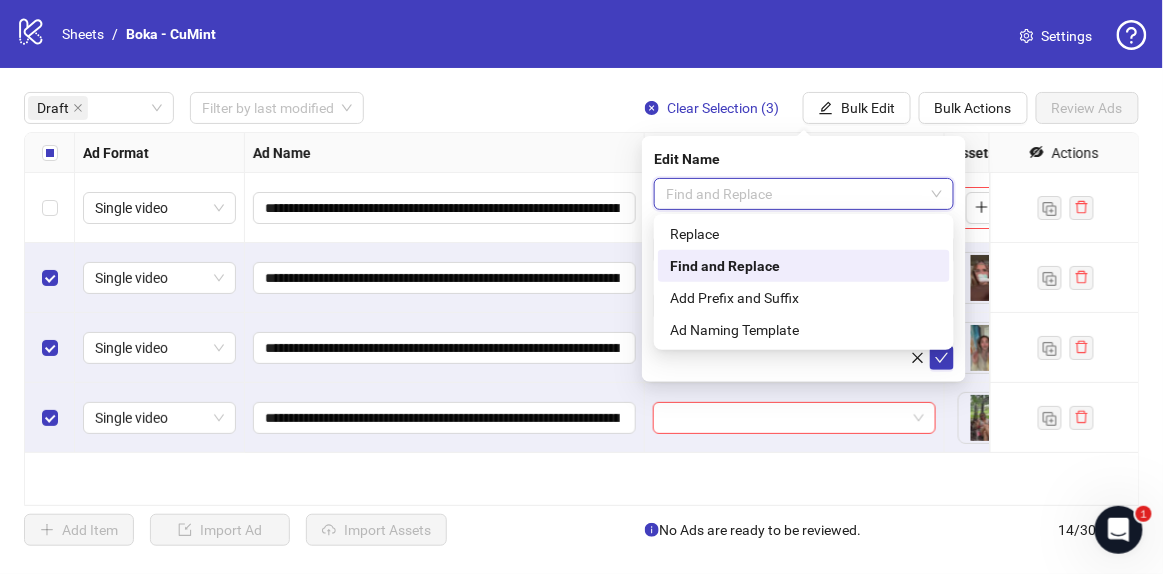 click on "Find and Replace" at bounding box center (804, 266) 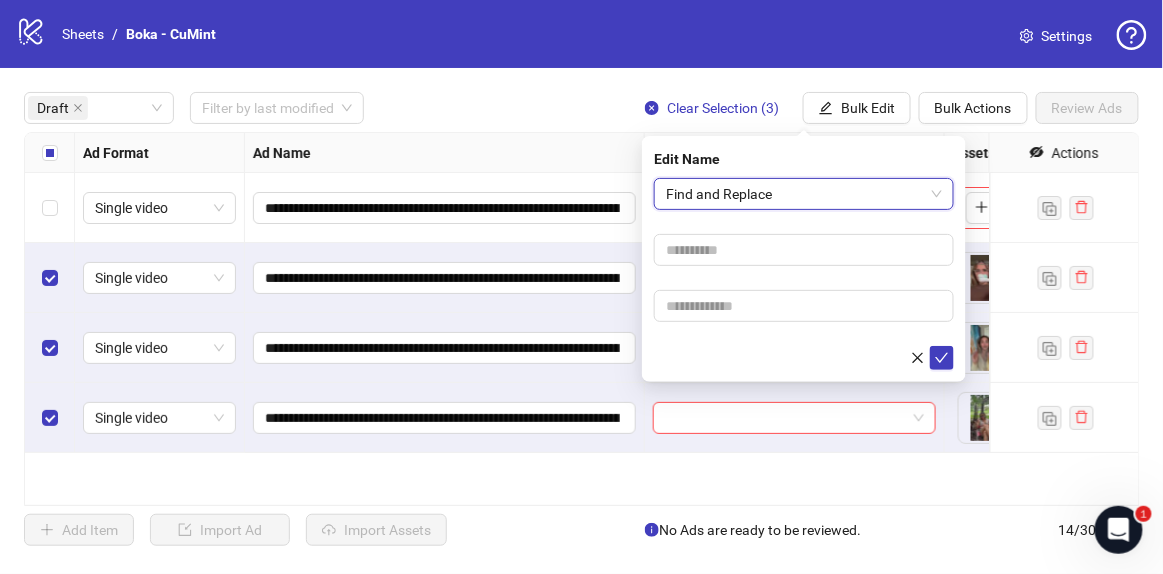 click at bounding box center (804, 250) 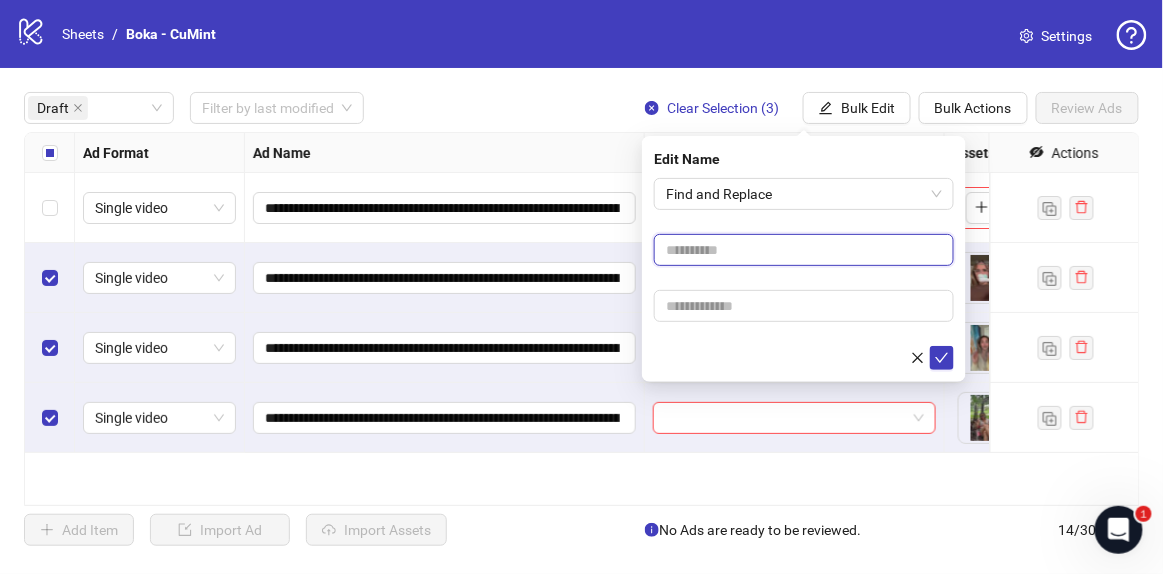 click at bounding box center [804, 250] 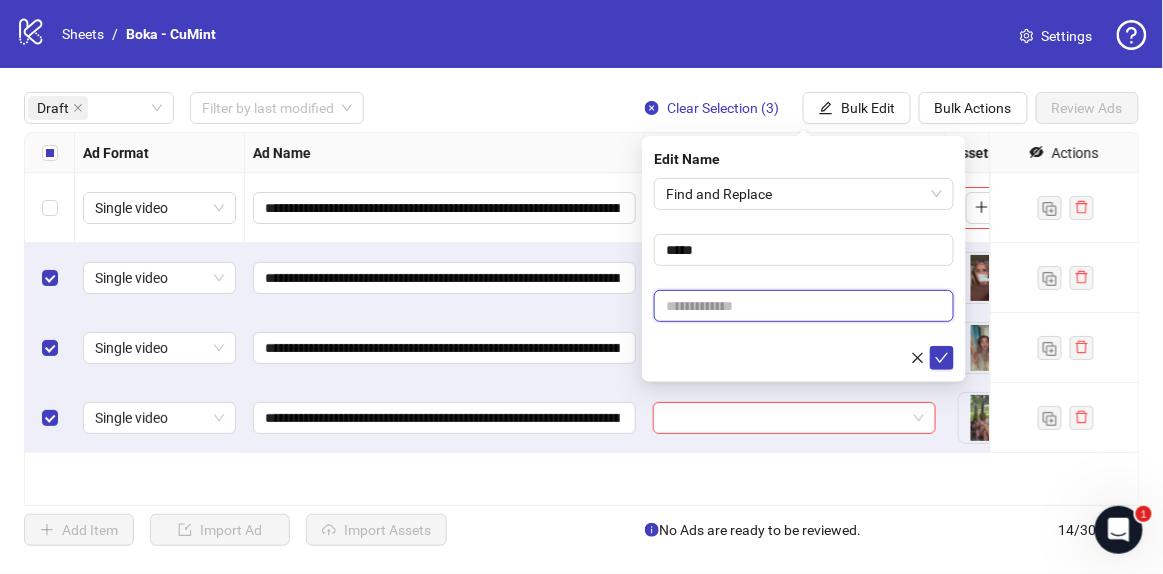drag, startPoint x: 711, startPoint y: 300, endPoint x: 743, endPoint y: 302, distance: 32.06244 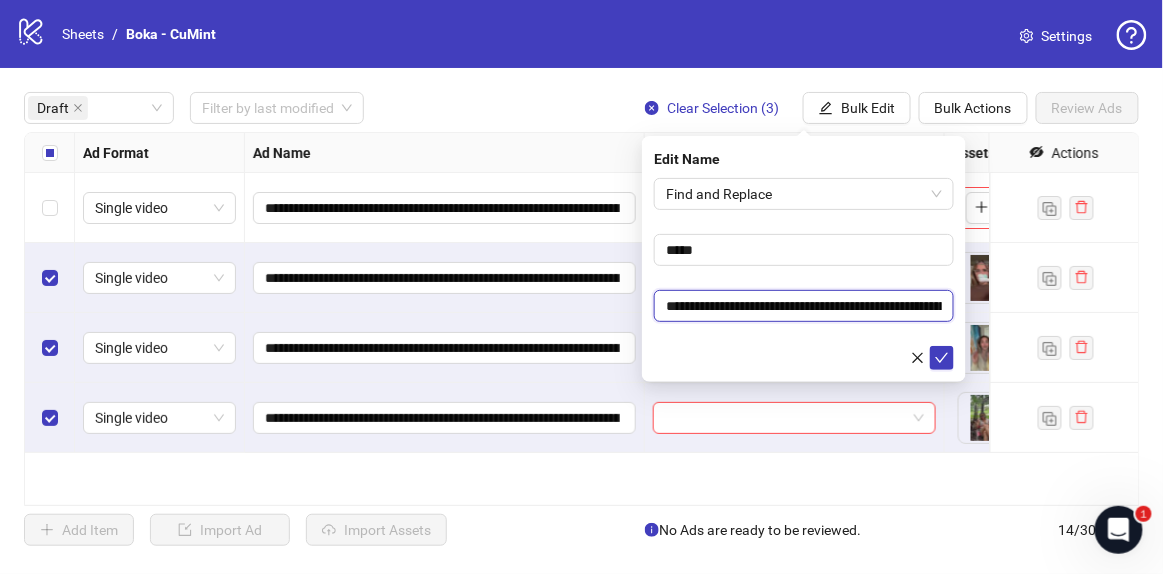 scroll, scrollTop: 0, scrollLeft: 229, axis: horizontal 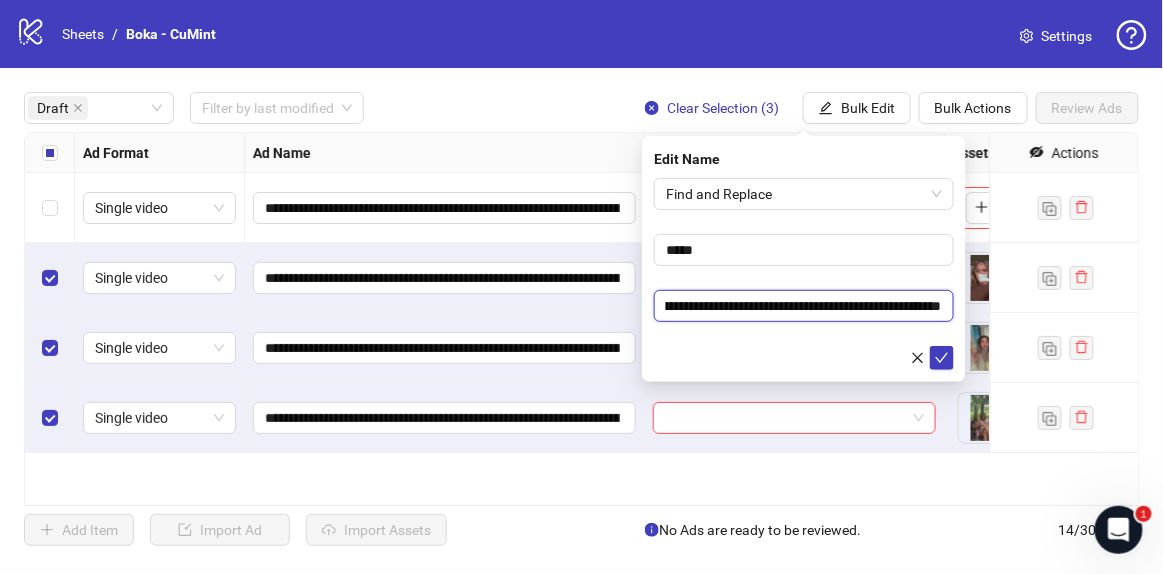 type on "**********" 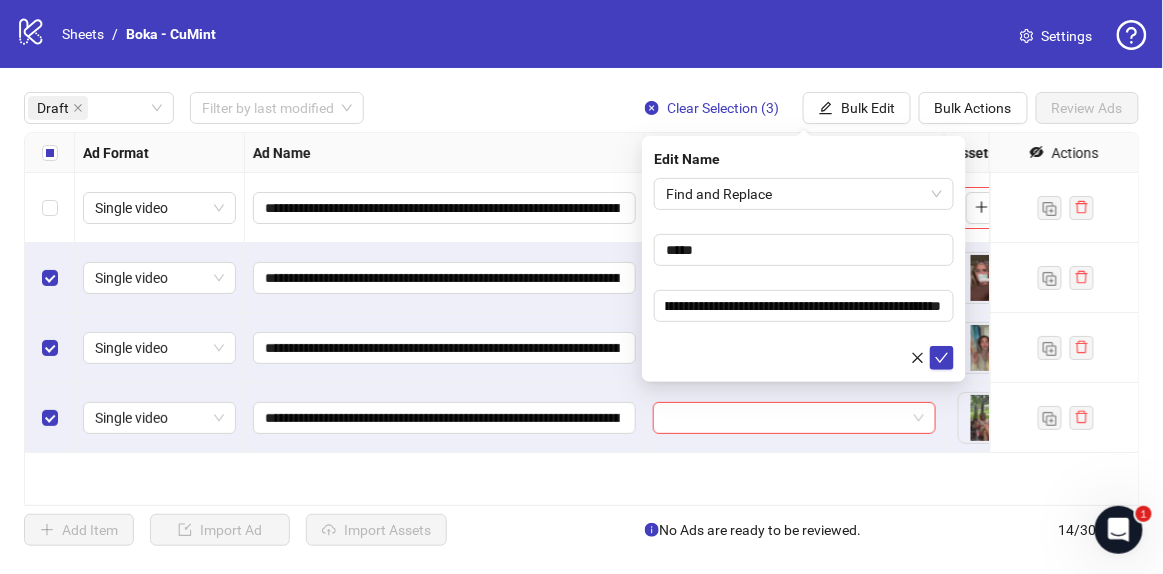 drag, startPoint x: 713, startPoint y: 360, endPoint x: 758, endPoint y: 360, distance: 45 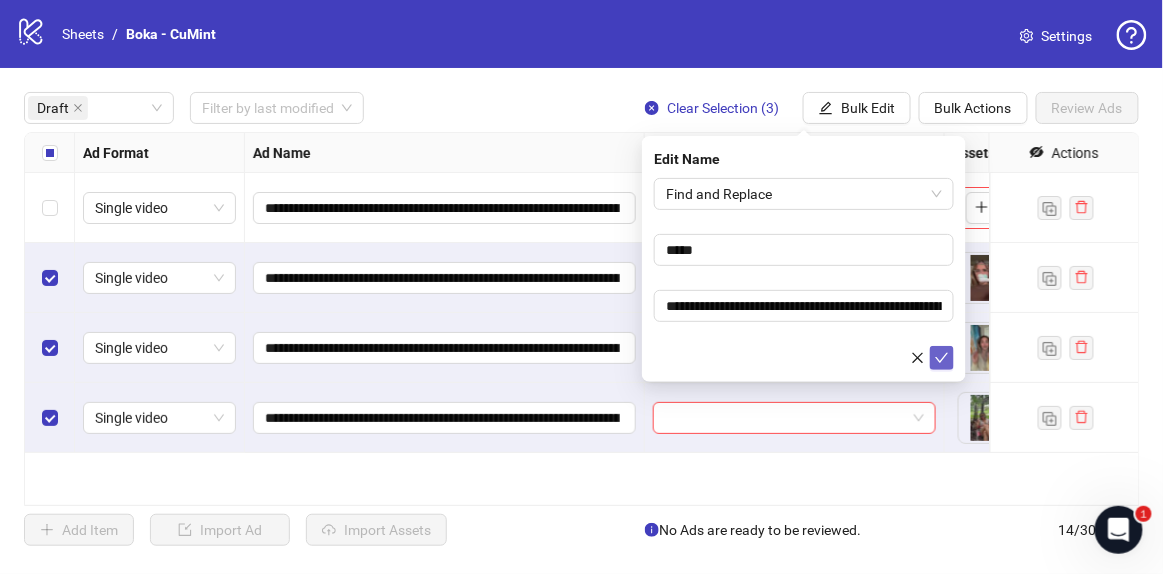 click at bounding box center (942, 358) 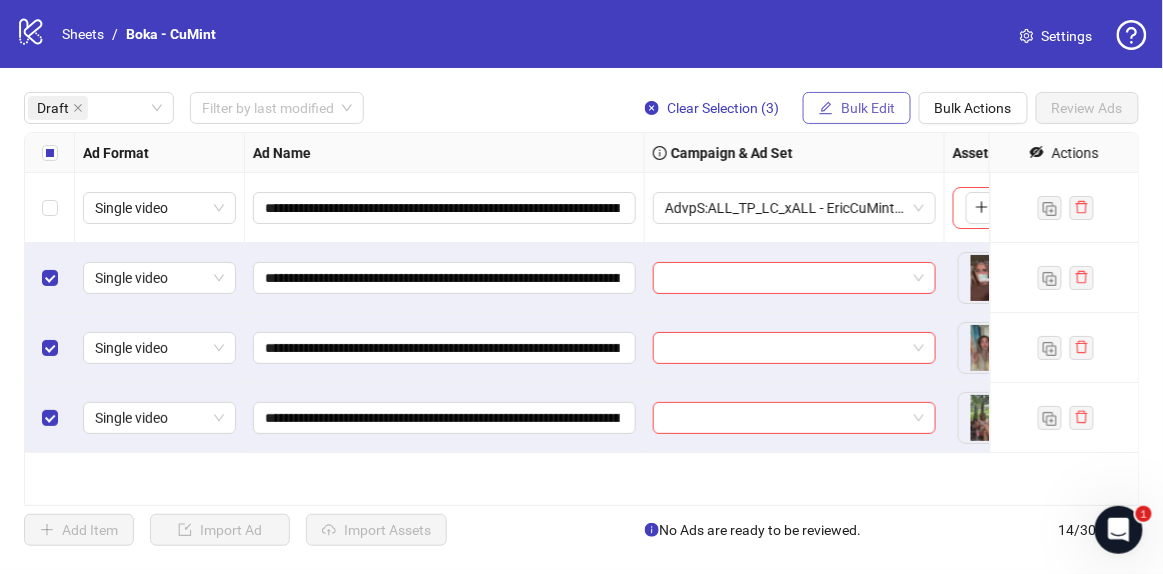 click on "Bulk Edit" at bounding box center [868, 108] 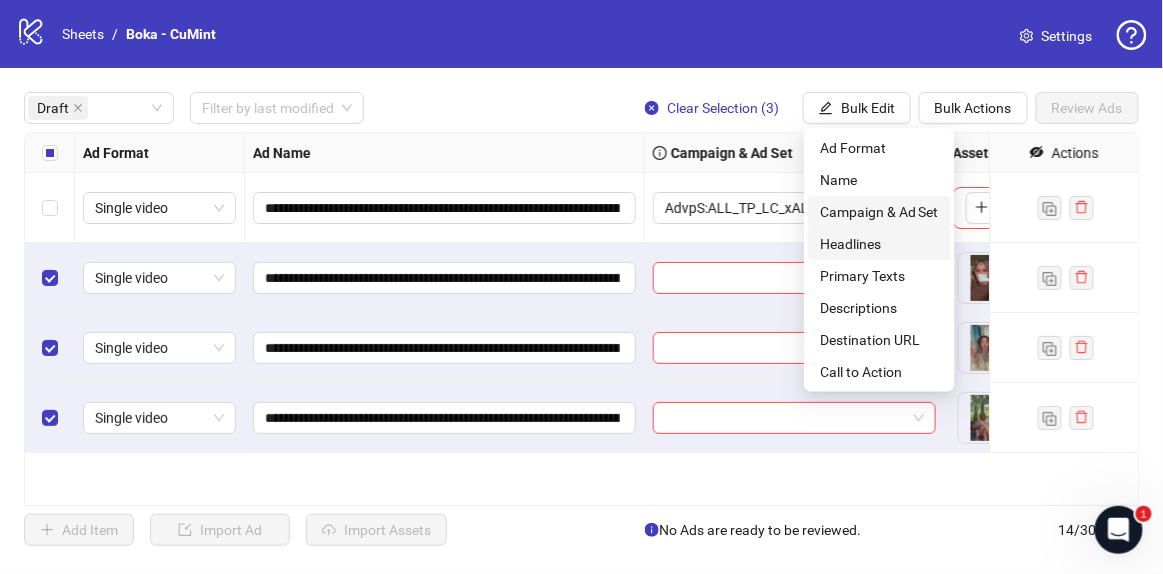 click on "Campaign & Ad Set" at bounding box center [879, 212] 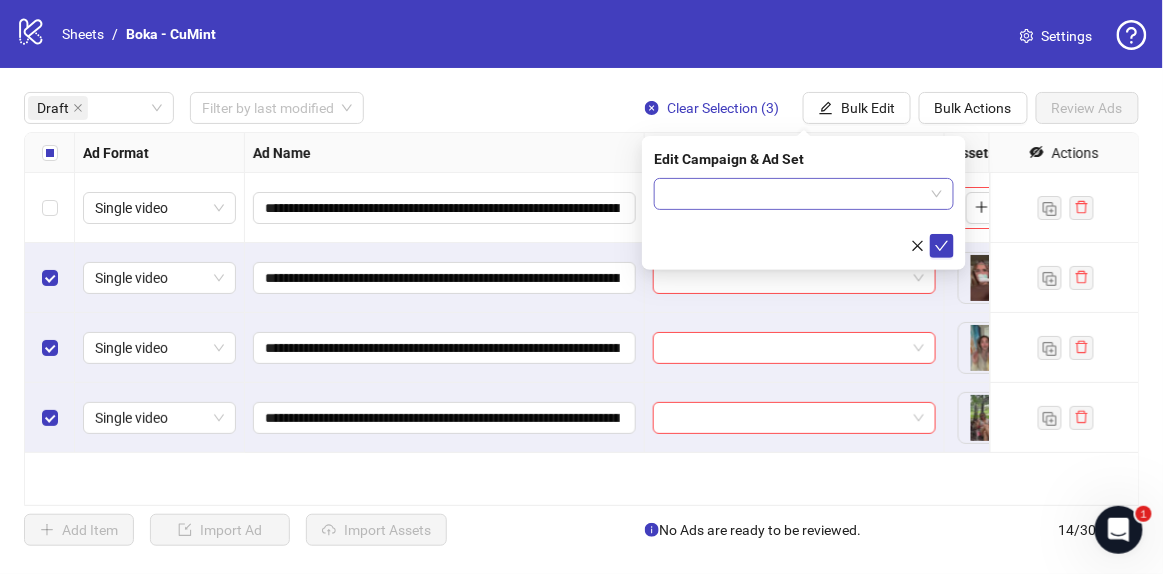 click at bounding box center [795, 194] 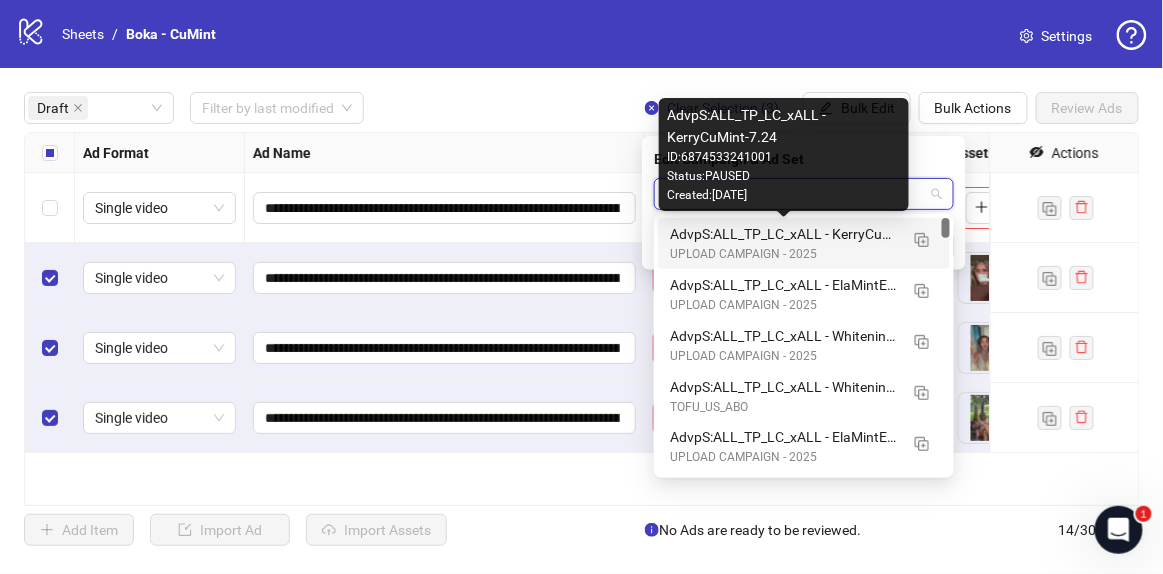 click on "AdvpS:ALL_TP_LC_xALL - KerryCuMint-7.24" at bounding box center [784, 234] 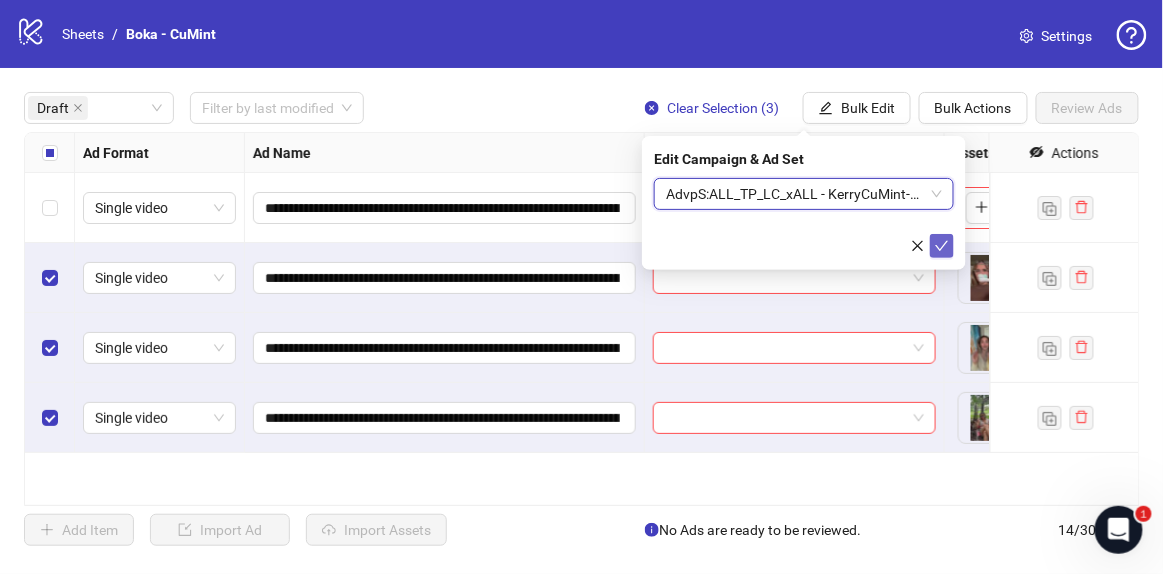 click 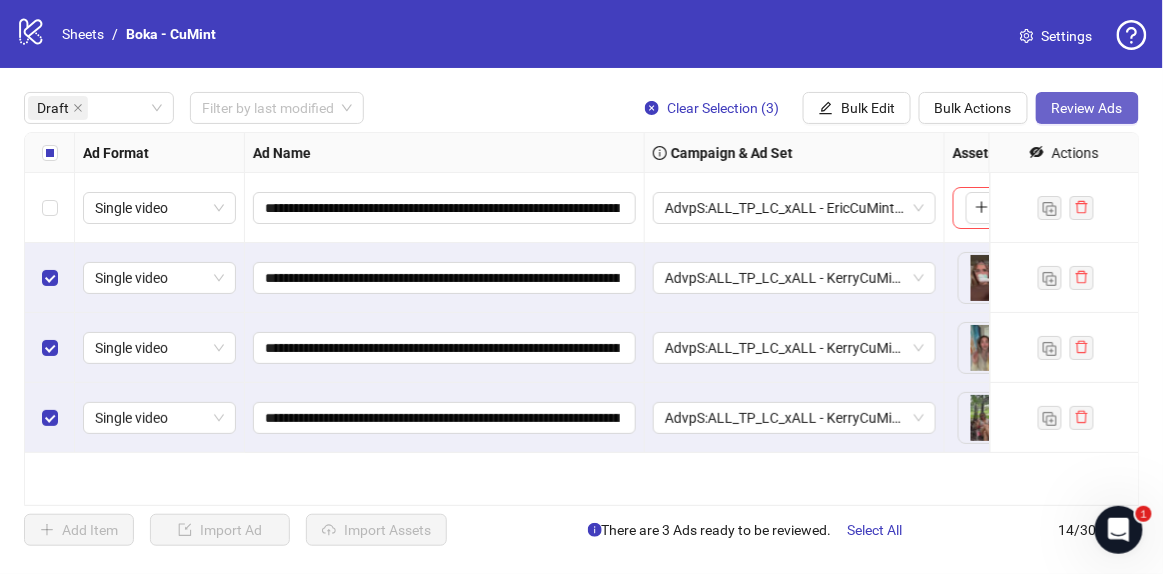 click on "Review Ads" at bounding box center (1087, 108) 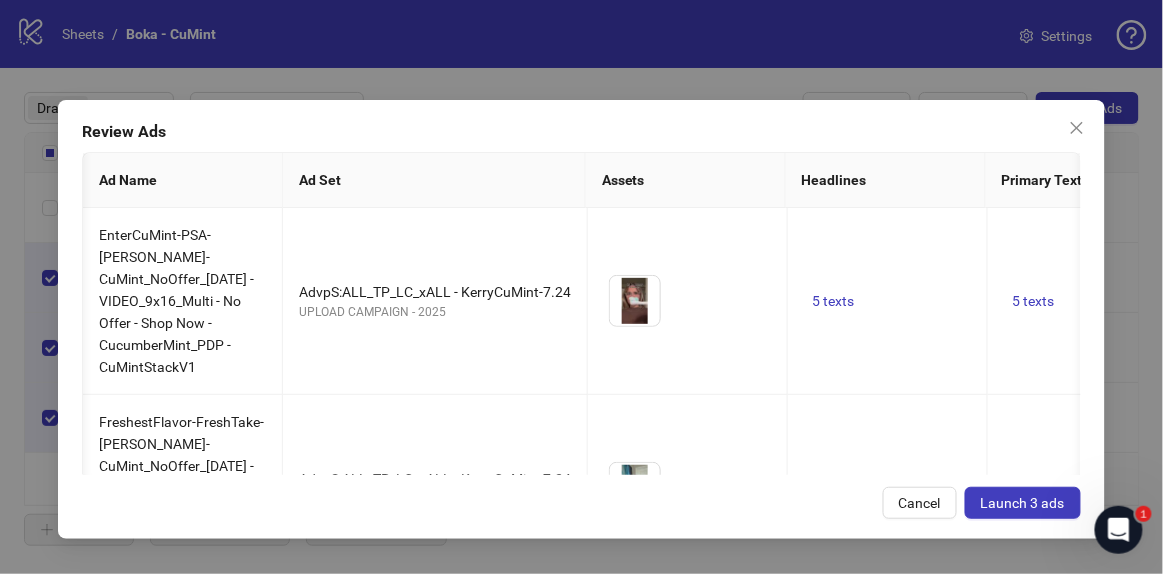 scroll, scrollTop: 0, scrollLeft: 1353, axis: horizontal 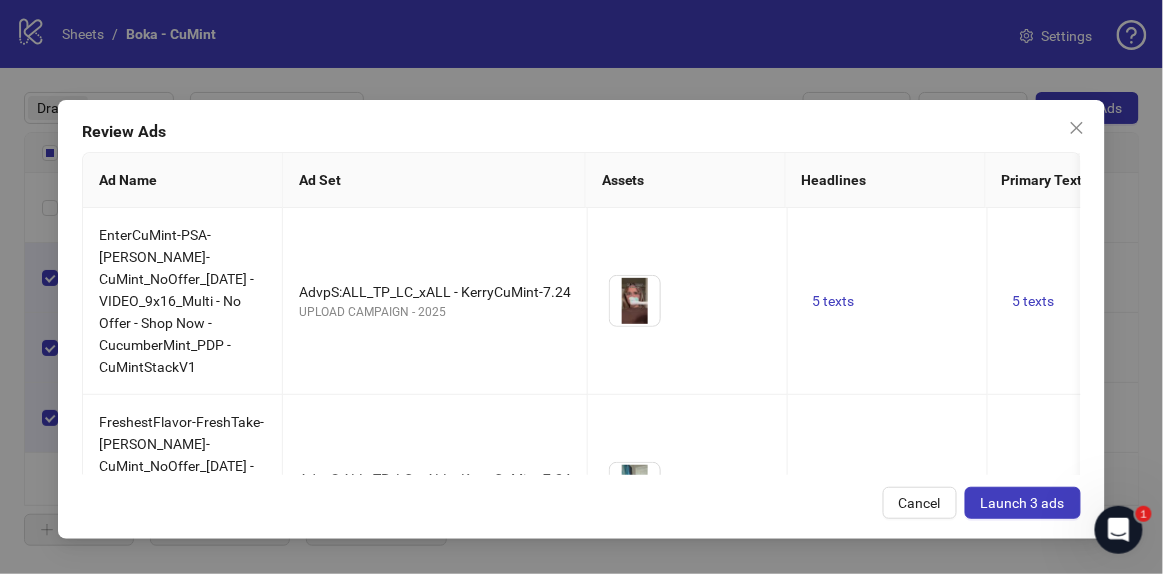 click on "Launch 3 ads" at bounding box center (1023, 503) 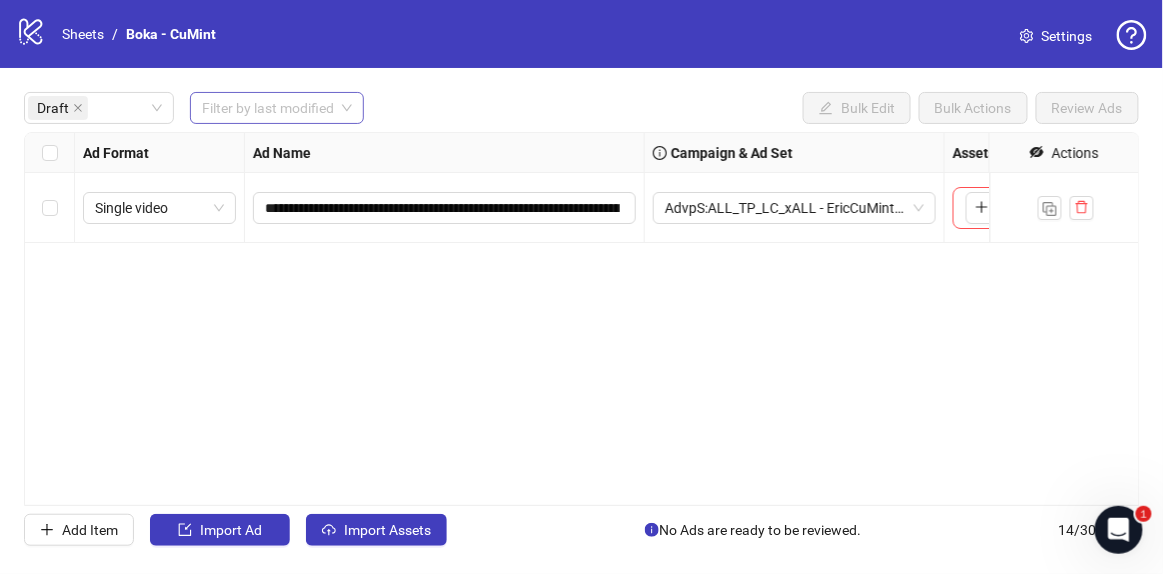 click at bounding box center (268, 108) 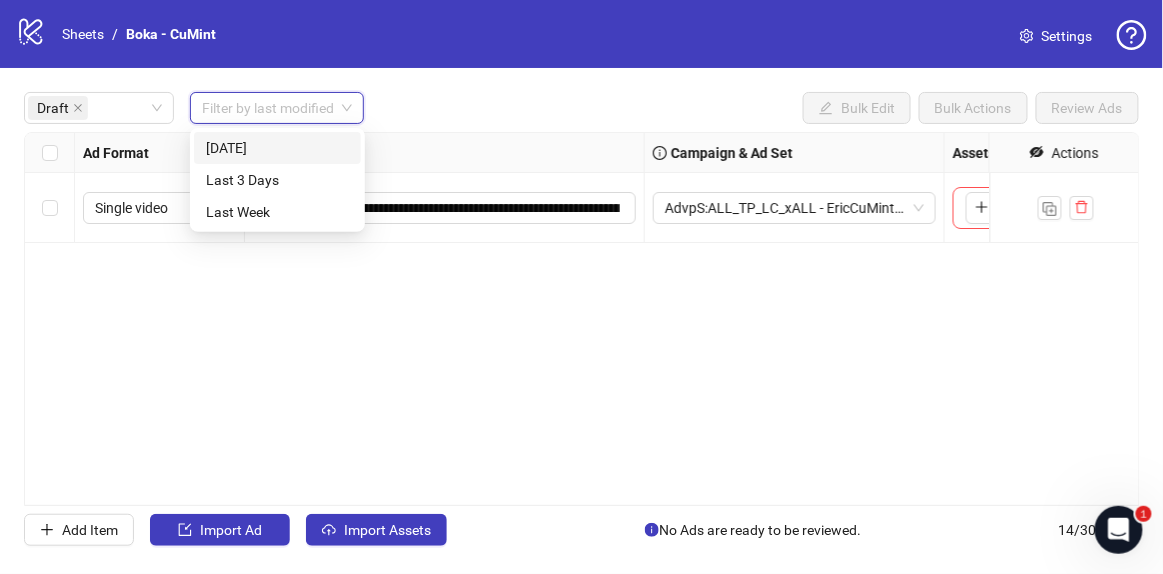 drag, startPoint x: 236, startPoint y: 139, endPoint x: 224, endPoint y: 139, distance: 12 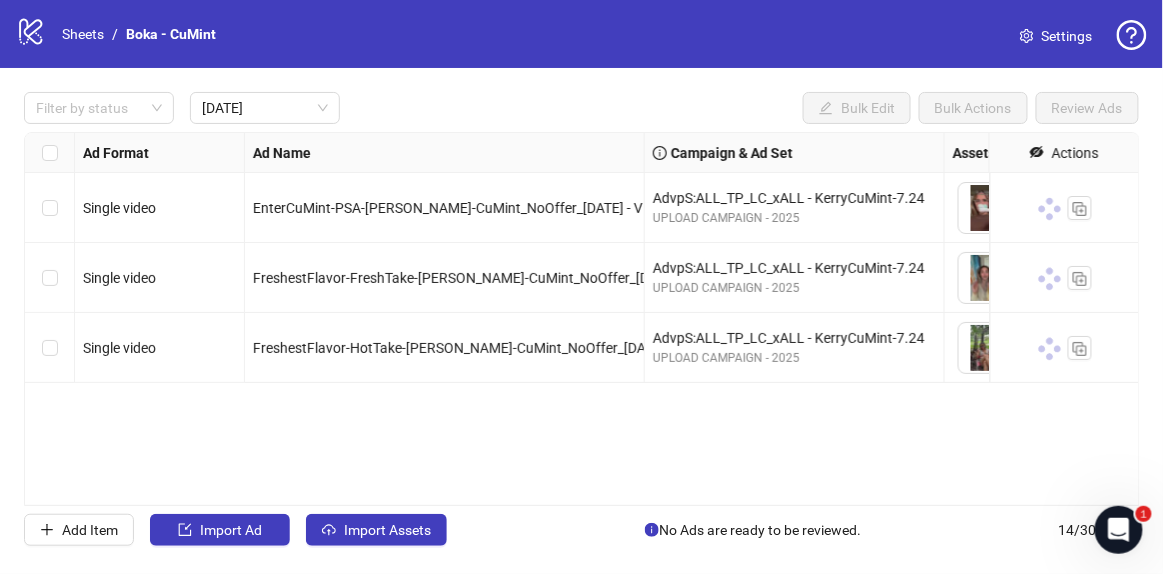 click on "Filter by status Today Bulk Edit Bulk Actions Review Ads Ad Format Ad Name Campaign & Ad Set Assets Headlines Primary Texts Descriptions Destination URL Call to Action Actions Single video EnterCuMint-PSA-Kerry-BK-CuMint_NoOffer_2025-7-24 - VIDEO_9x16_Multi - No Offer - Shop Now - CucumberMint_PDP - CuMintStackV1 AdvpS:ALL_TP_LC_xALL - KerryCuMint-7.24 UPLOAD CAMPAIGN - 2025
To pick up a draggable item, press the space bar.
While dragging, use the arrow keys to move the item.
Press space again to drop the item in its new position, or press escape to cancel.
5 texts Single video FreshestFlavor-FreshTake-Kerry-BK-CuMint_NoOffer_2025-7-24 - VIDEO_9x16_Multi - No Offer - Shop Now - CucumberMint_PDP - CuMintStackV1 AdvpS:ALL_TP_LC_xALL - KerryCuMint-7.24 UPLOAD CAMPAIGN - 2025
To pick up a draggable item, press the space bar.
While dragging, use the arrow keys to move the item.
Press space again to drop the item in its new position, or press escape to cancel.
5 texts Single video" at bounding box center [581, 319] 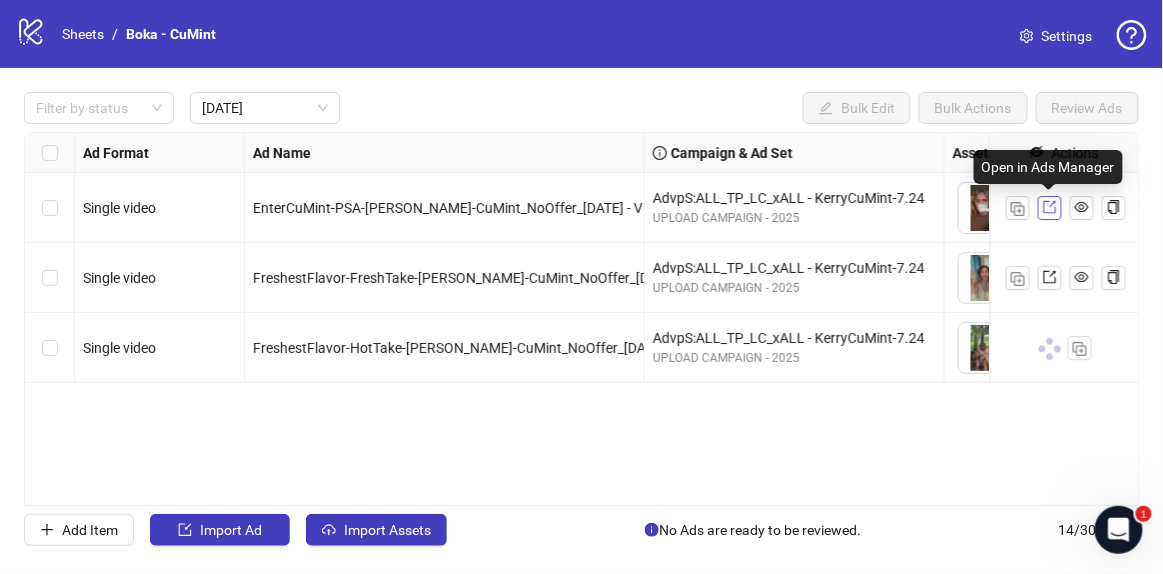 click 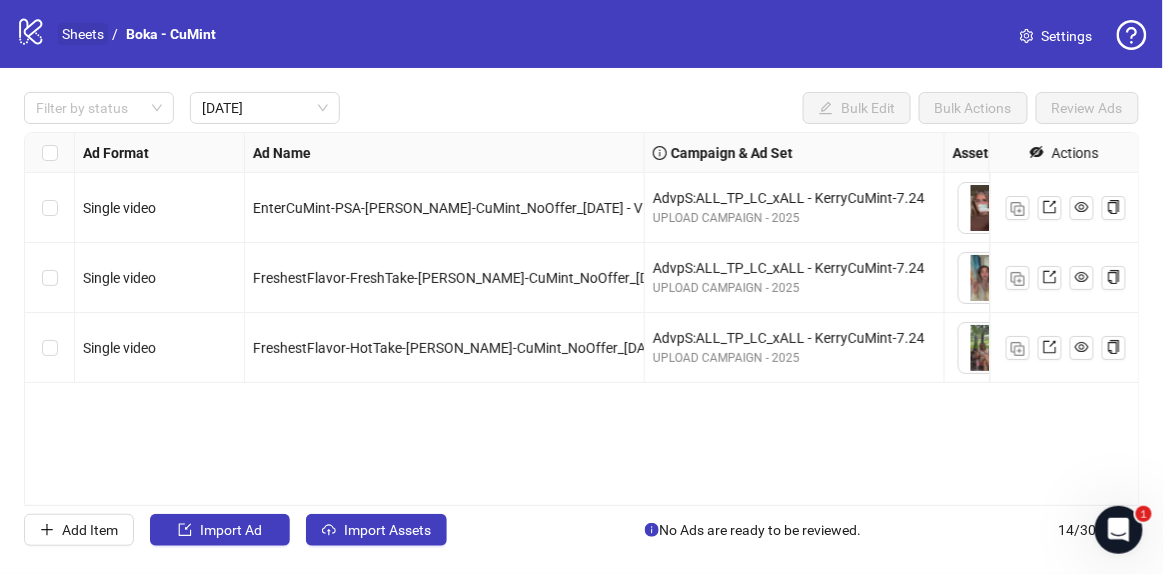 click on "Sheets" at bounding box center (83, 34) 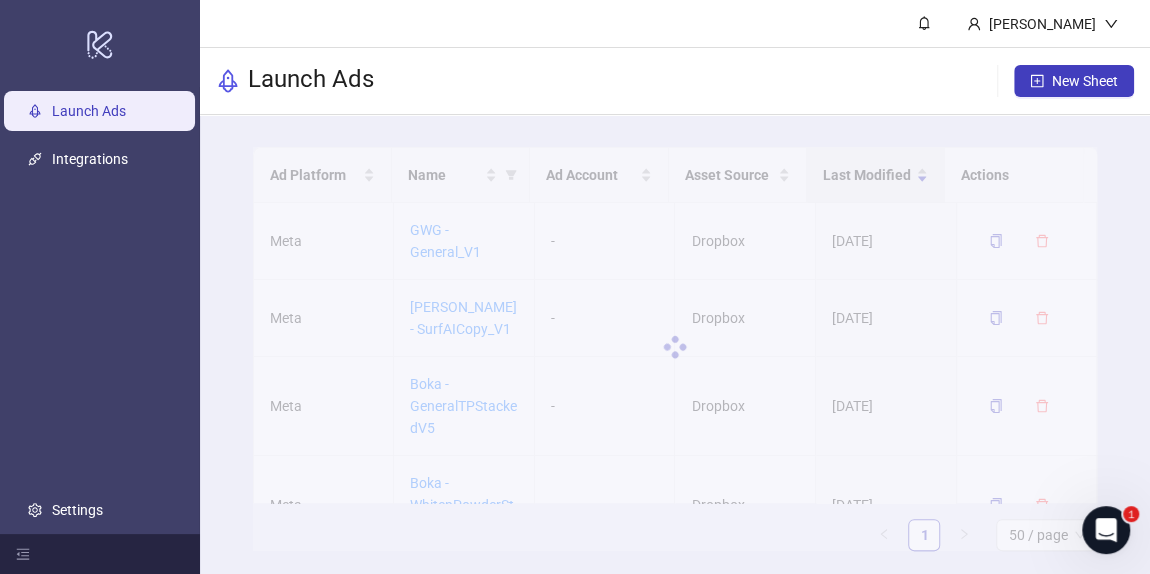 click at bounding box center [675, 347] 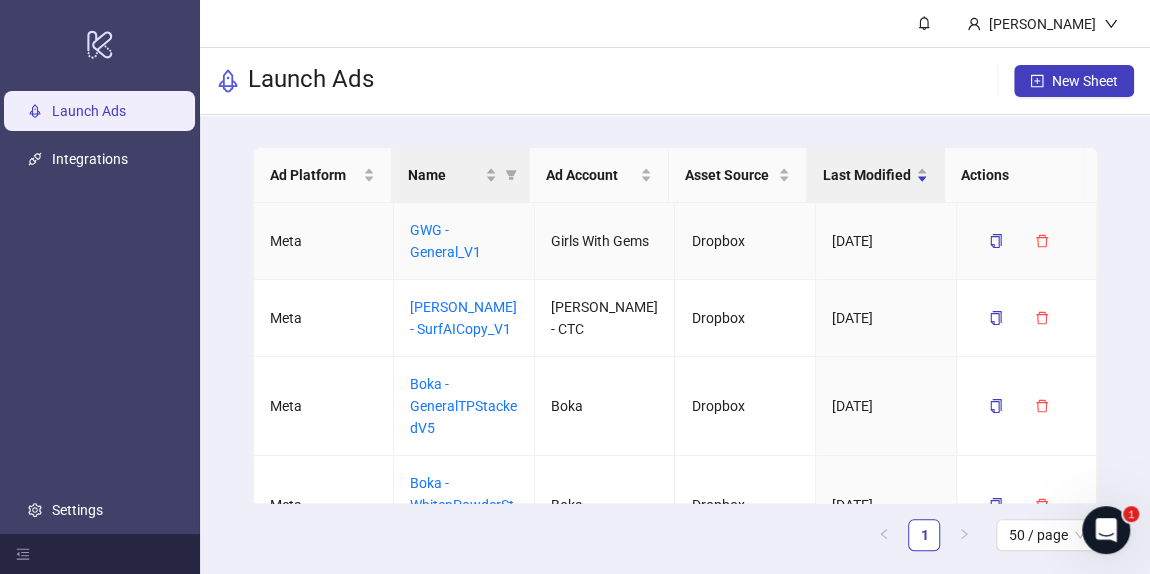 click on "Name" at bounding box center (461, 175) 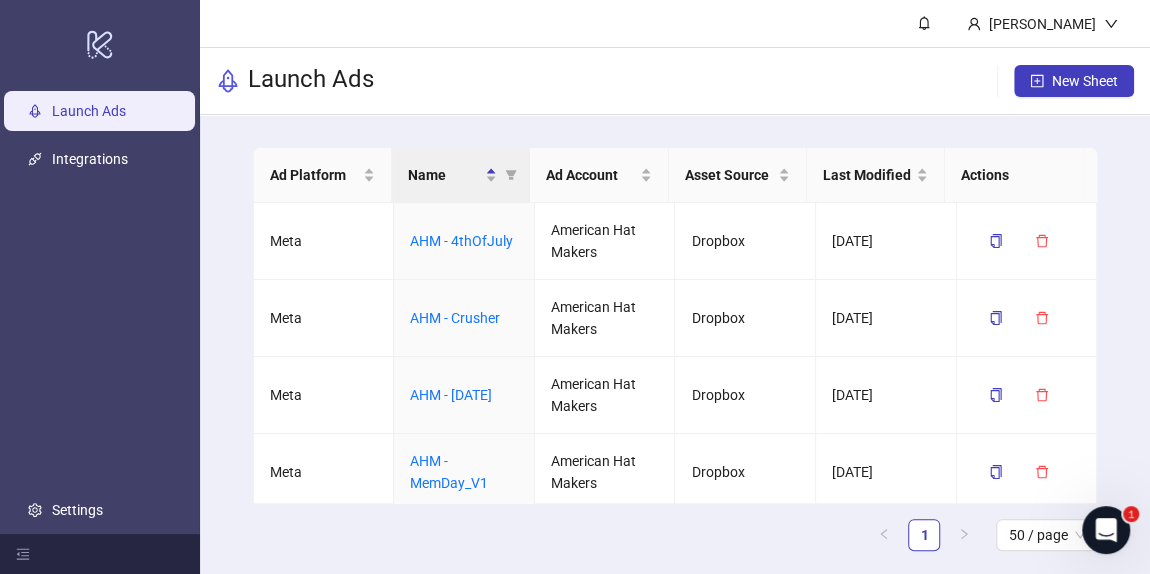 click on "Name" at bounding box center (461, 175) 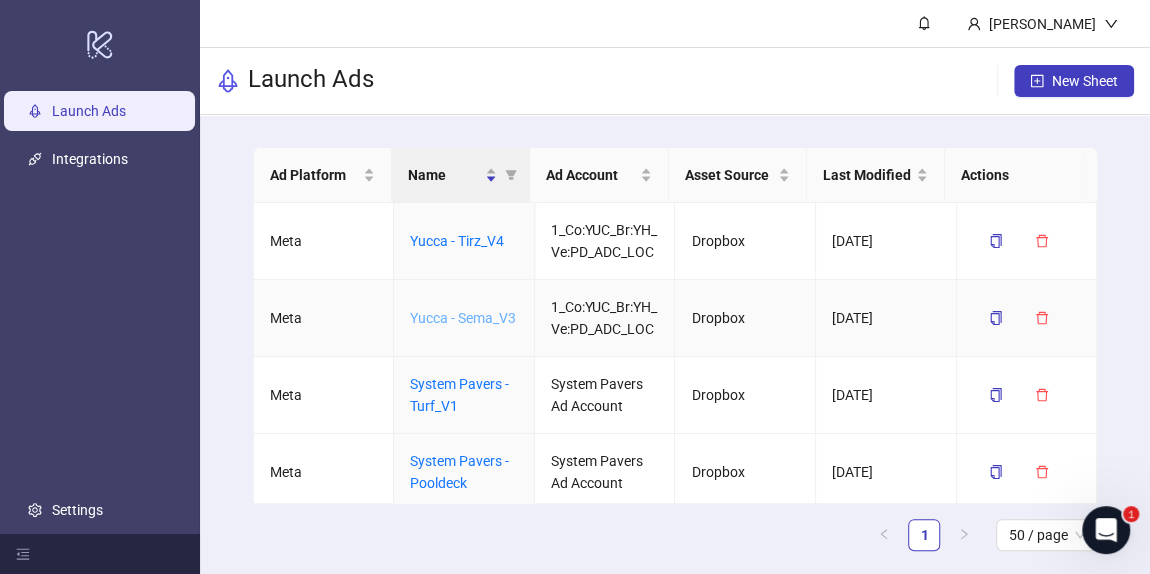 click on "Yucca - Sema_V3" at bounding box center [463, 318] 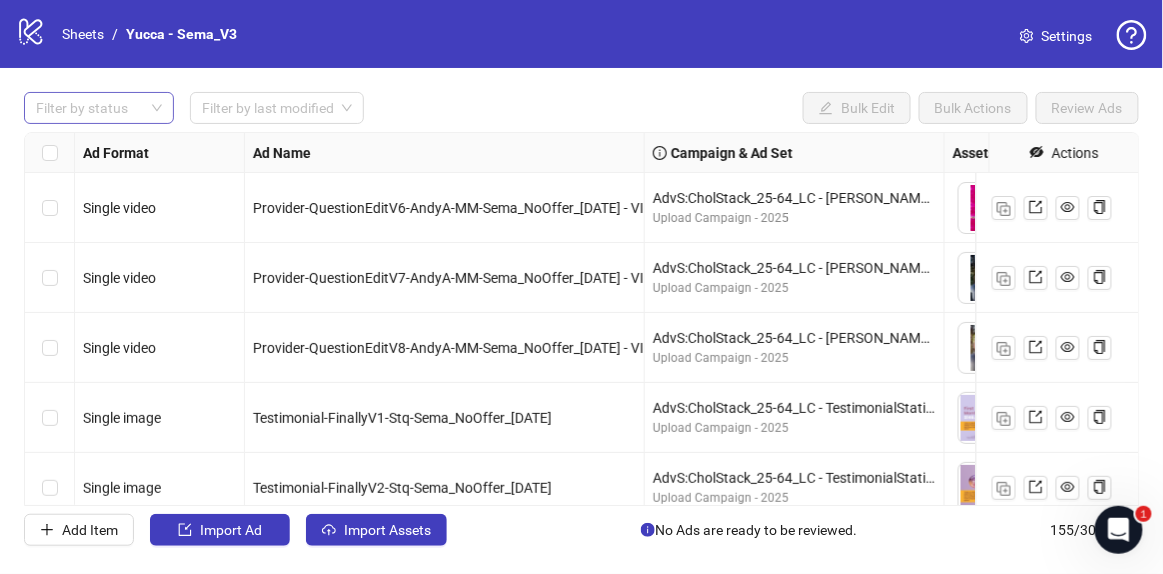 click at bounding box center [88, 108] 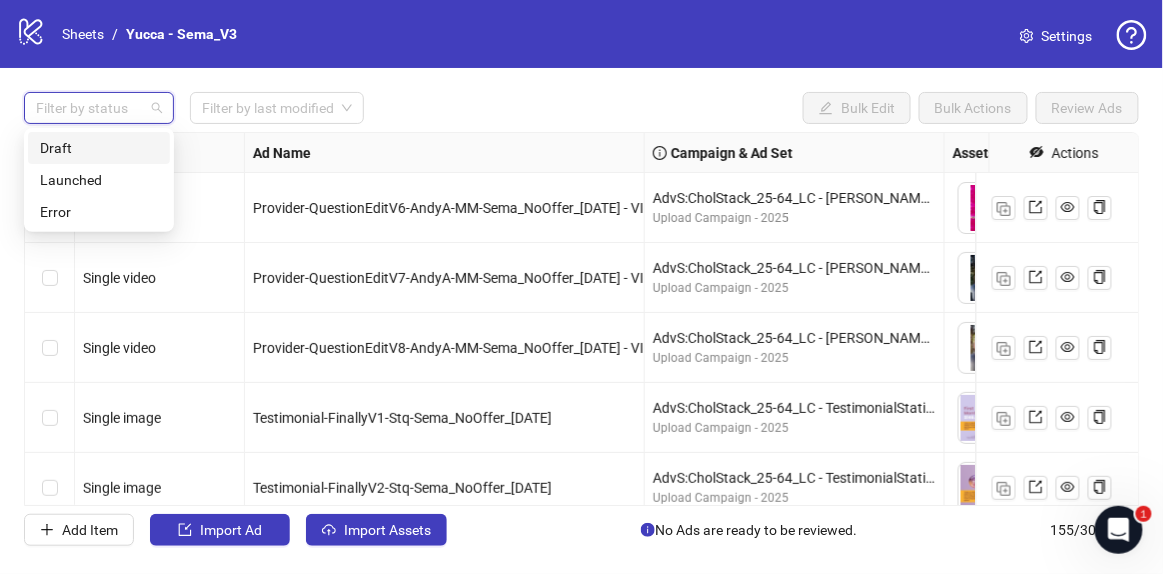 click on "Draft" at bounding box center [99, 148] 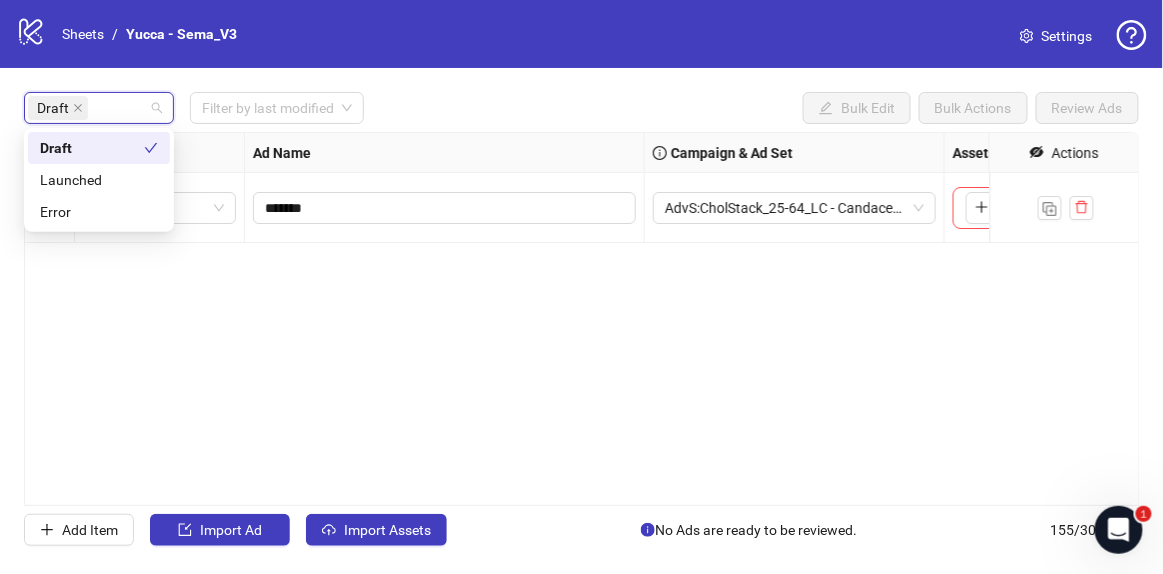 click on "Draft   Filter by last modified Bulk Edit Bulk Actions Review Ads" at bounding box center [581, 108] 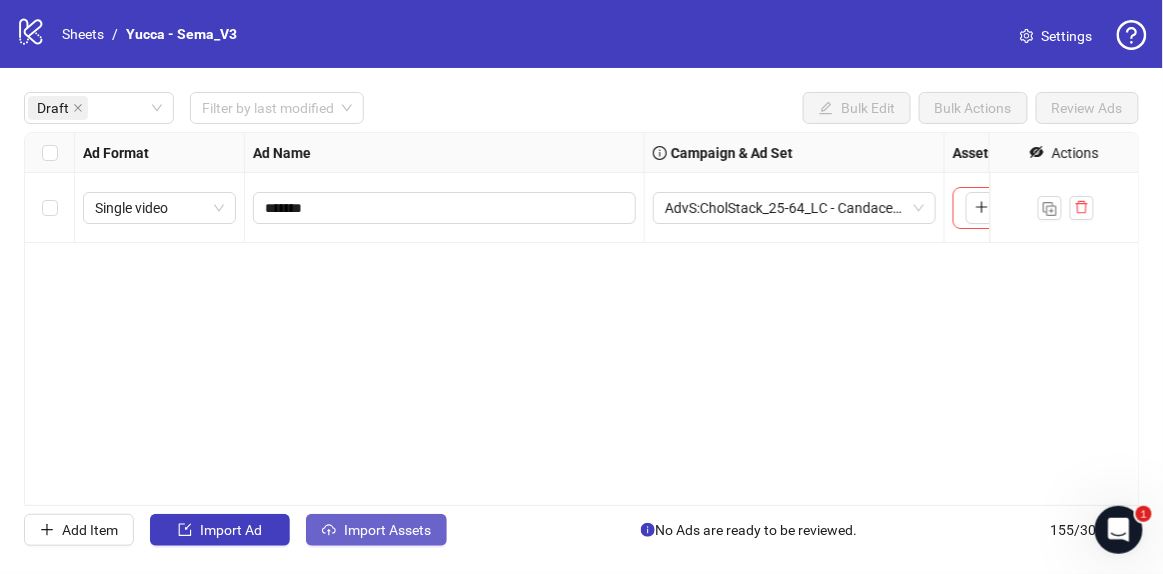 click on "Import Assets" at bounding box center (387, 530) 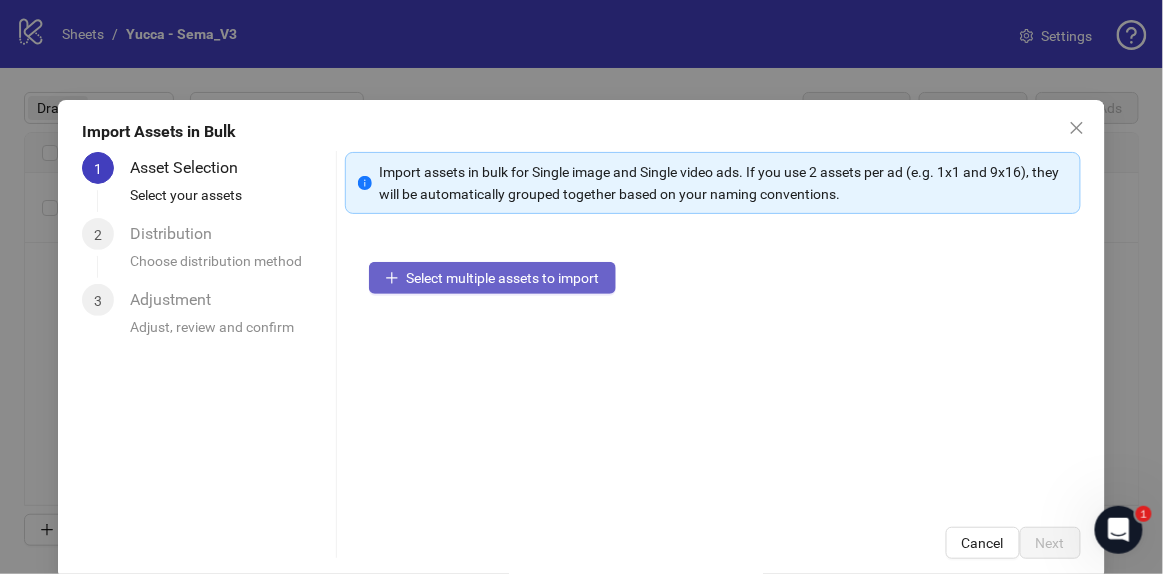 click on "Select multiple assets to import" at bounding box center (503, 278) 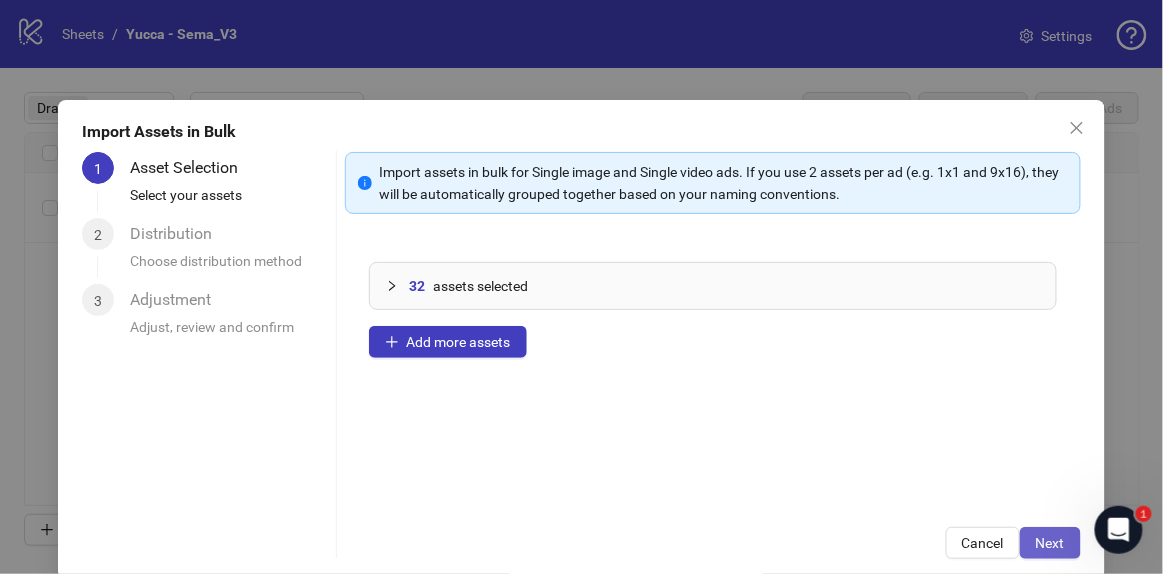 click on "Next" at bounding box center (1050, 543) 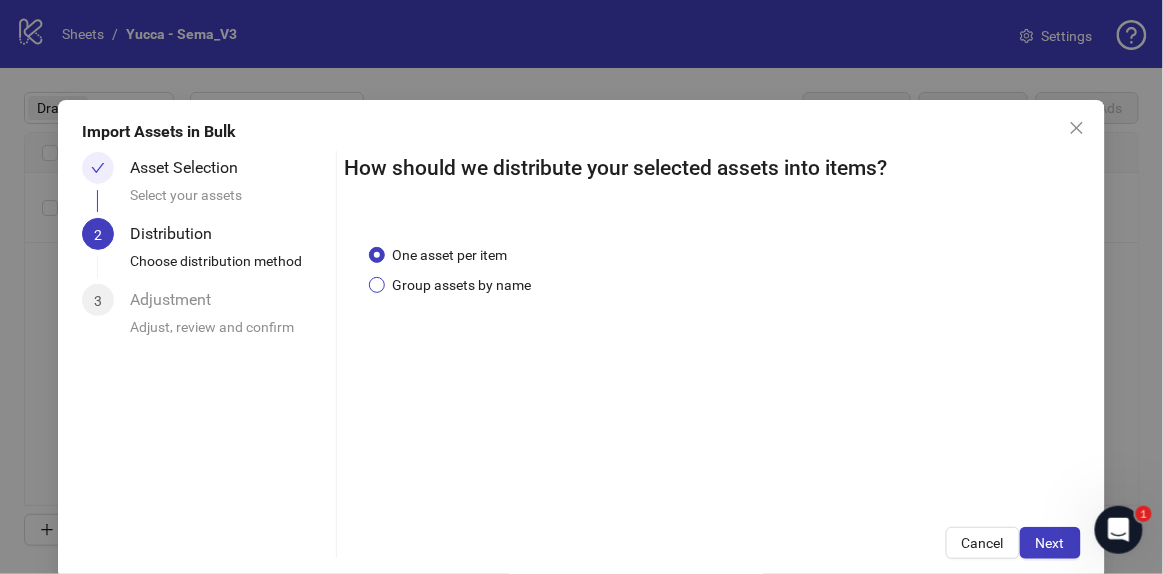 click on "Group assets by name" at bounding box center [462, 285] 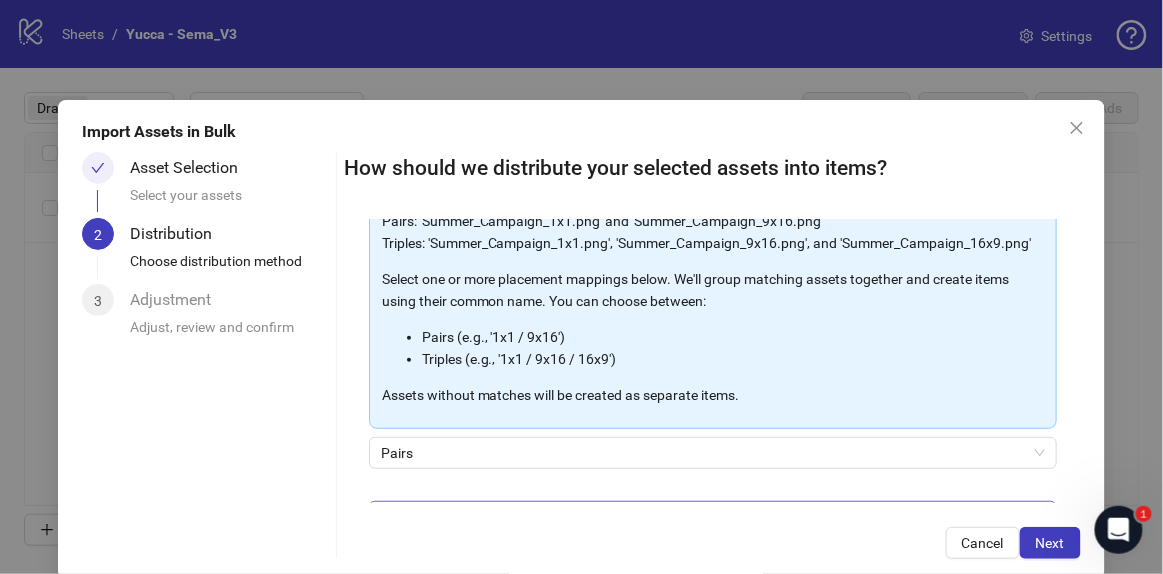 scroll, scrollTop: 324, scrollLeft: 0, axis: vertical 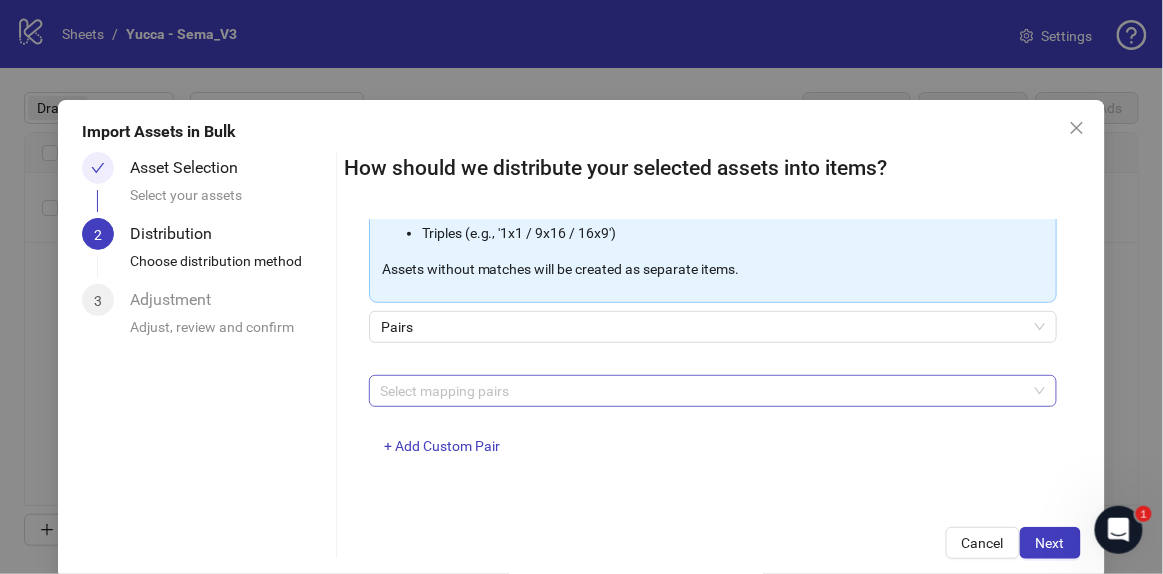 click at bounding box center (702, 391) 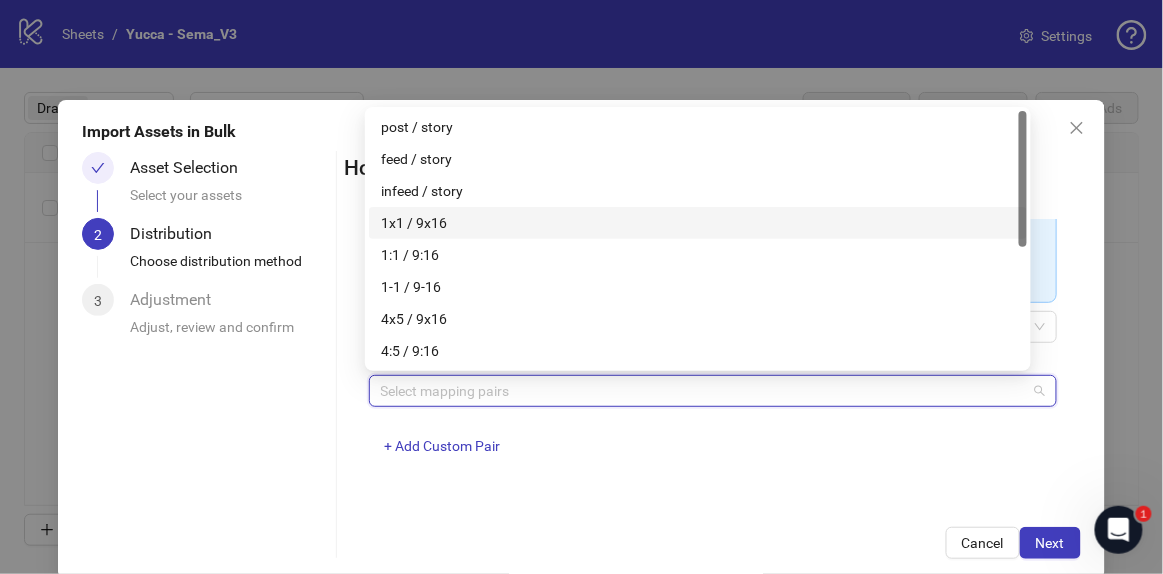 click on "1x1 / 9x16" at bounding box center (698, 223) 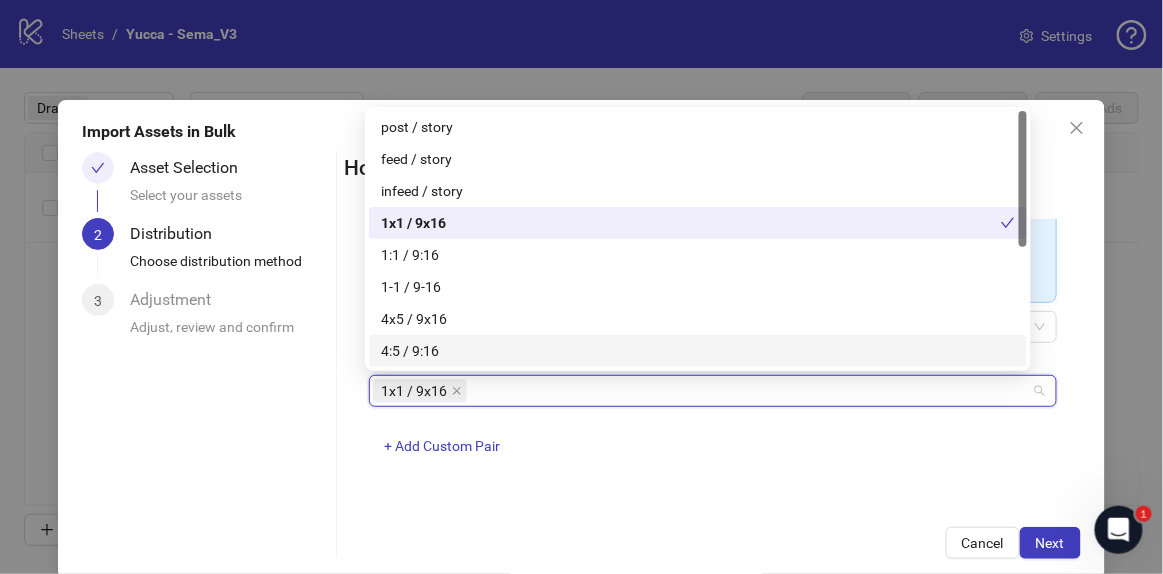 click on "One asset per item Group assets by name Assets must follow a consistent naming pattern to use this feature. Examples: Pairs: 'Summer_Campaign_1x1.png' and 'Summer_Campaign_9x16.png' Triples: 'Summer_Campaign_1x1.png', 'Summer_Campaign_9x16.png', and 'Summer_Campaign_16x9.png' Select one or more placement mappings below. We'll group matching assets together and create items using their common name. You can choose between: Pairs (e.g., '1x1 / 9x16') Triples (e.g., '1x1 / 9x16 / 16x9') Assets without matches will be created as separate items. Pairs 1x1 / 9x16   + Add Custom Pair" at bounding box center (713, 361) 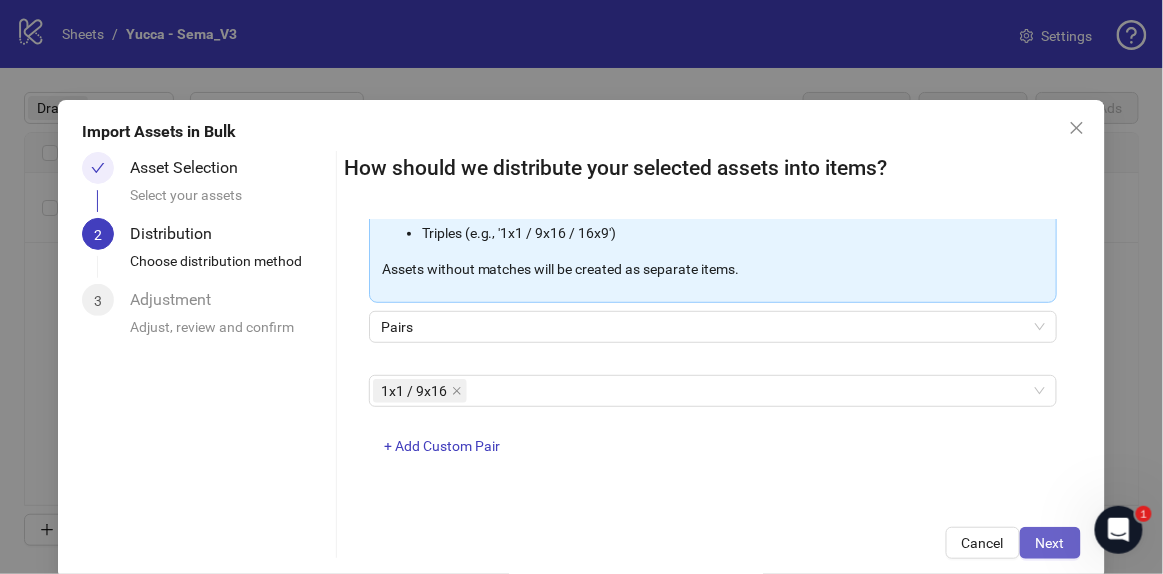 click on "Next" at bounding box center [1050, 543] 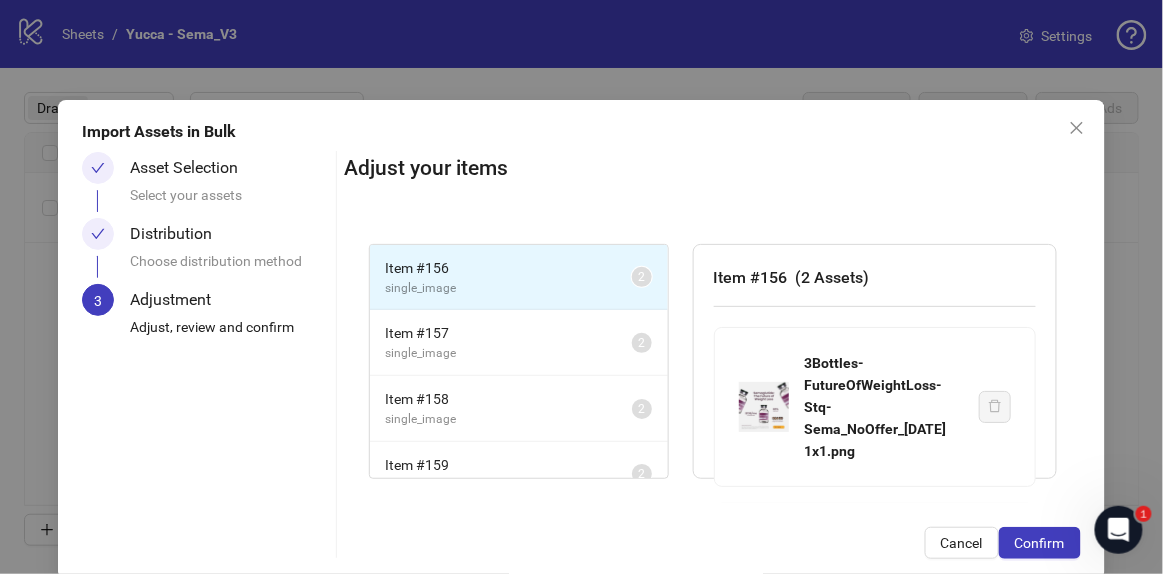 click on "Confirm" at bounding box center [1040, 543] 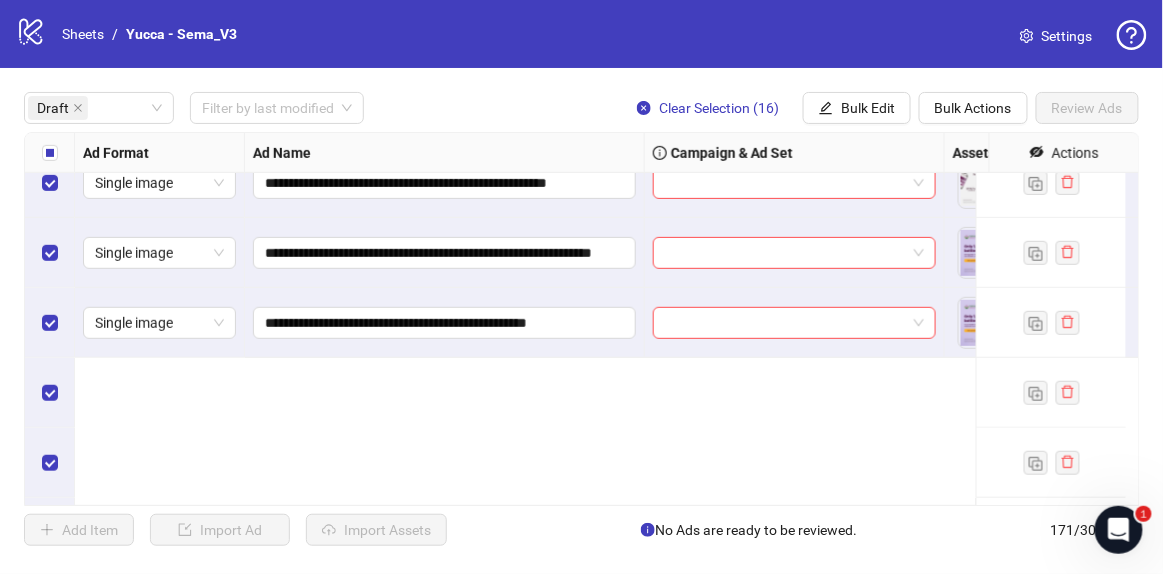 scroll, scrollTop: 0, scrollLeft: 0, axis: both 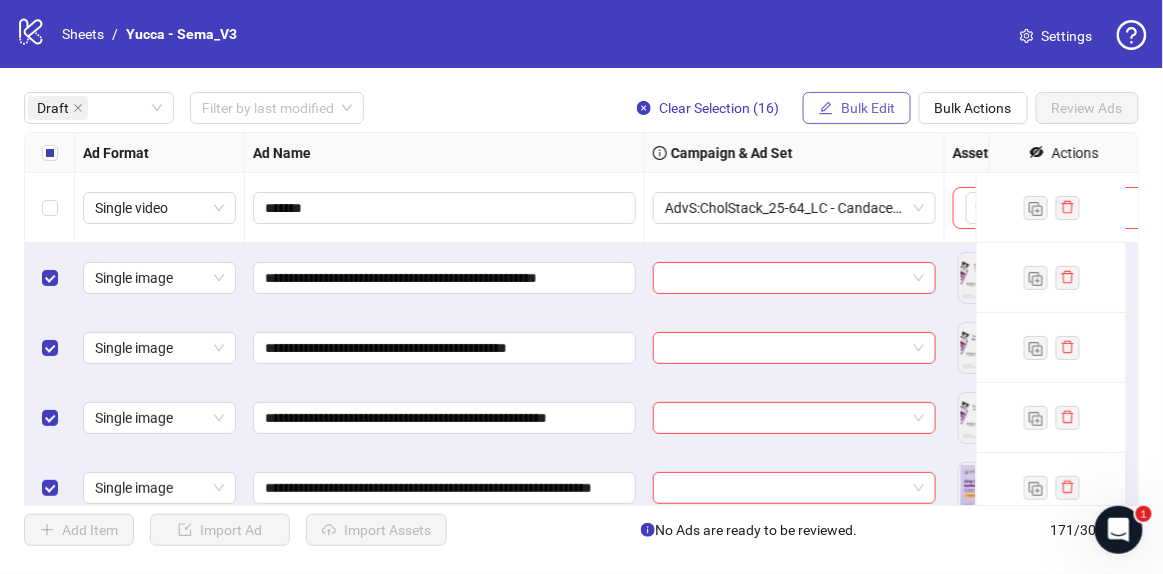 click on "Bulk Edit" at bounding box center (857, 108) 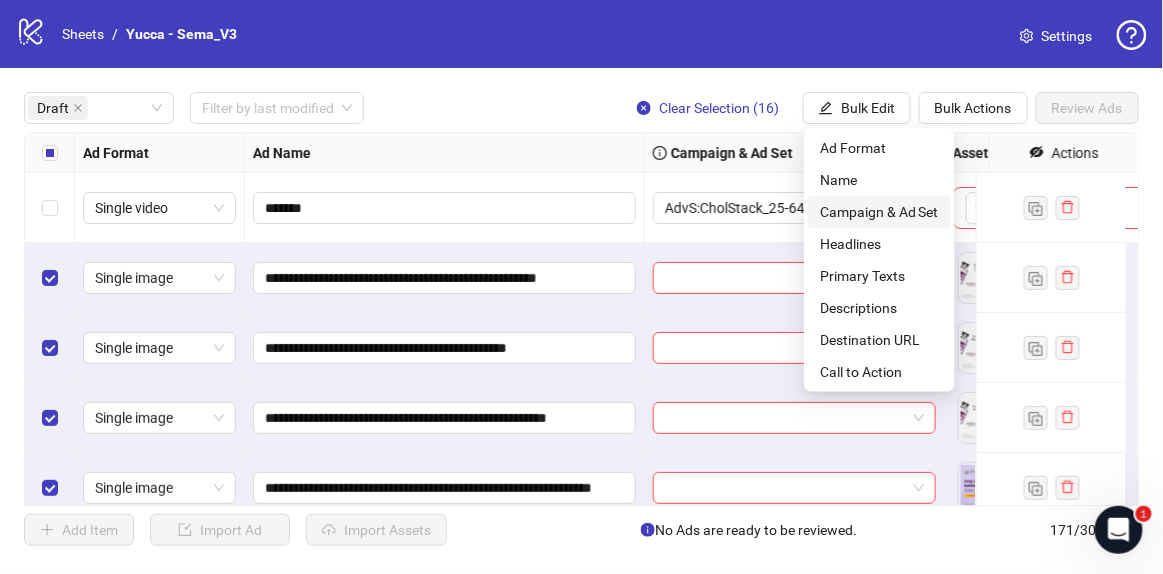 click on "Campaign & Ad Set" at bounding box center (879, 212) 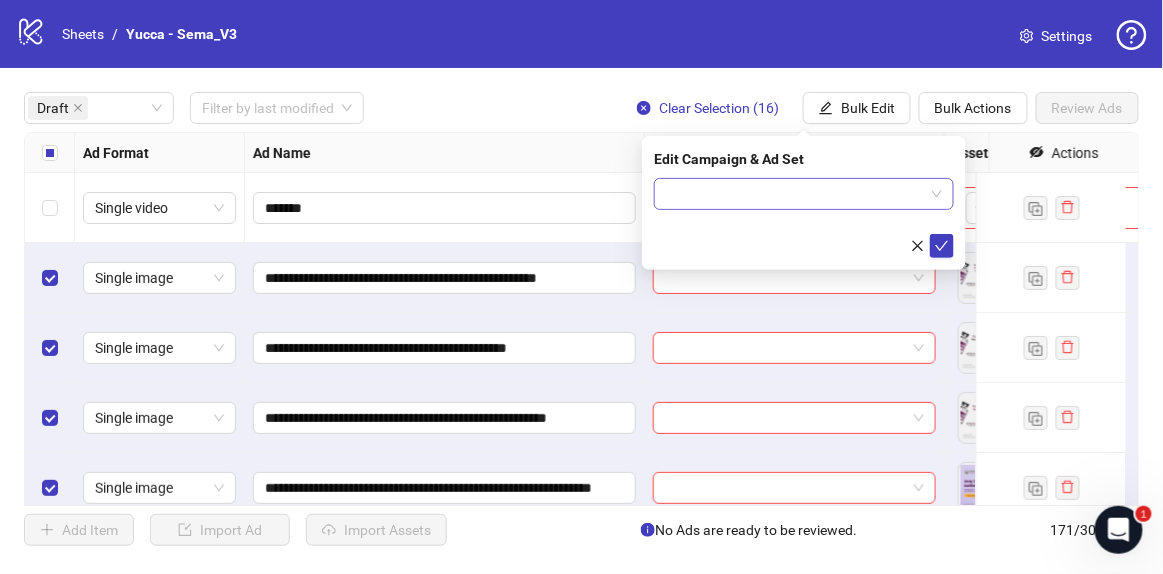 click at bounding box center [795, 194] 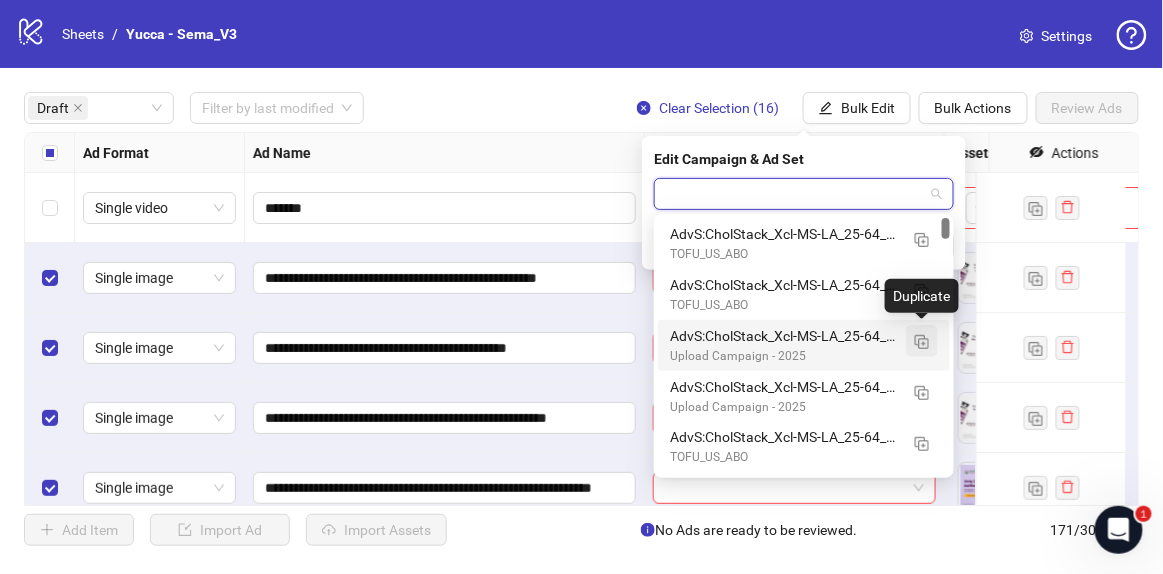 click at bounding box center (922, 341) 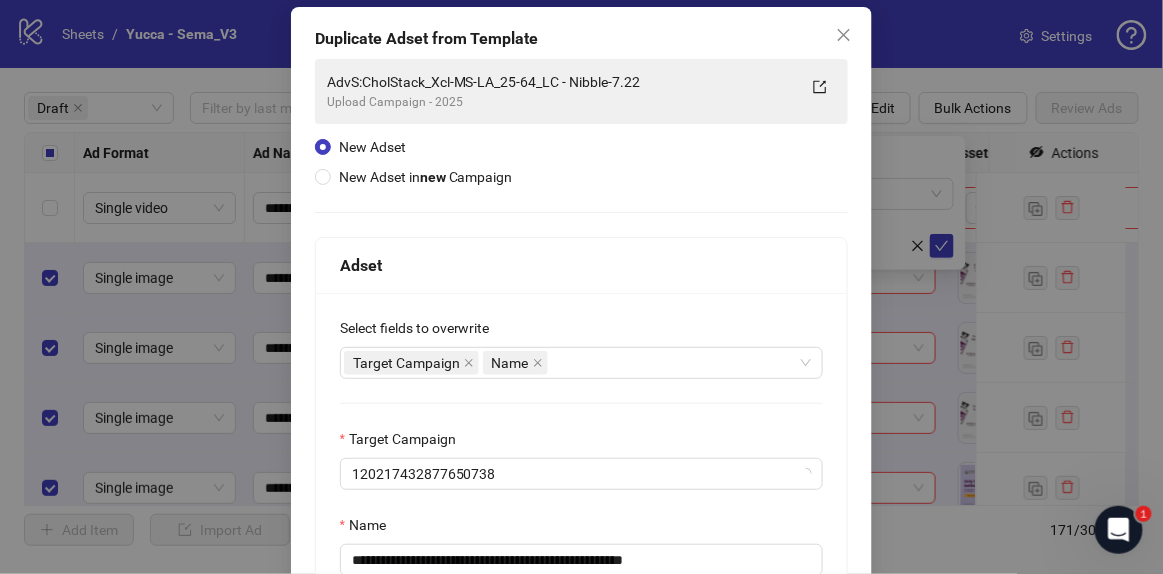 scroll, scrollTop: 181, scrollLeft: 0, axis: vertical 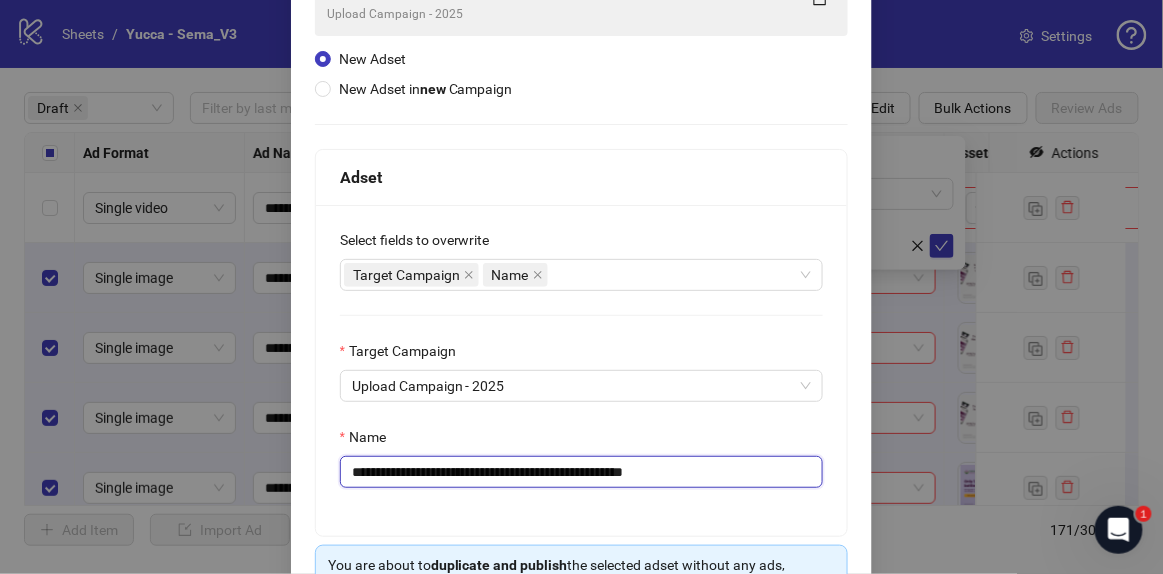 drag, startPoint x: 596, startPoint y: 469, endPoint x: 902, endPoint y: 468, distance: 306.00165 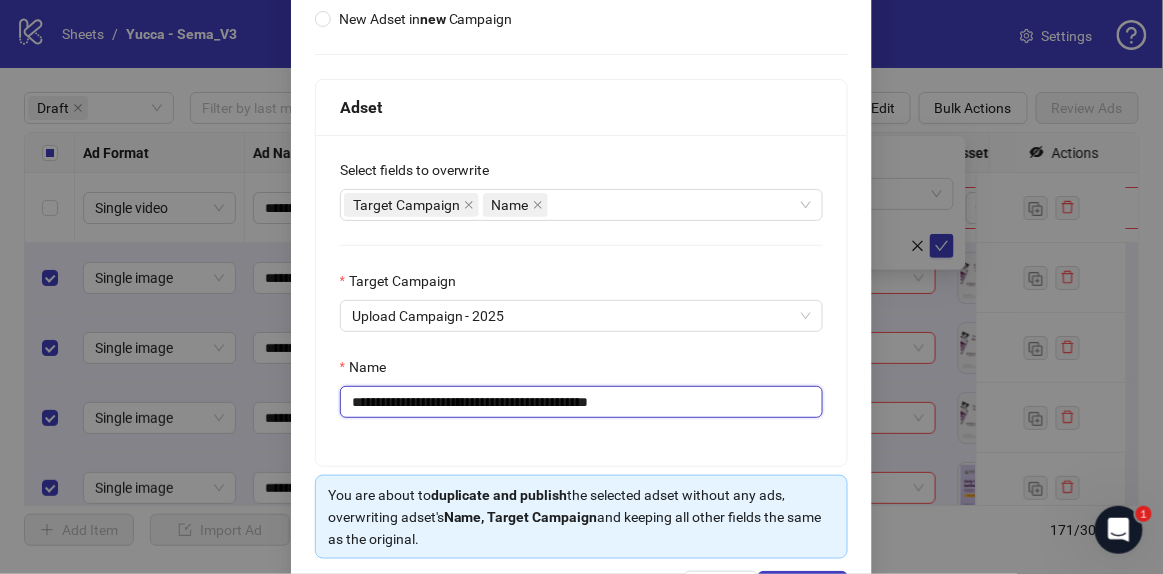 scroll, scrollTop: 321, scrollLeft: 0, axis: vertical 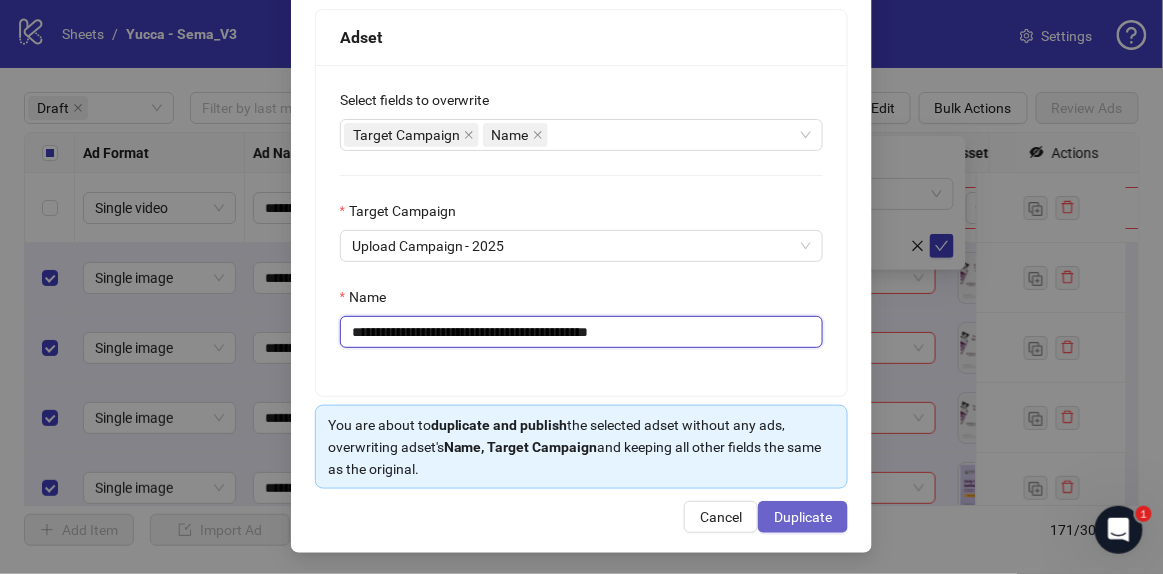 type on "**********" 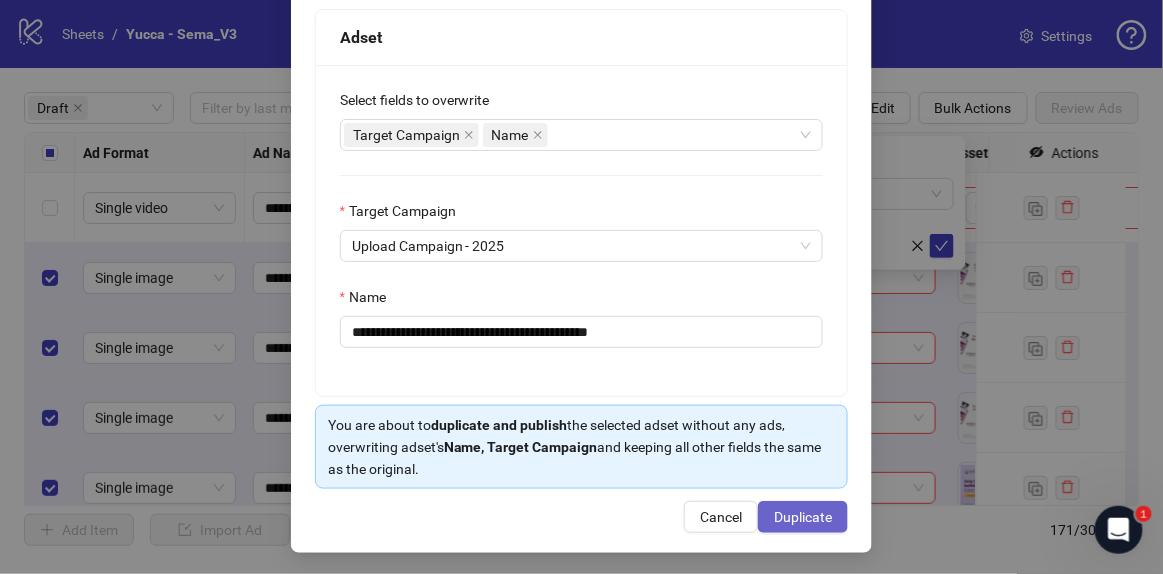 click on "Duplicate" at bounding box center (803, 517) 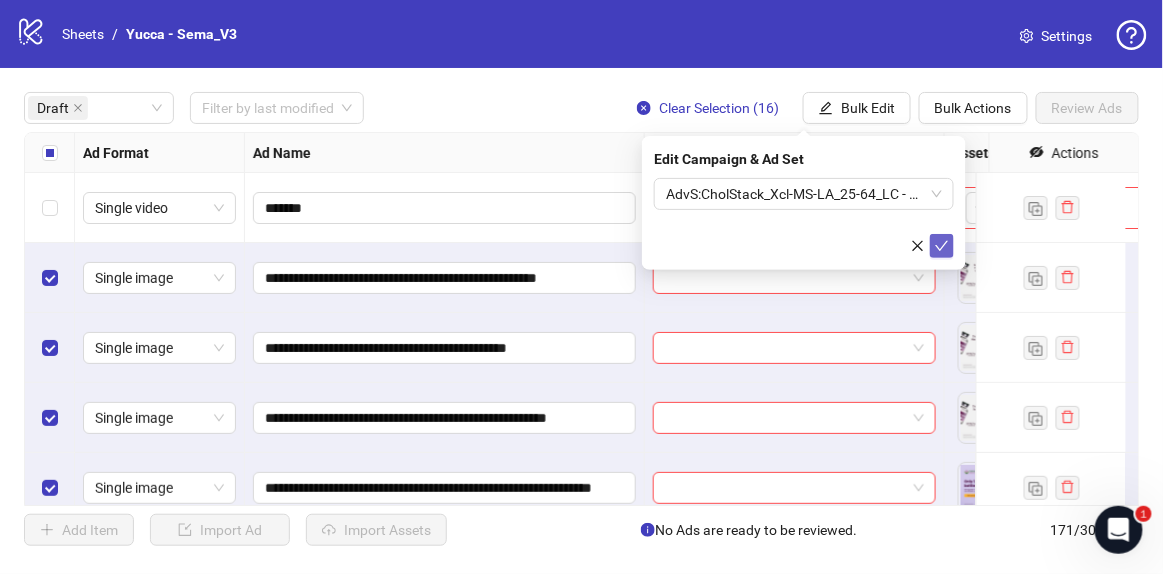 click 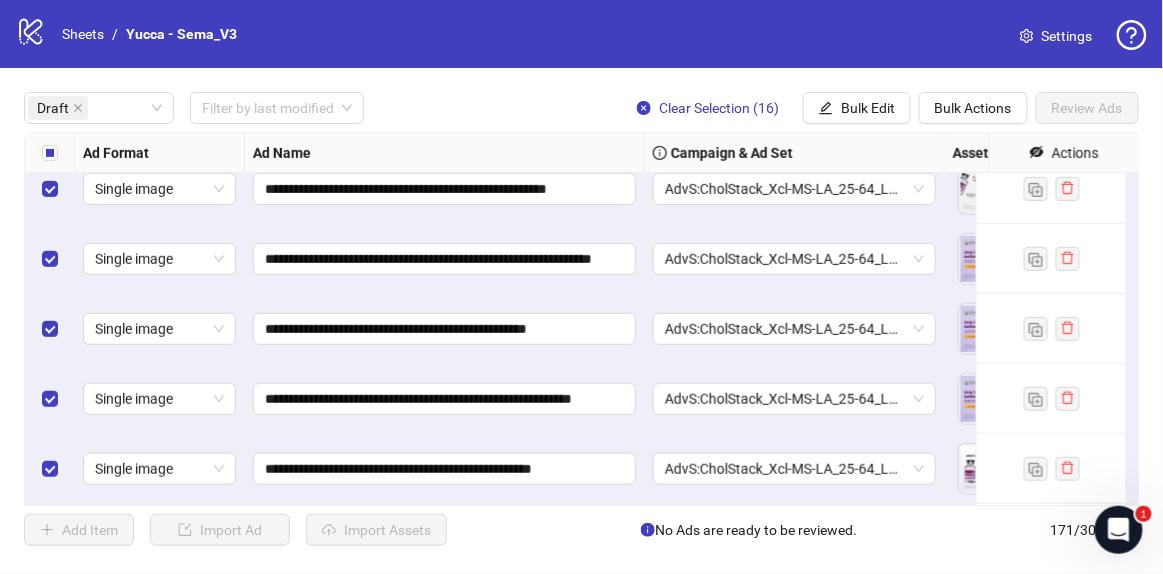 scroll, scrollTop: 0, scrollLeft: 0, axis: both 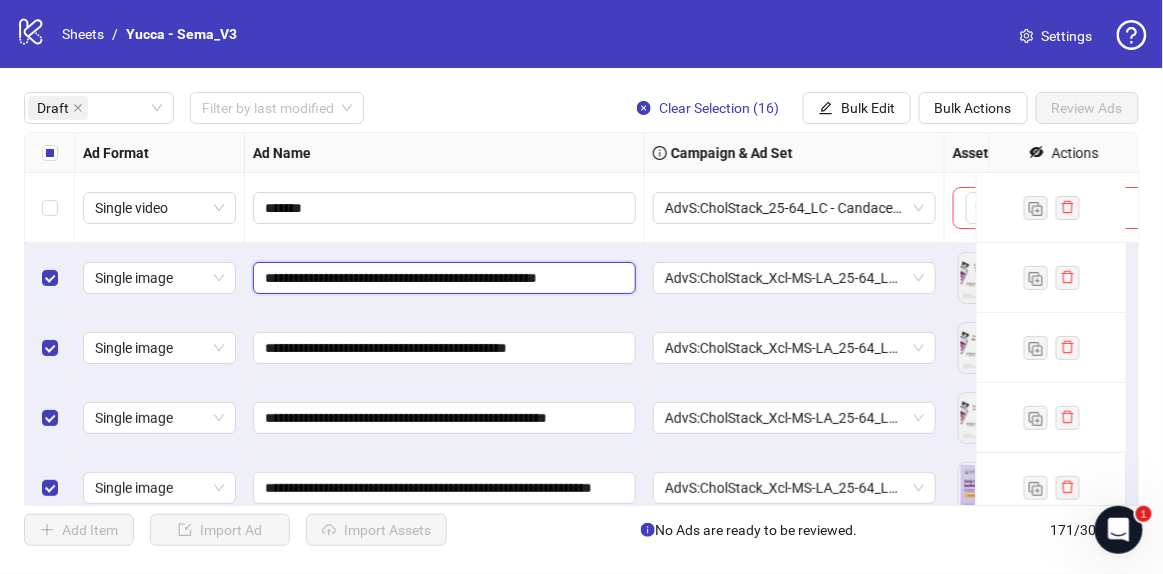 drag, startPoint x: 420, startPoint y: 283, endPoint x: 594, endPoint y: 279, distance: 174.04597 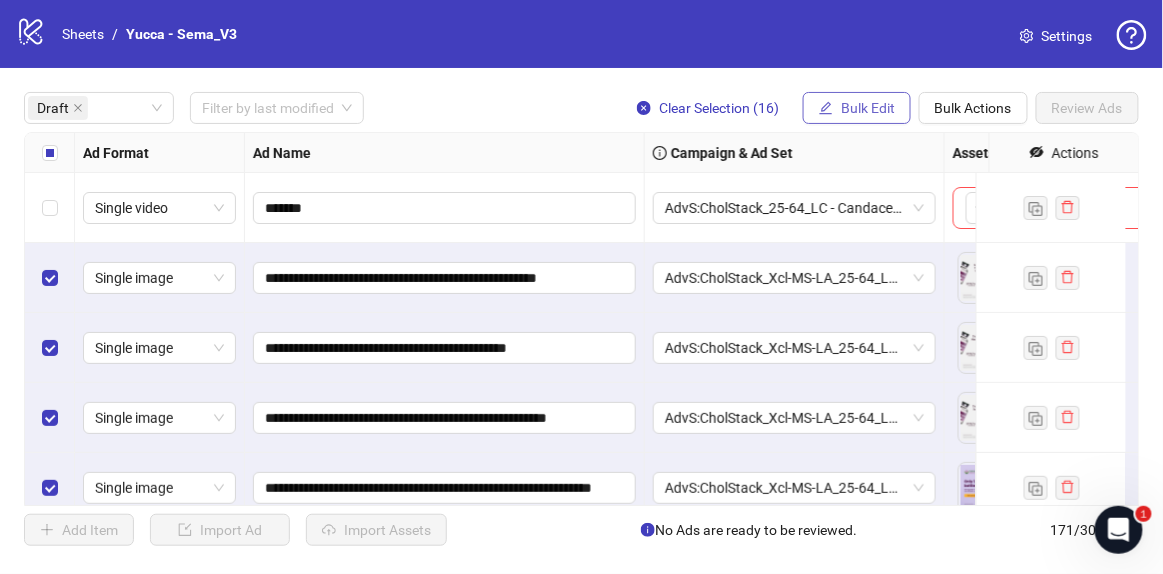 click on "Bulk Edit" at bounding box center (868, 108) 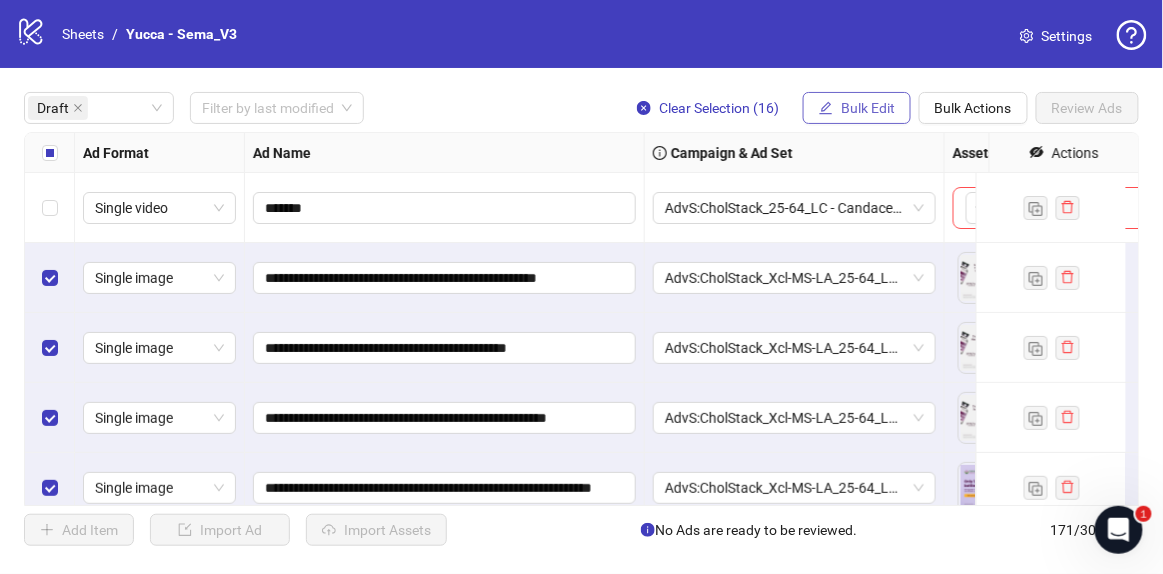 scroll, scrollTop: 0, scrollLeft: 0, axis: both 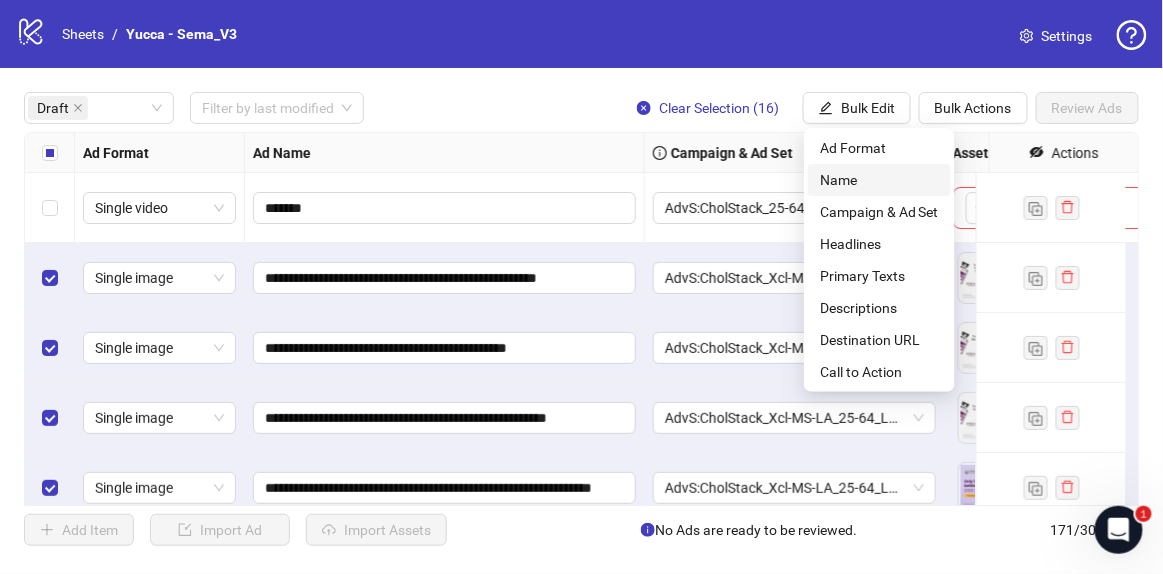 click on "Name" at bounding box center [879, 180] 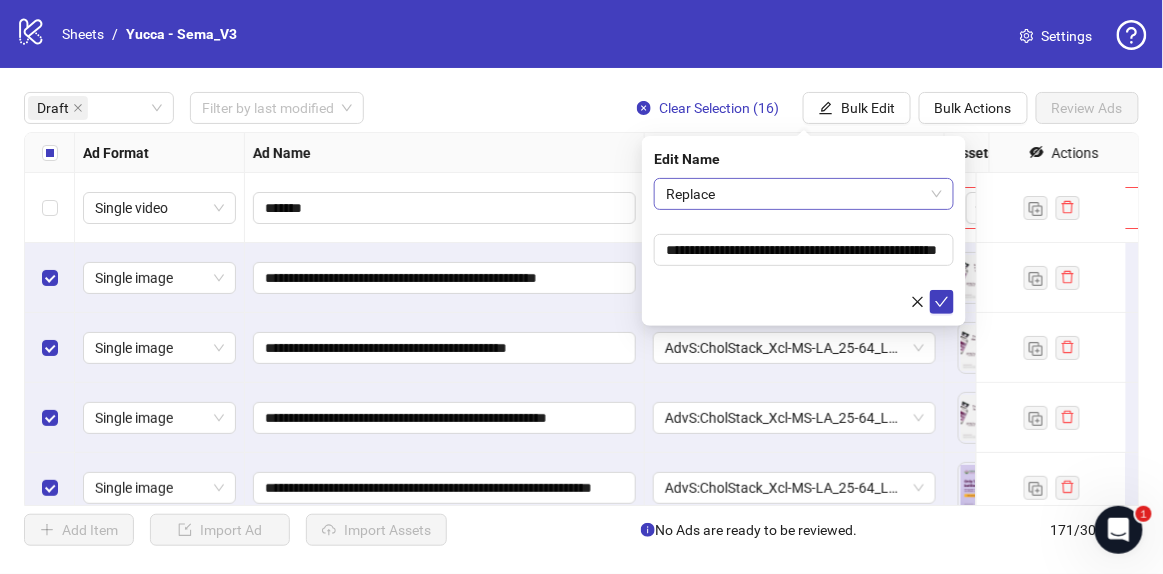 click on "Replace" at bounding box center [804, 194] 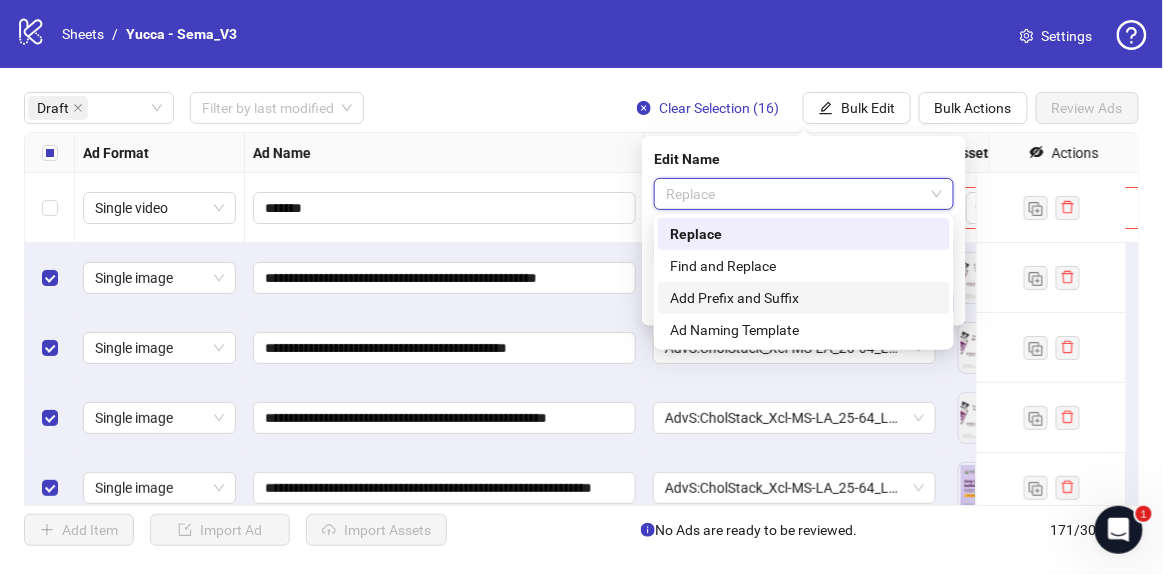 click on "Add Prefix and Suffix" at bounding box center [804, 298] 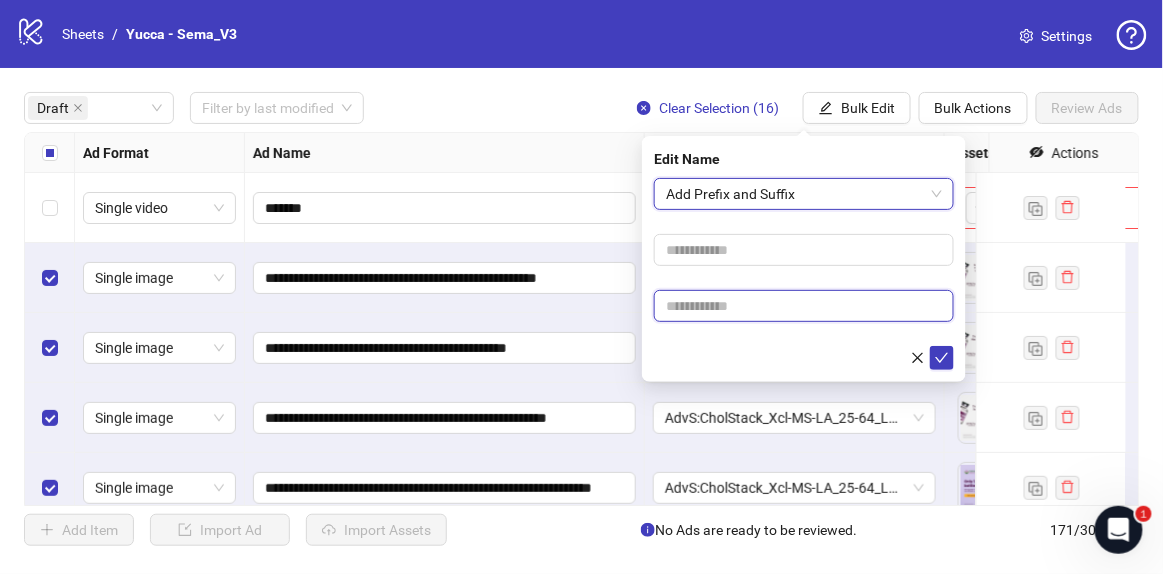 click at bounding box center [804, 306] 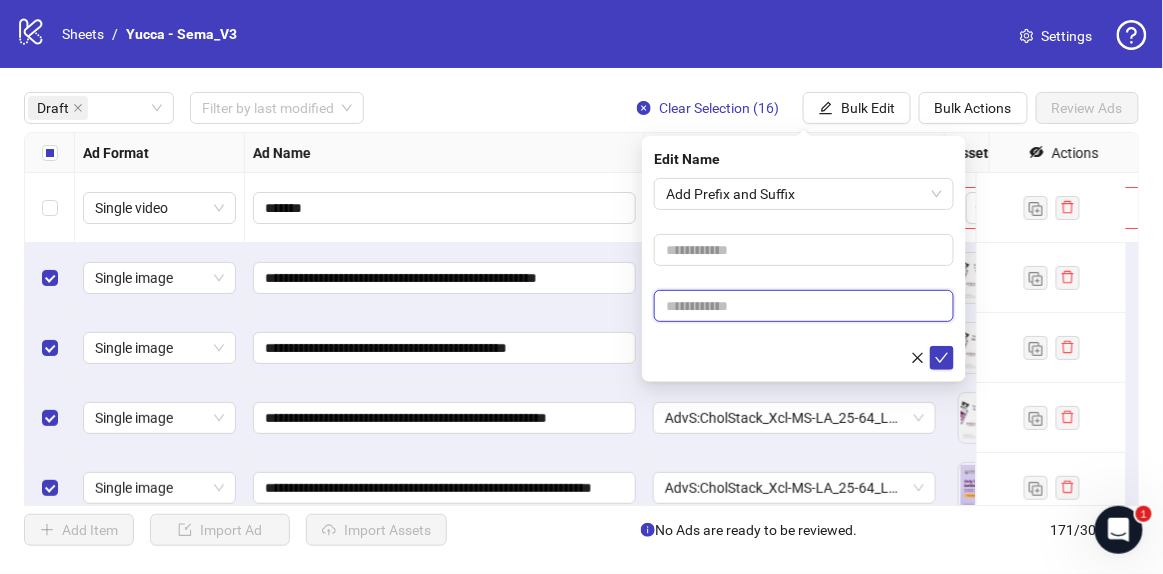 paste on "**********" 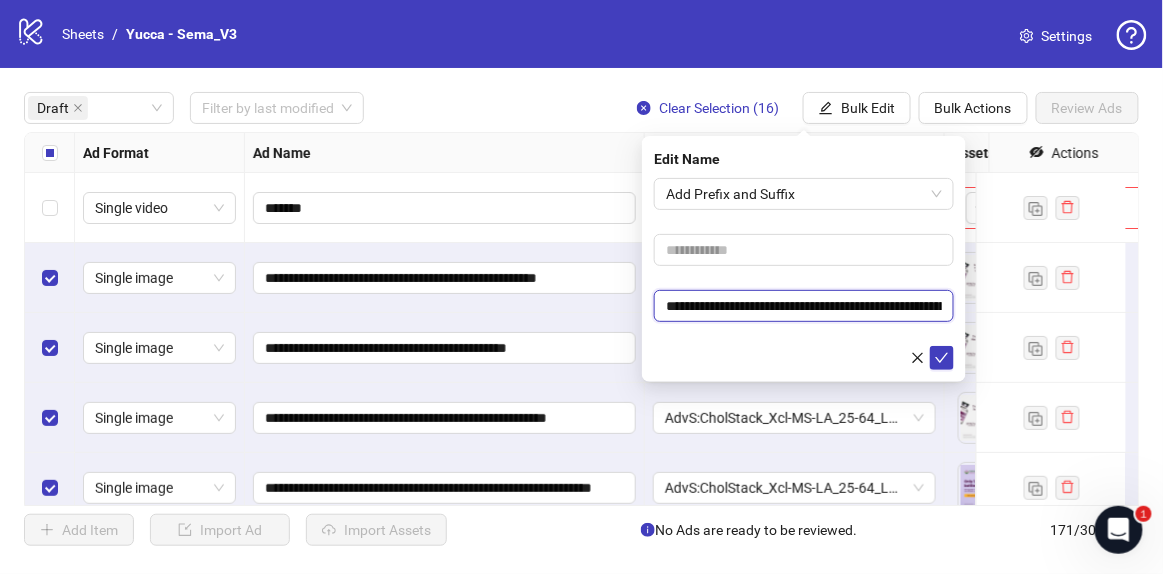 scroll, scrollTop: 0, scrollLeft: 137, axis: horizontal 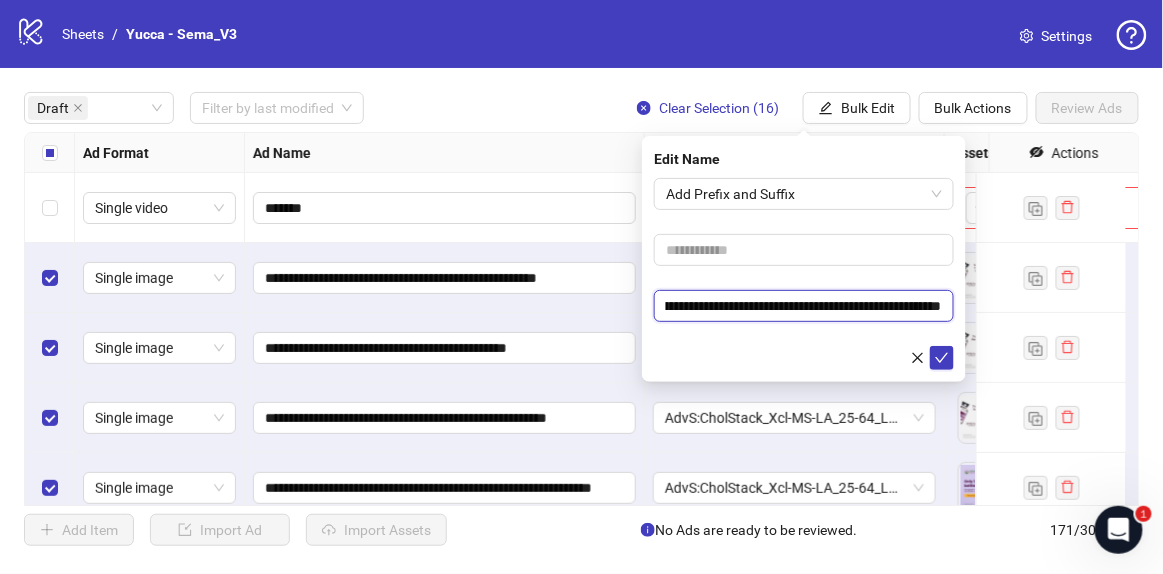 type on "**********" 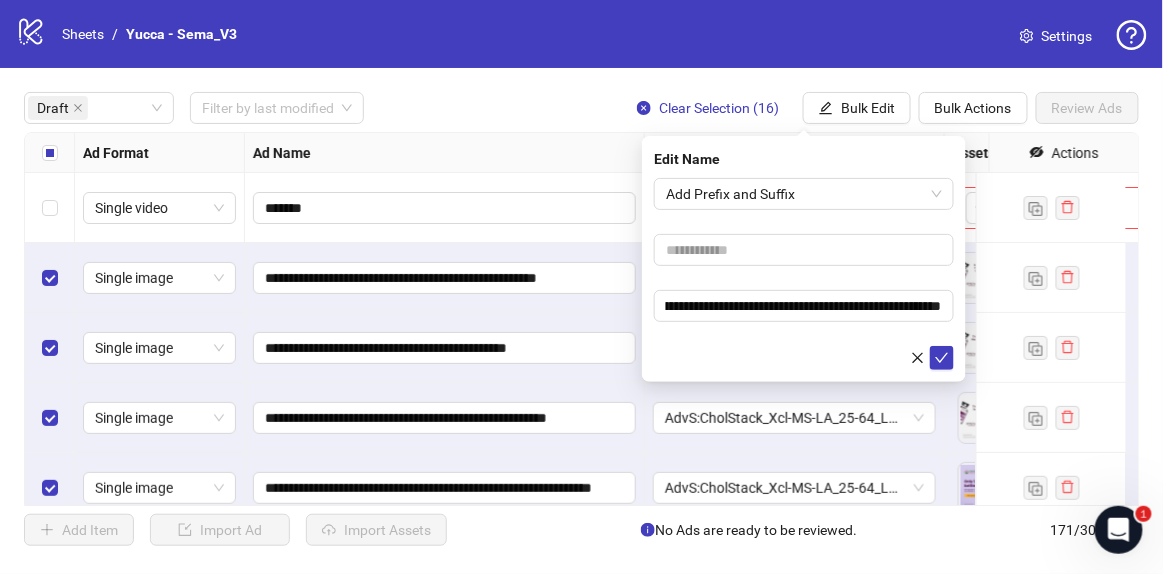 click on "**********" at bounding box center [804, 259] 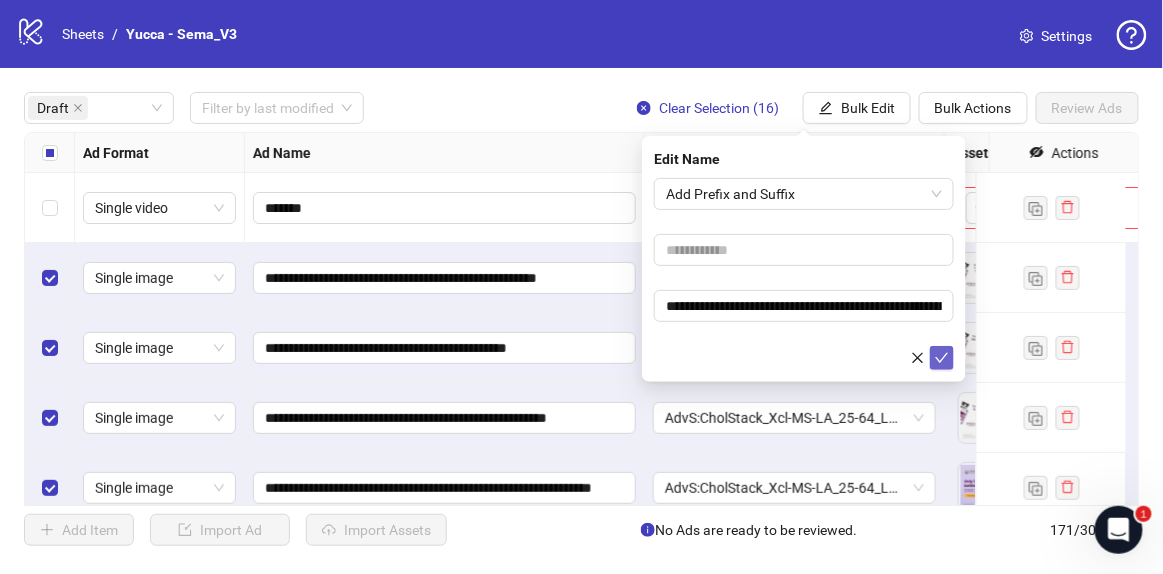 click 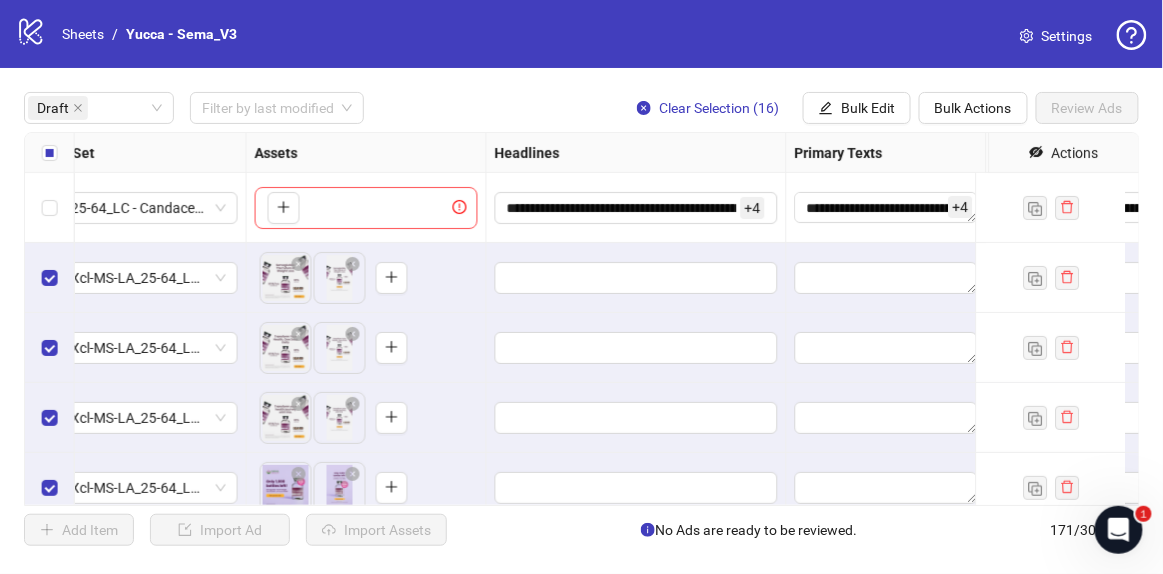 scroll, scrollTop: 0, scrollLeft: 126, axis: horizontal 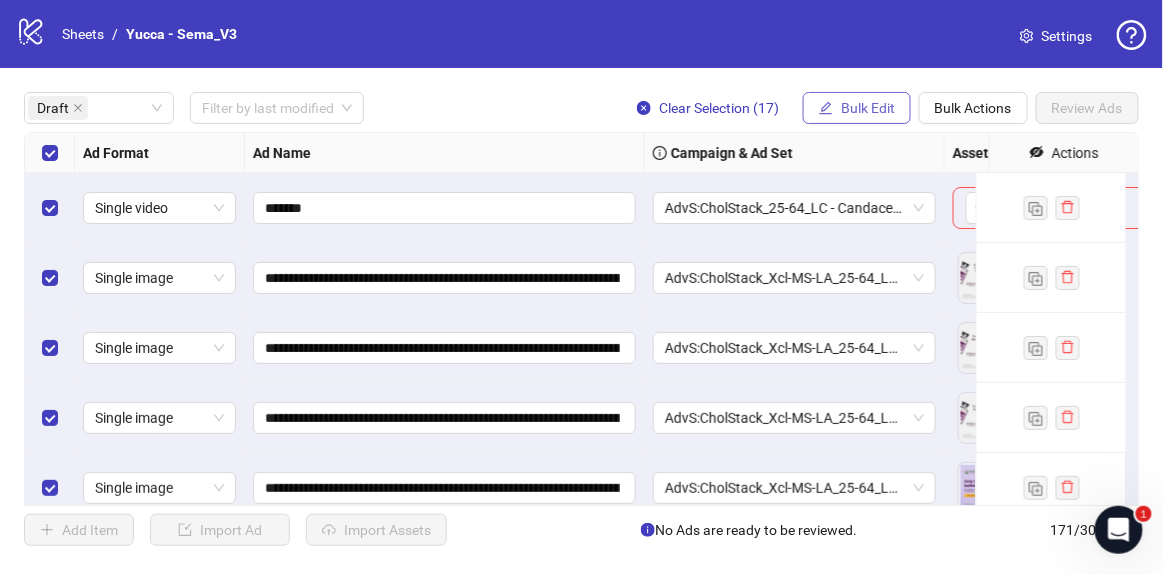 click on "Bulk Edit" at bounding box center [868, 108] 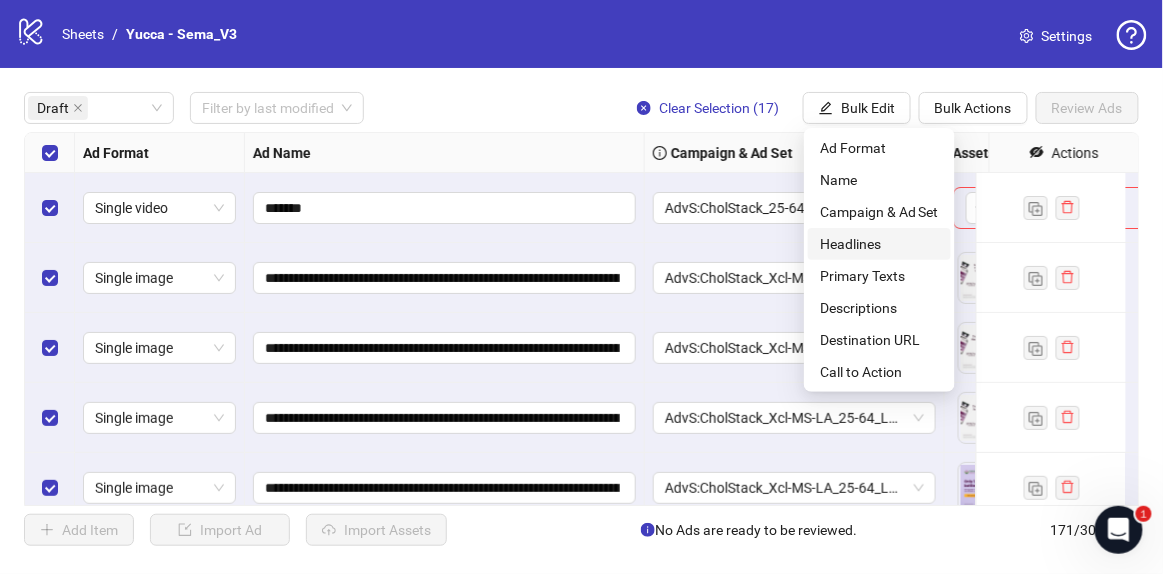 click on "Headlines" at bounding box center (879, 244) 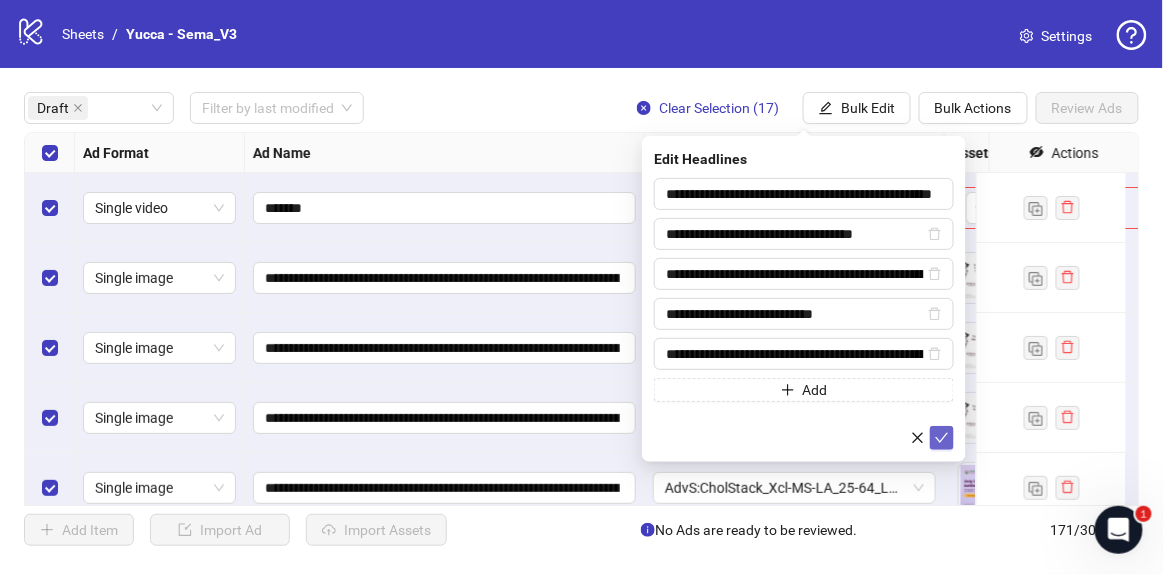 click at bounding box center (942, 438) 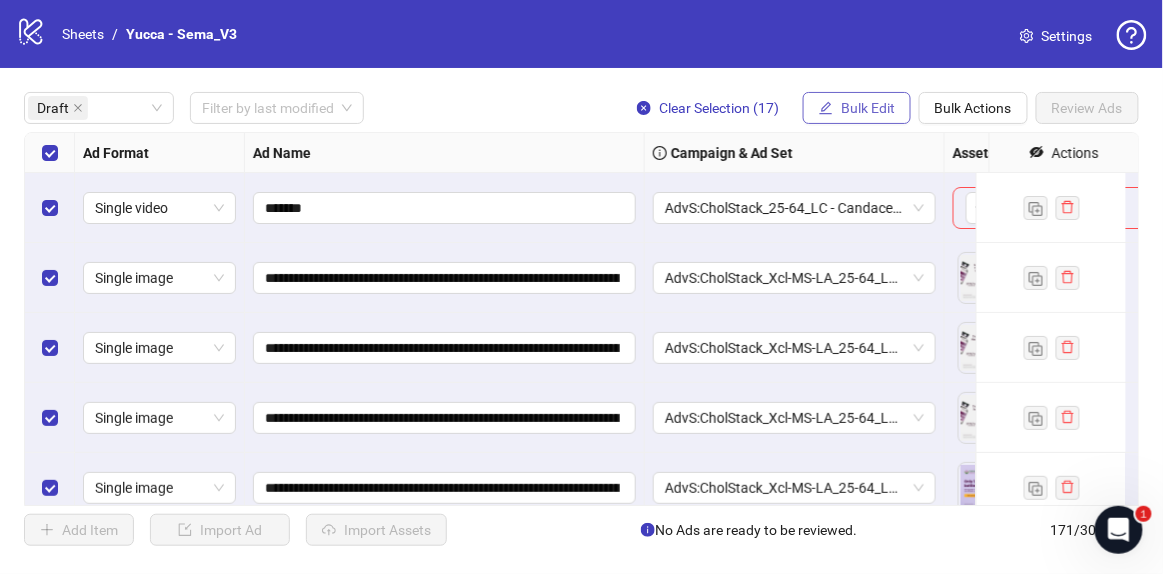 click on "Bulk Edit" at bounding box center [868, 108] 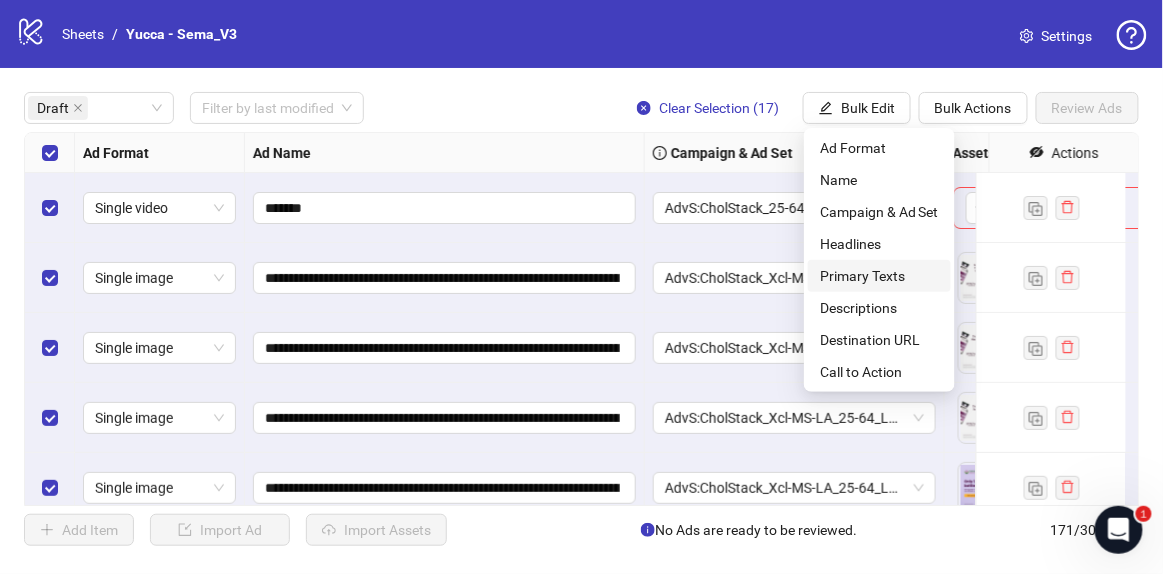 click on "Primary Texts" at bounding box center (879, 276) 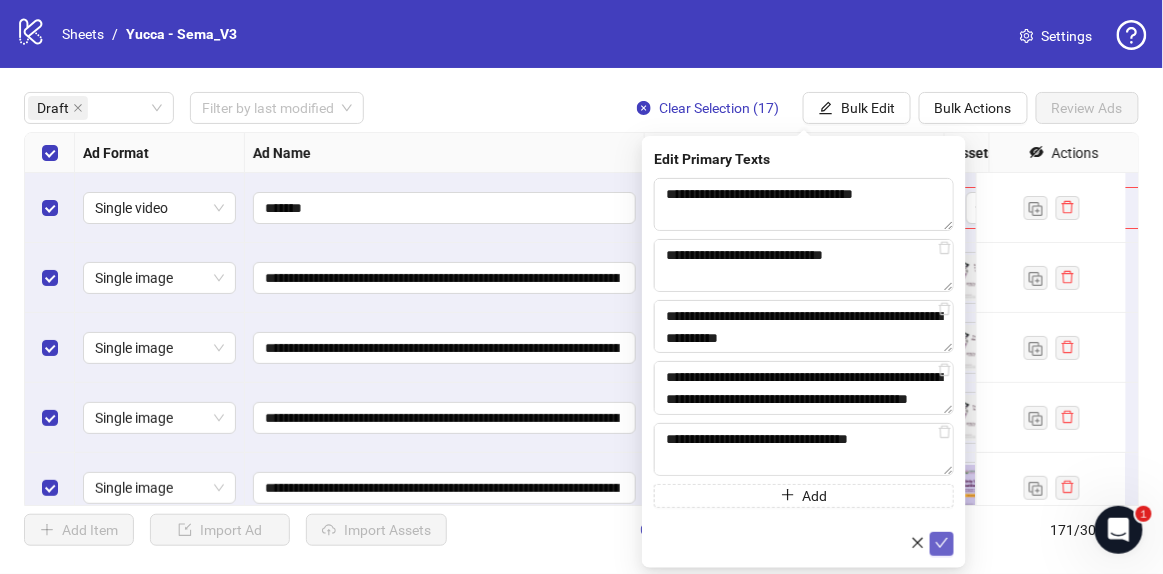 click 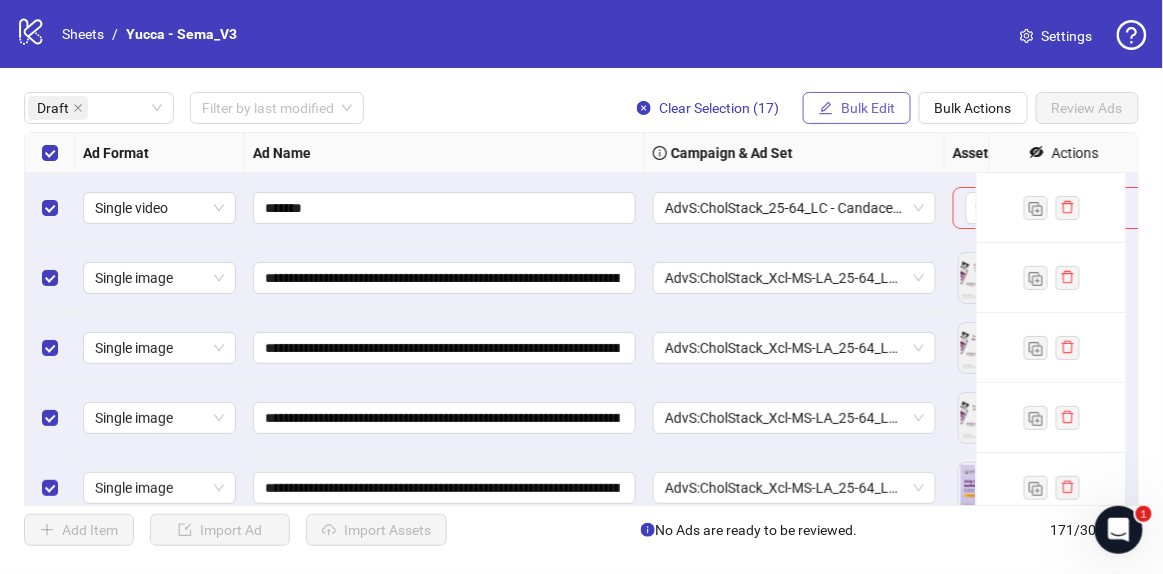 click on "Bulk Edit" at bounding box center [868, 108] 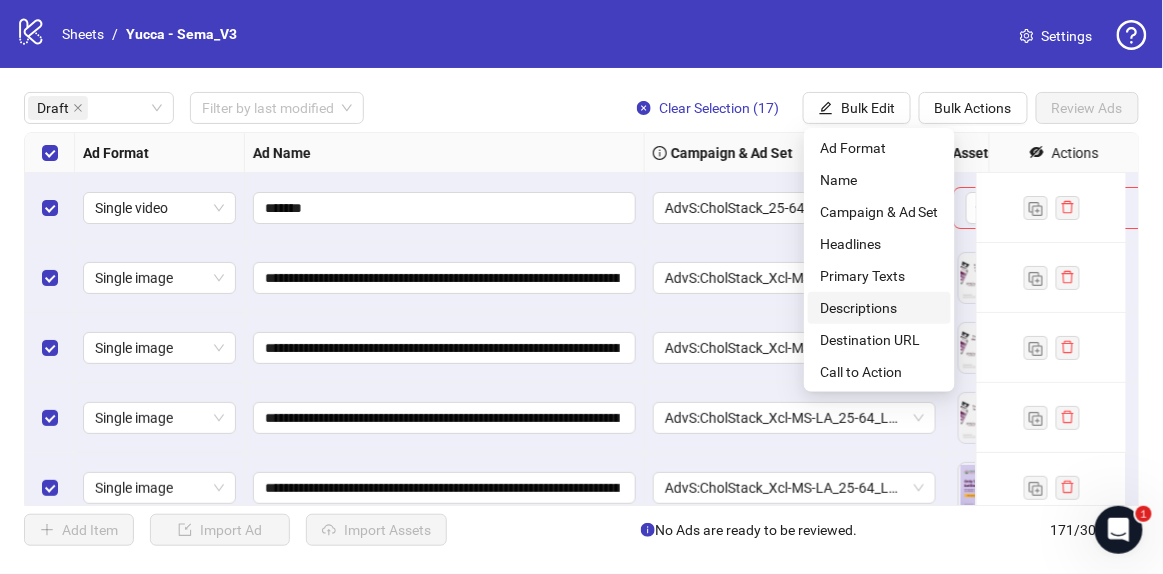 click on "Descriptions" at bounding box center (879, 308) 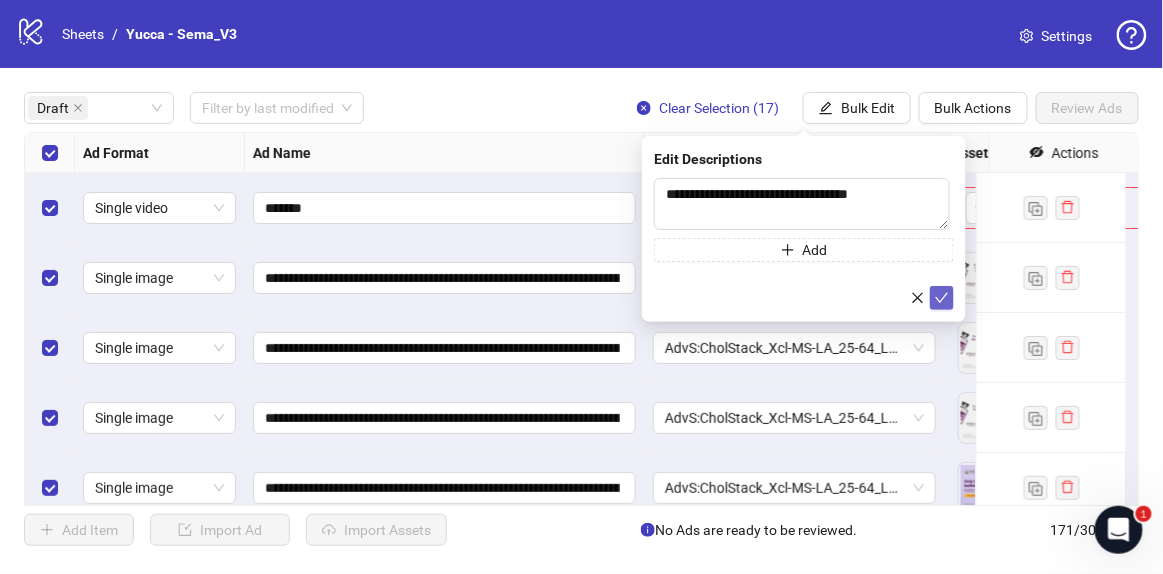 click 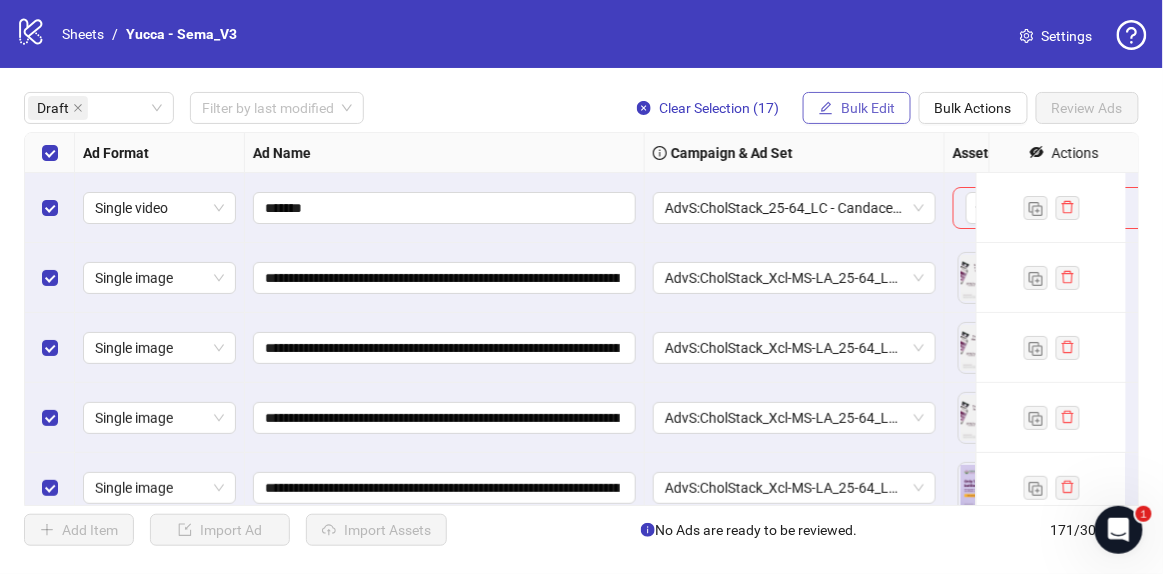 click on "Bulk Edit" at bounding box center (868, 108) 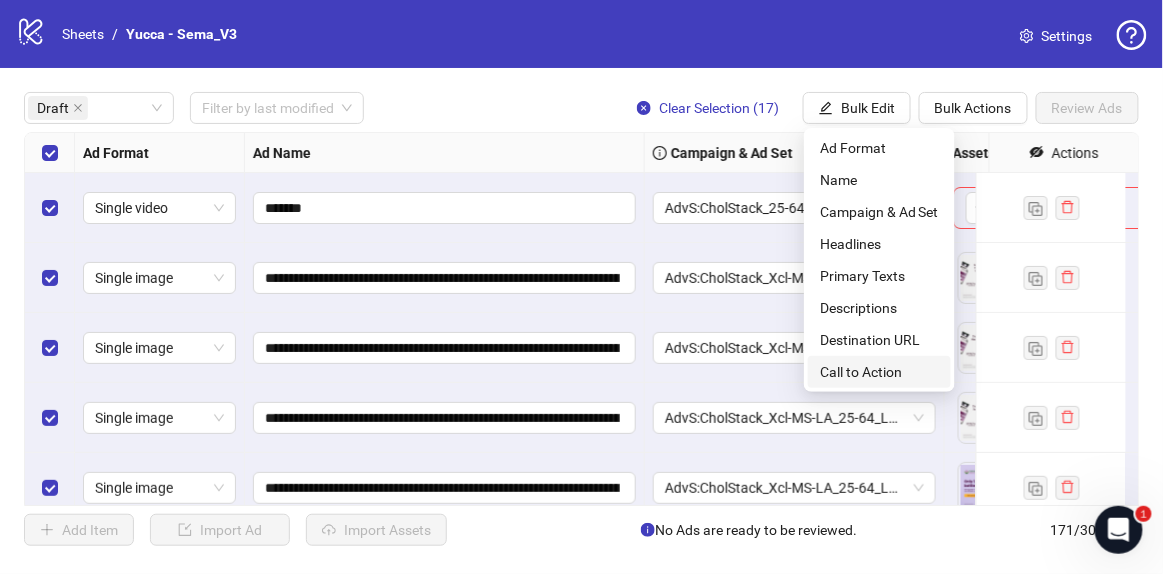 click on "Call to Action" at bounding box center (879, 372) 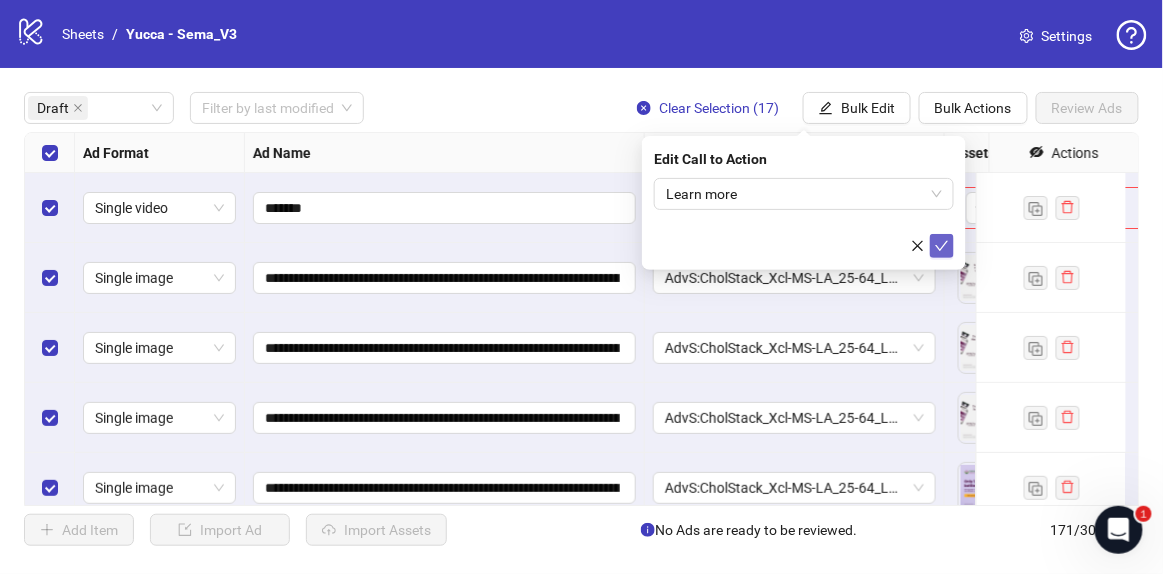 click 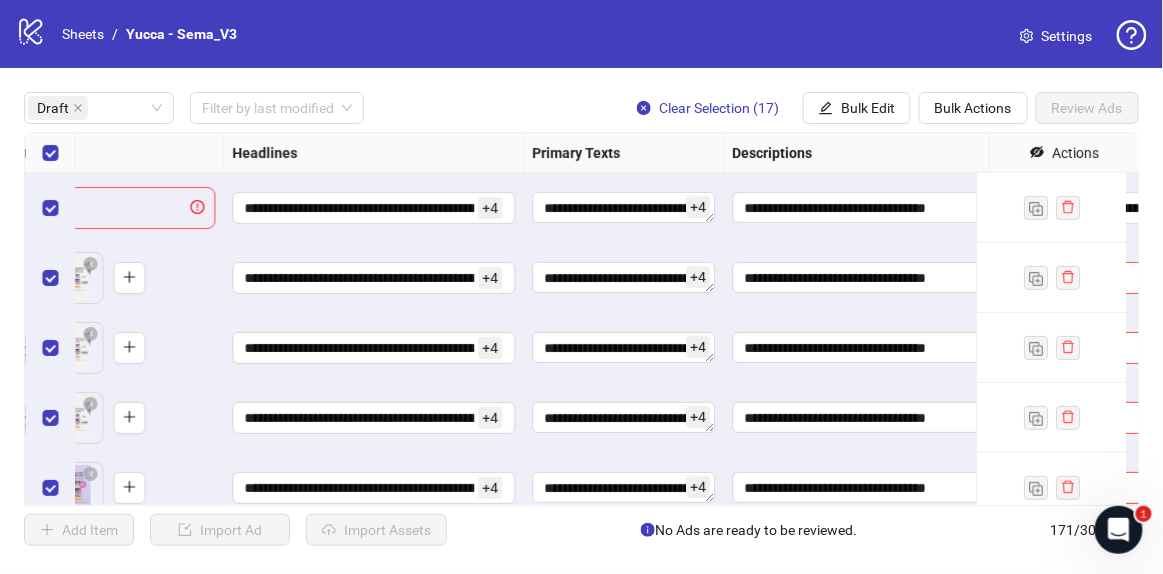 scroll, scrollTop: 0, scrollLeft: 921, axis: horizontal 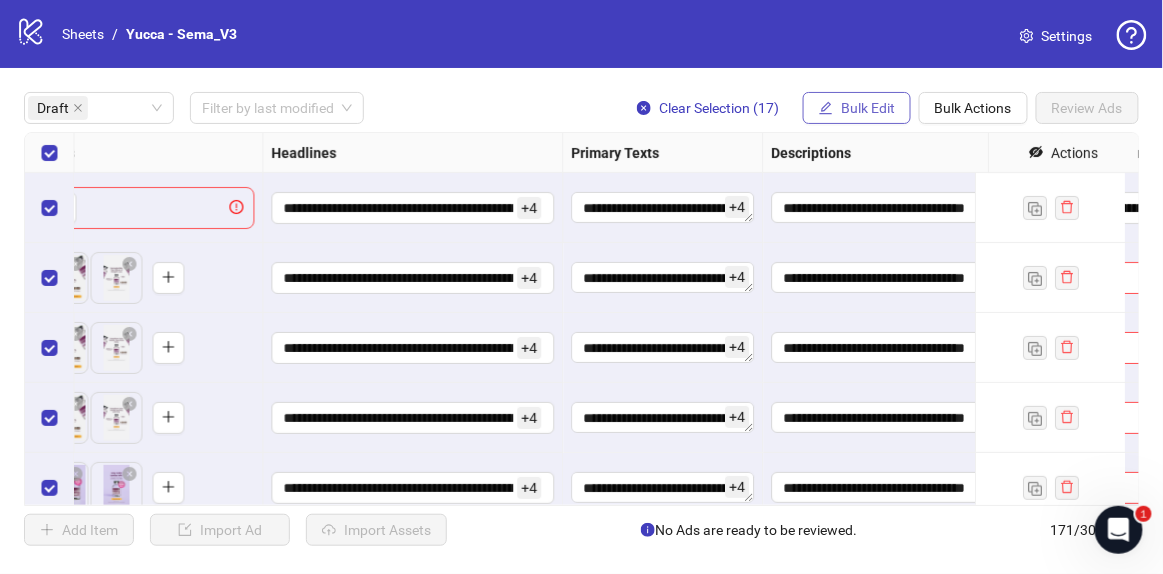 click on "Bulk Edit" at bounding box center [868, 108] 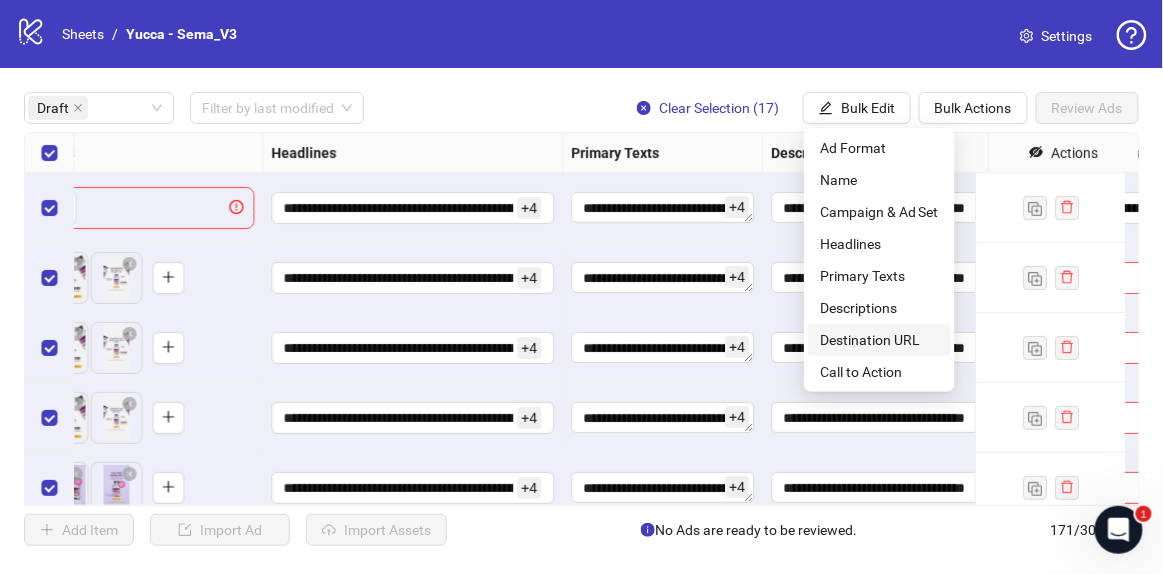 click on "Destination URL" at bounding box center (879, 340) 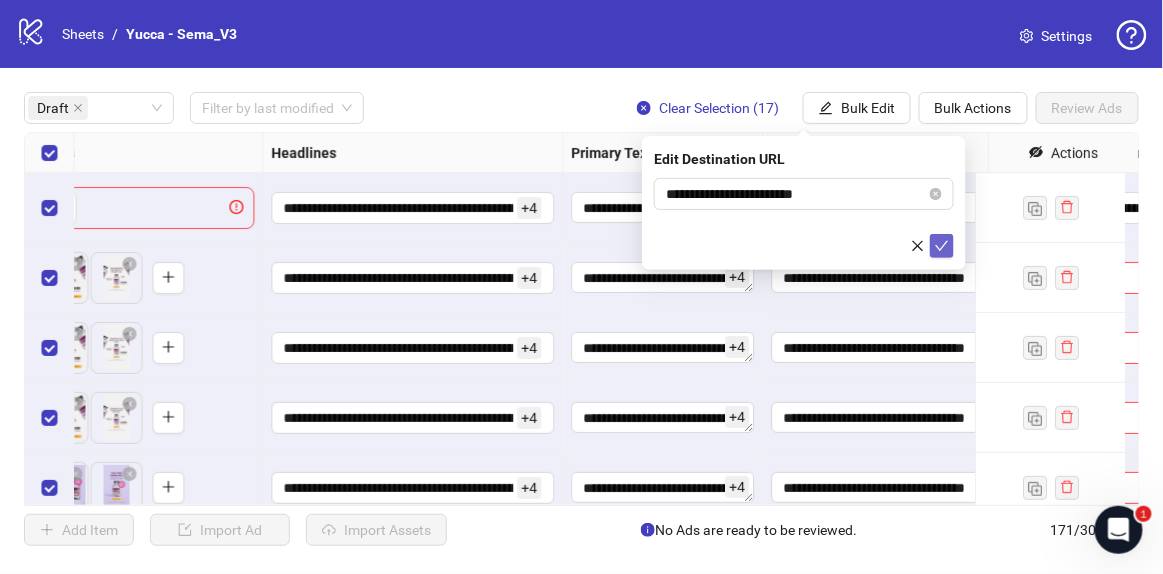 click 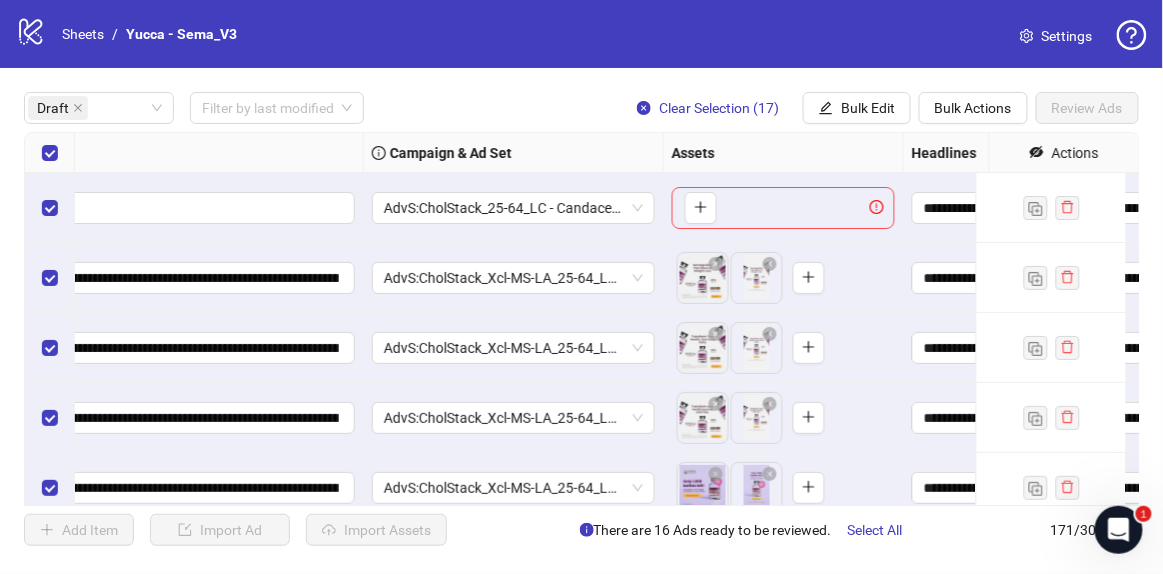 scroll, scrollTop: 0, scrollLeft: 0, axis: both 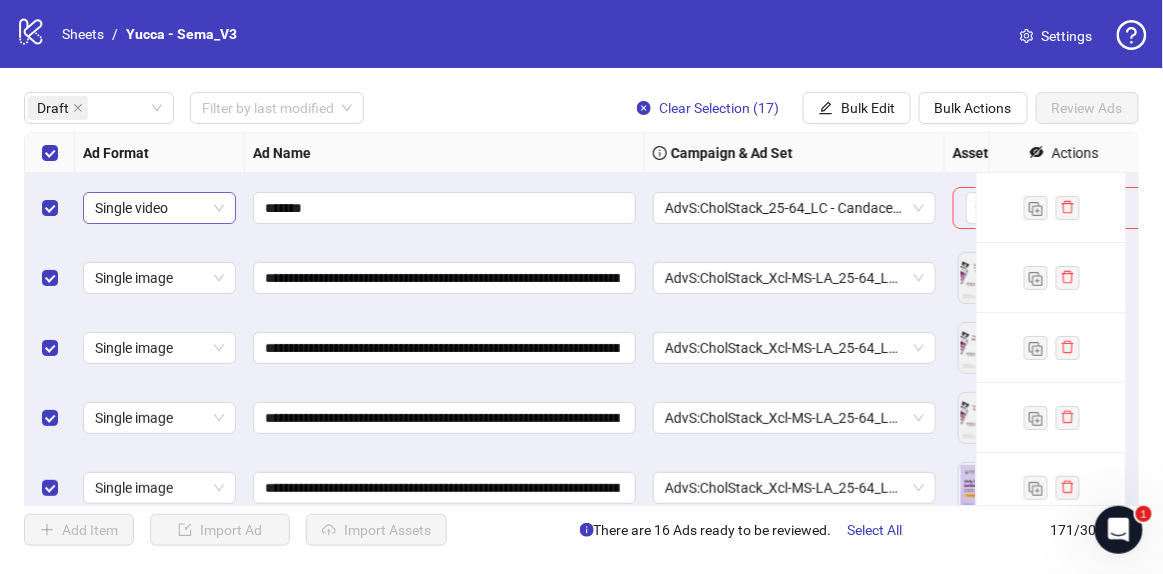 drag, startPoint x: 69, startPoint y: 199, endPoint x: 160, endPoint y: 215, distance: 92.39589 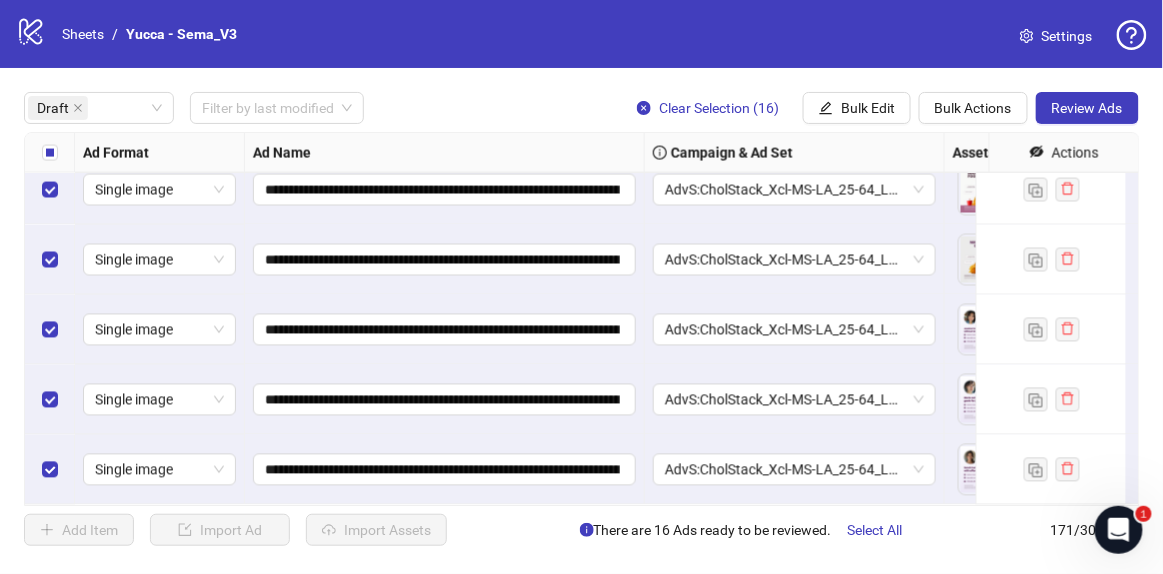 scroll, scrollTop: 871, scrollLeft: 0, axis: vertical 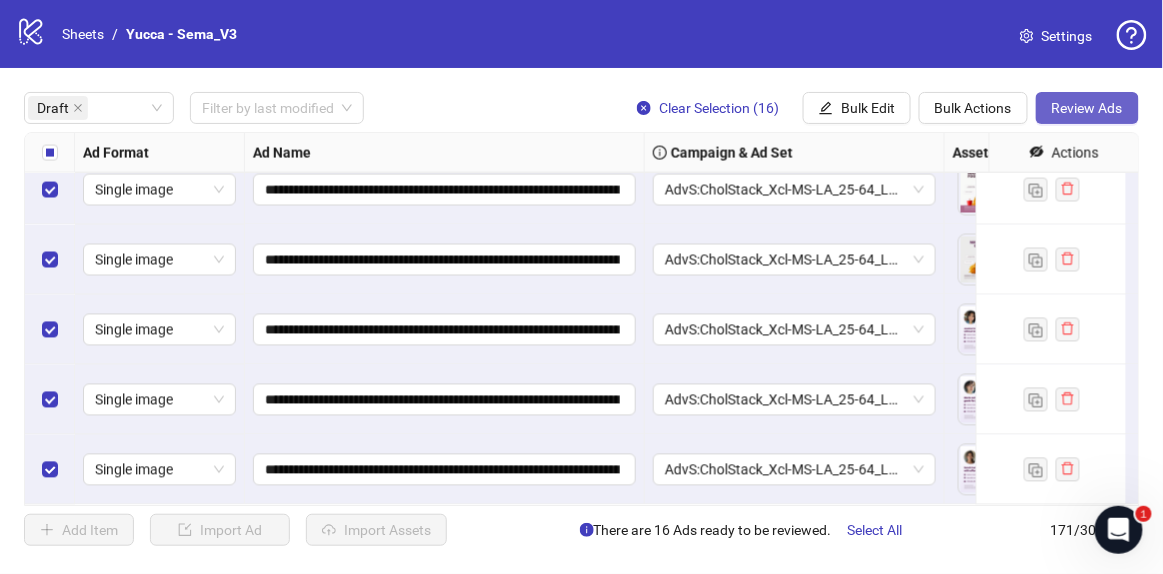 click on "Review Ads" at bounding box center [1087, 108] 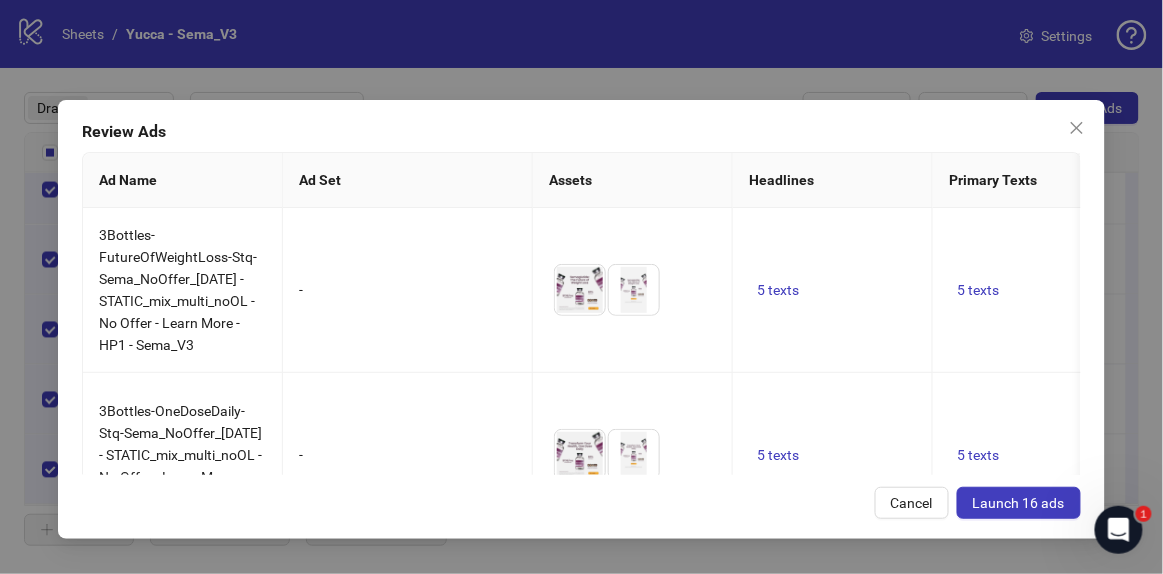 scroll, scrollTop: 0, scrollLeft: 267, axis: horizontal 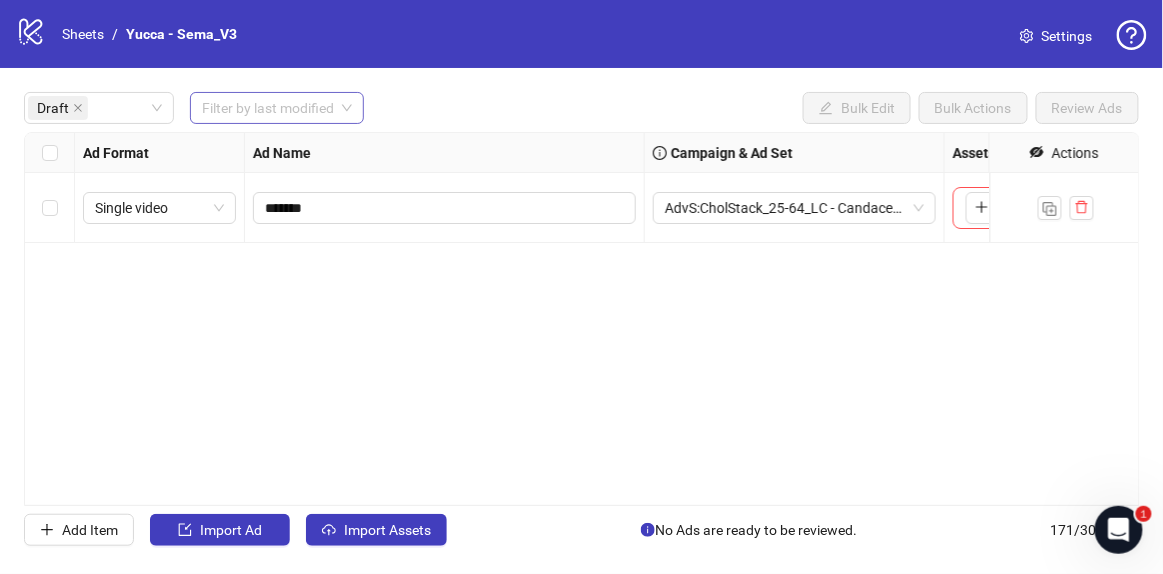 click at bounding box center [268, 108] 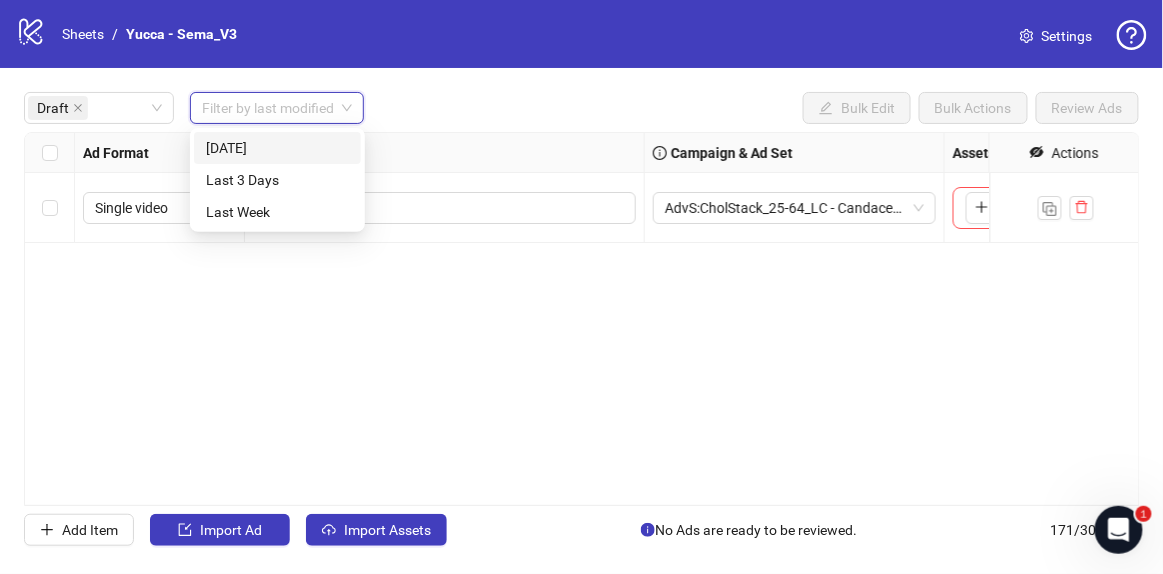 click on "[DATE]" at bounding box center (277, 148) 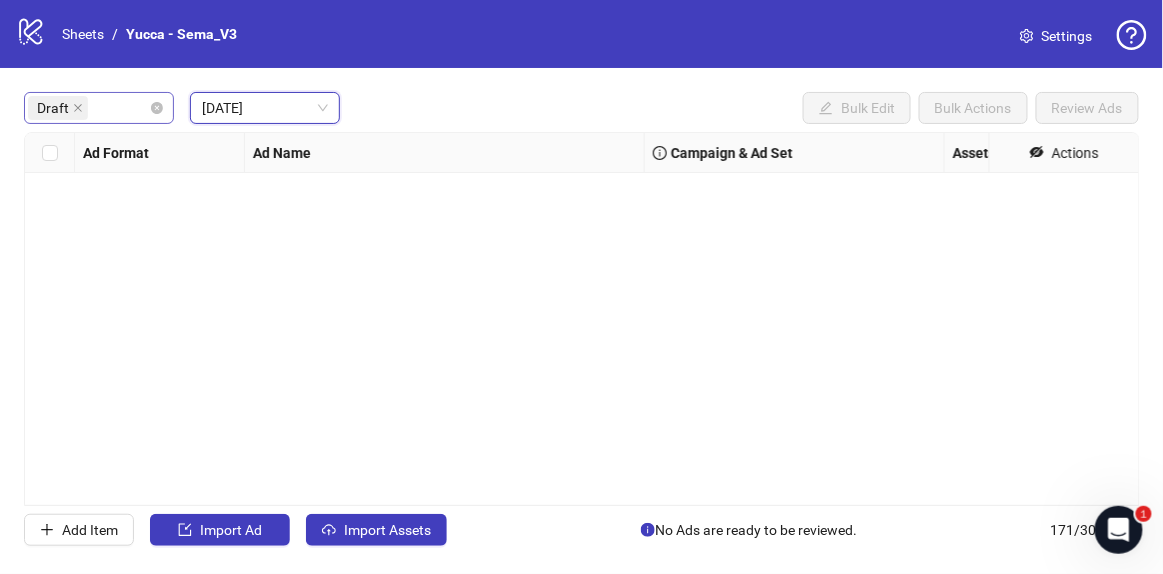 click on "Draft" at bounding box center [99, 108] 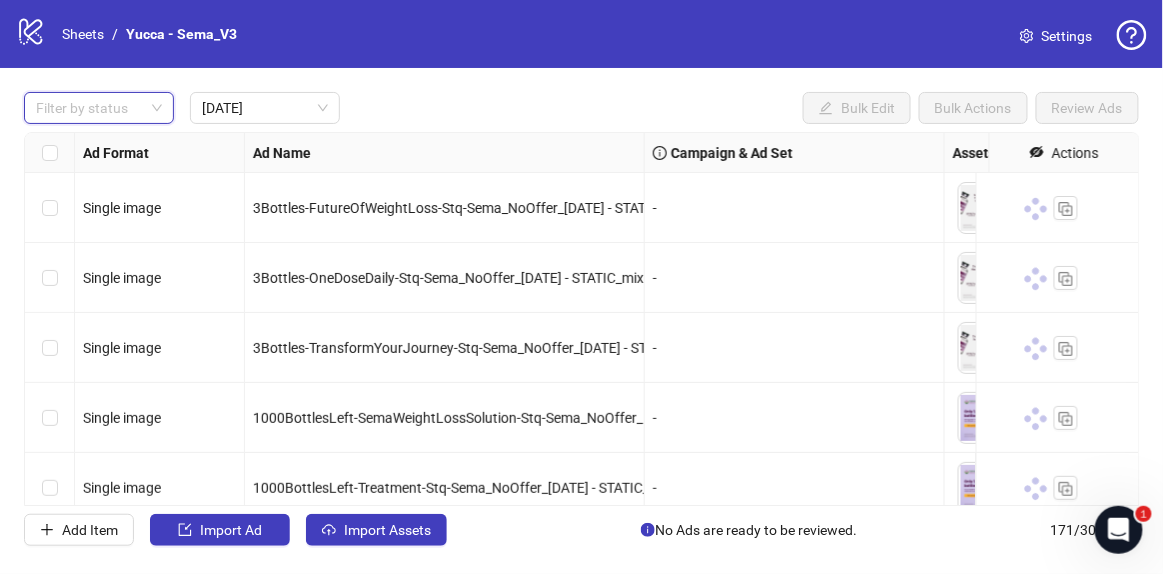 click on "Filter by status [DATE] Bulk Edit Bulk Actions Review Ads" at bounding box center (581, 108) 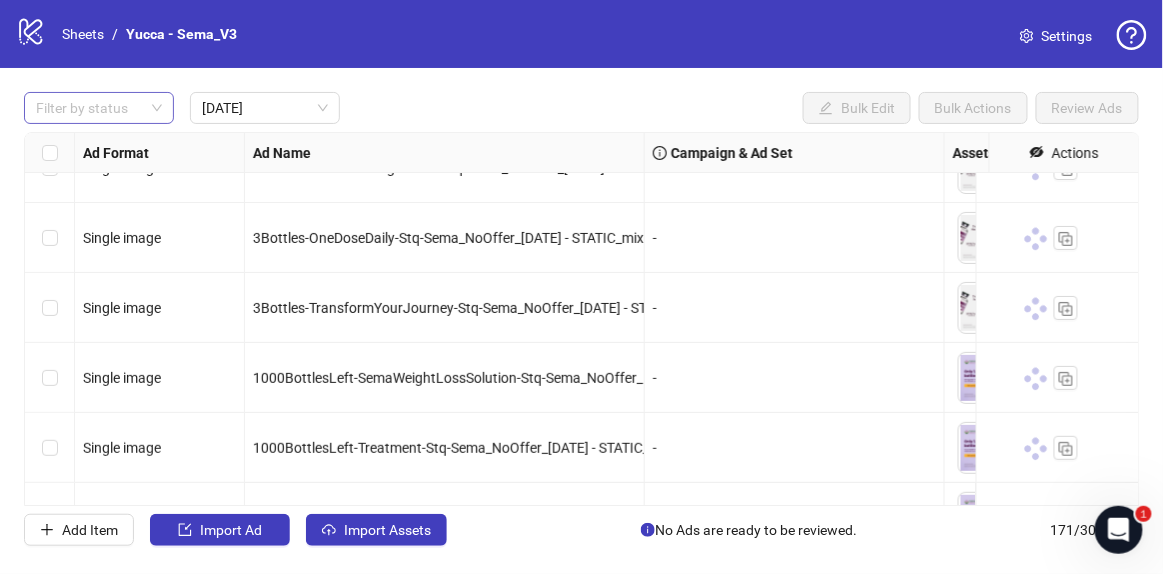 scroll, scrollTop: 0, scrollLeft: 0, axis: both 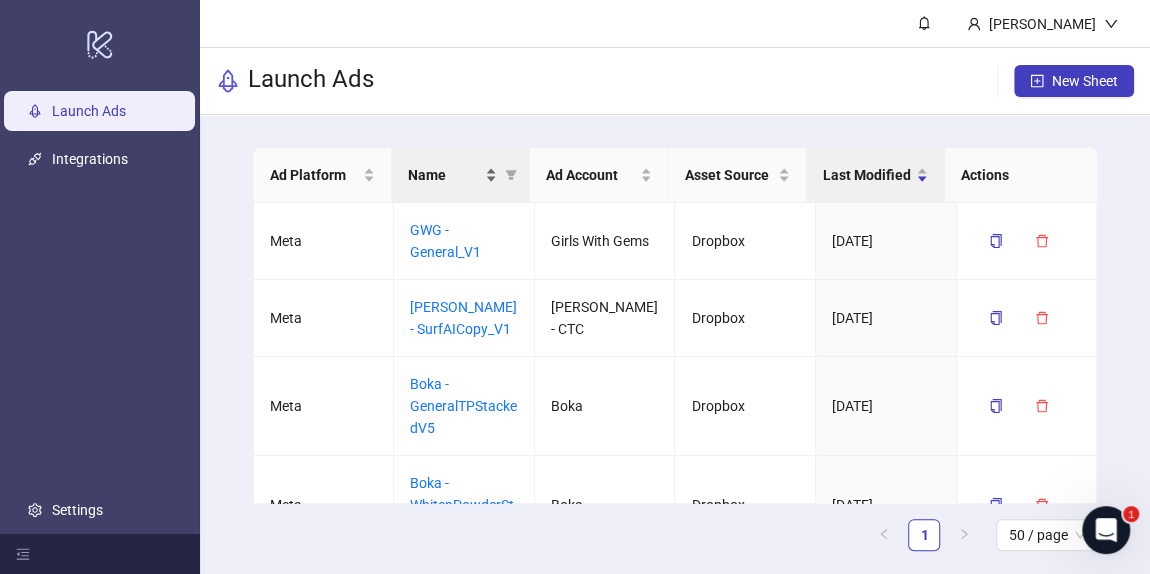click on "Name" at bounding box center (452, 175) 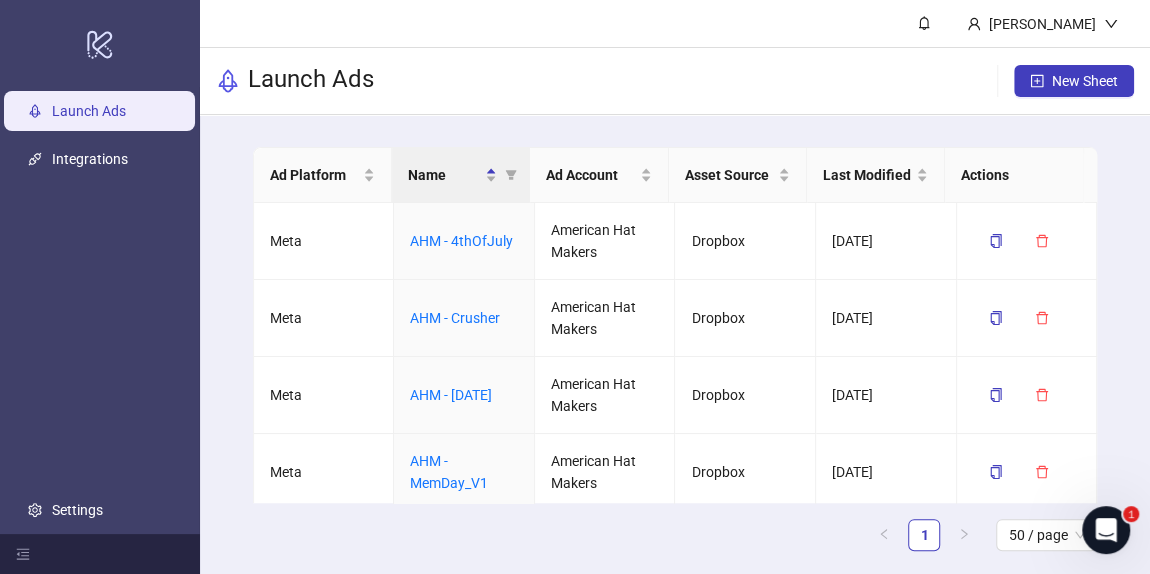 click on "Name" at bounding box center [461, 175] 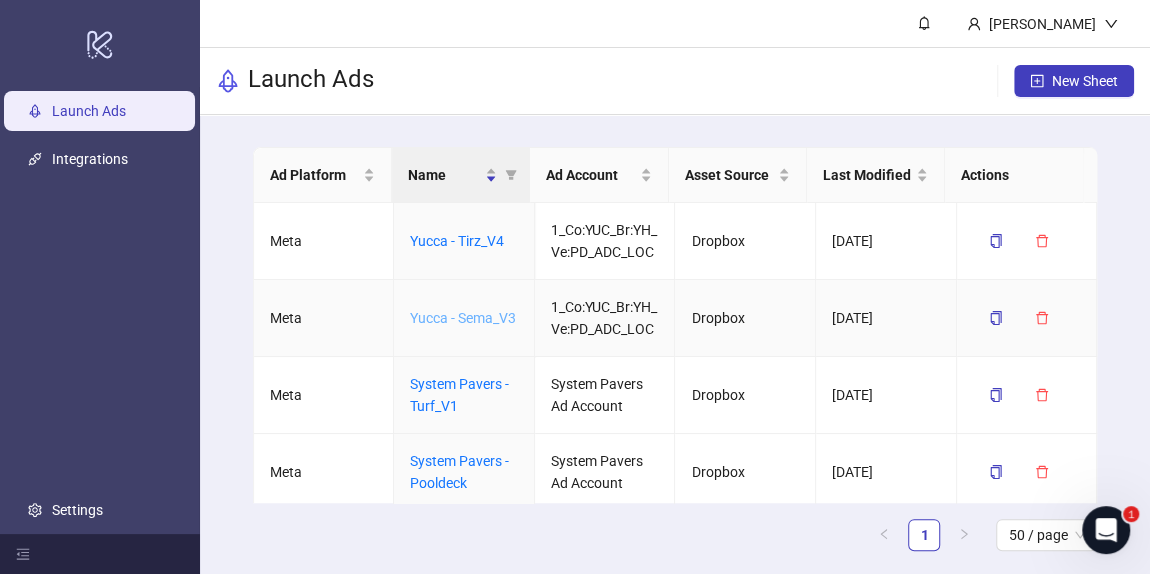 click on "Yucca - Sema_V3" at bounding box center (463, 318) 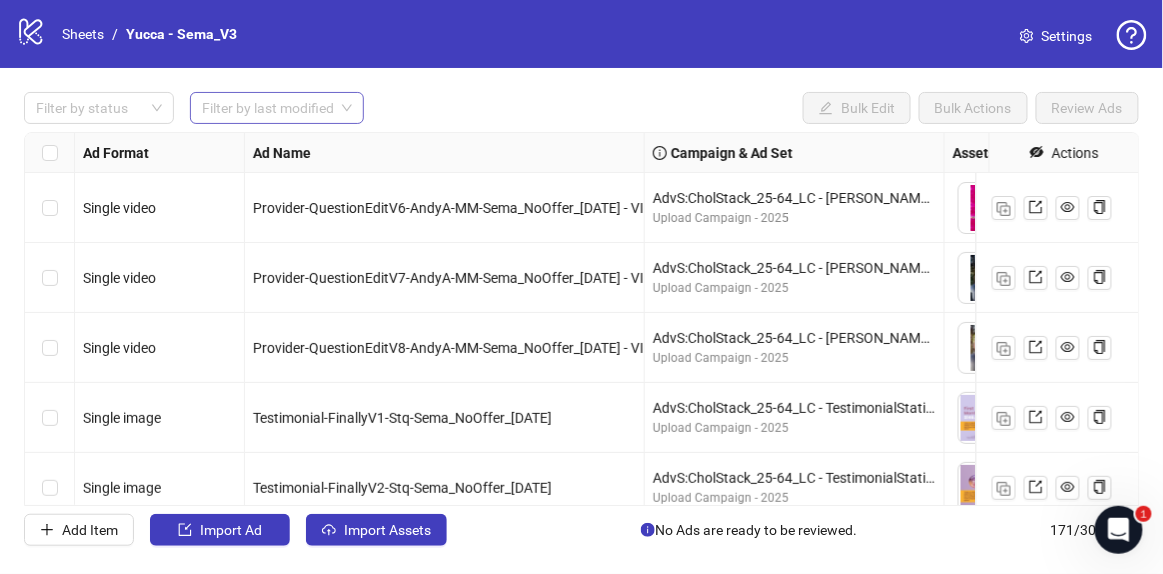 click at bounding box center (268, 108) 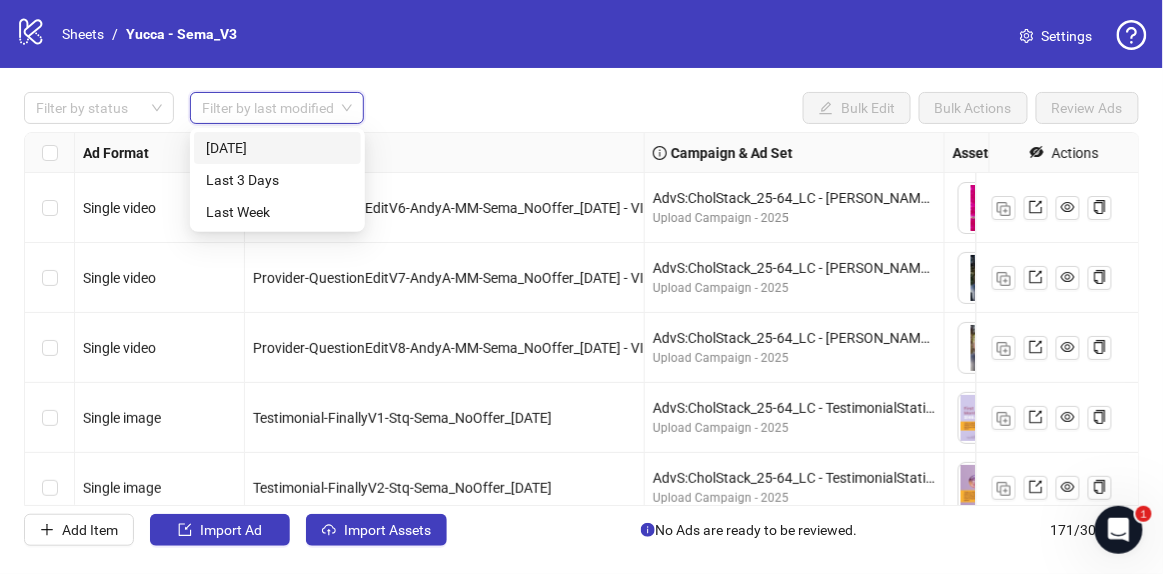 click on "[DATE]" at bounding box center (277, 148) 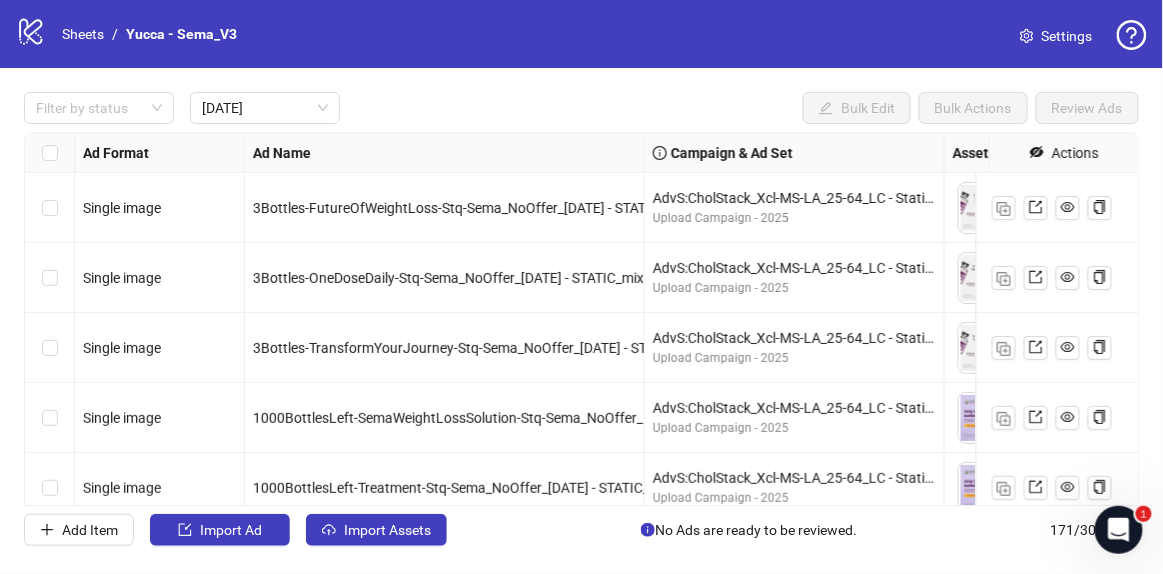 click on "Filter by status [DATE] Bulk Edit Bulk Actions Review Ads" at bounding box center [581, 108] 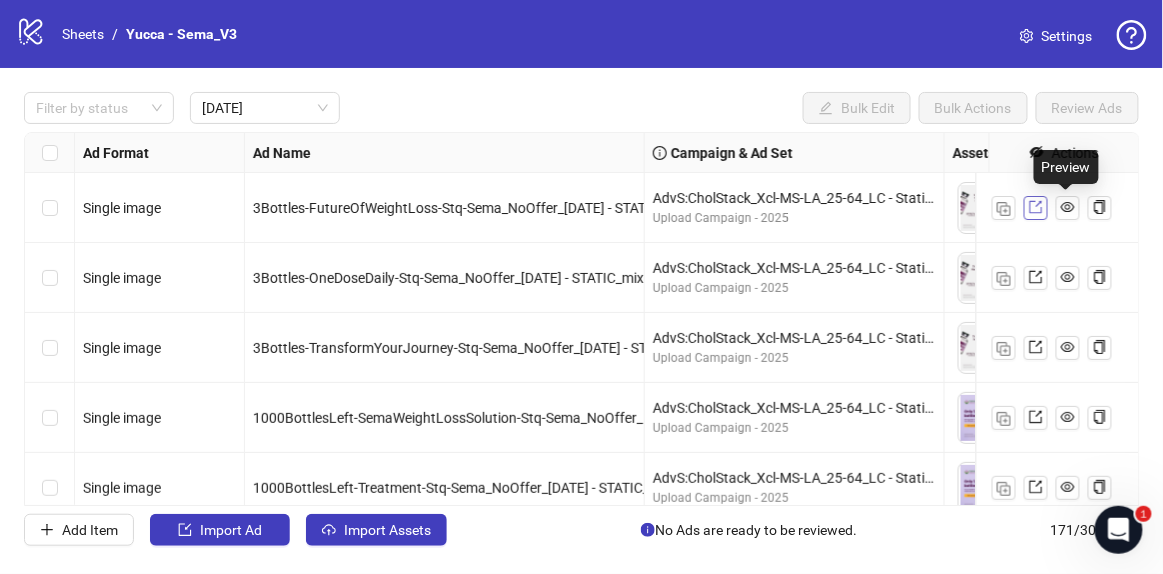 click at bounding box center (1036, 208) 